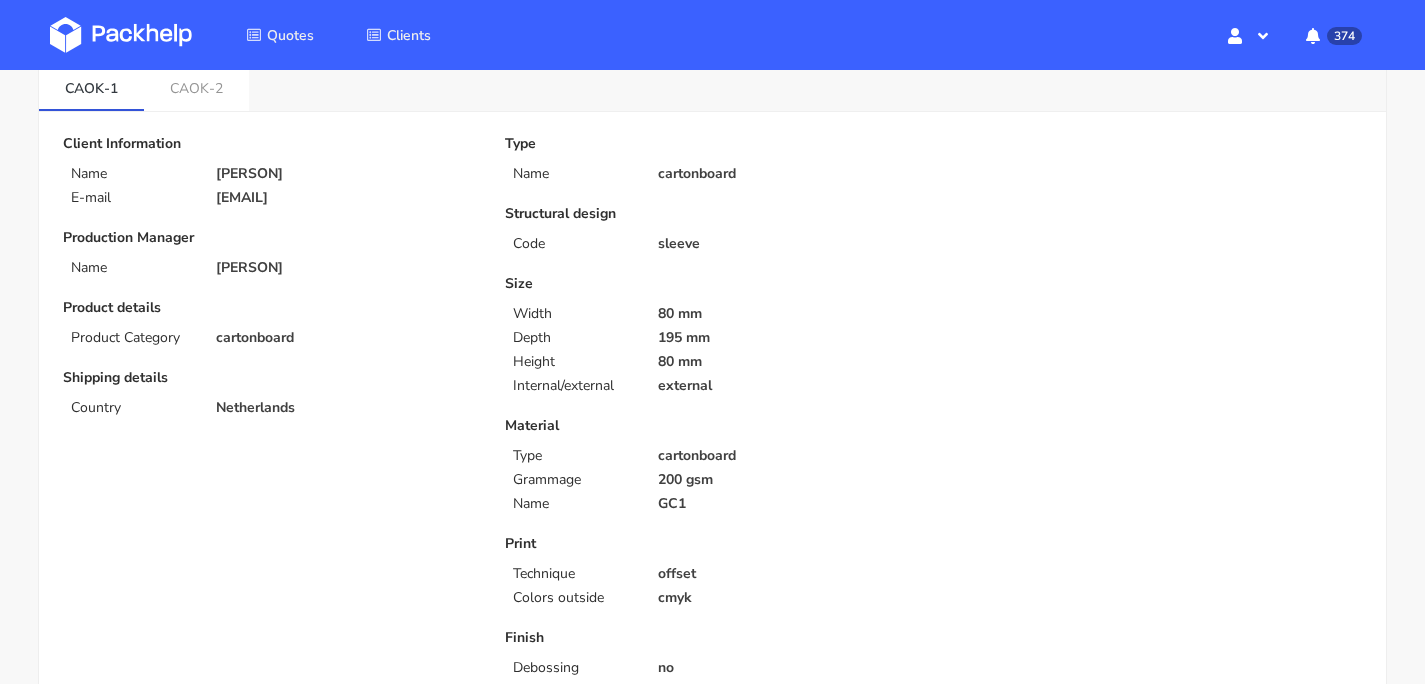 scroll, scrollTop: 0, scrollLeft: 0, axis: both 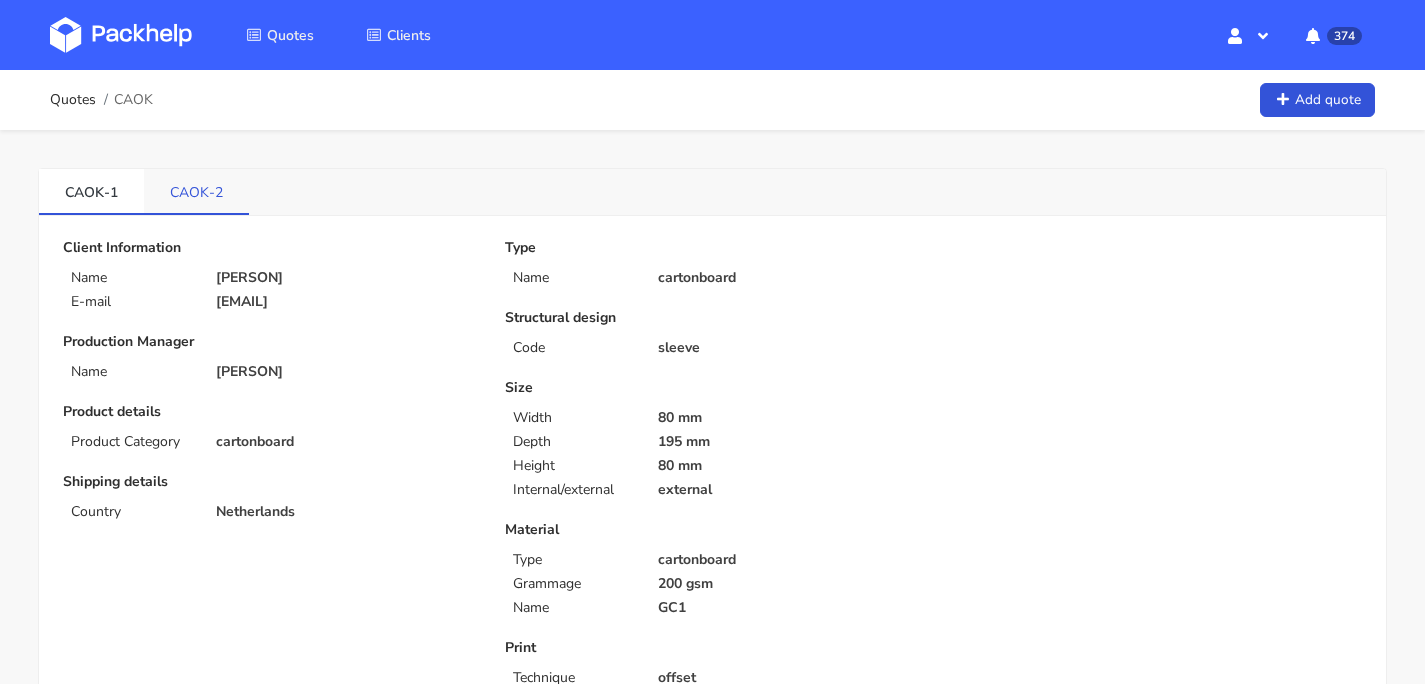 click on "CAOK-2" at bounding box center (196, 191) 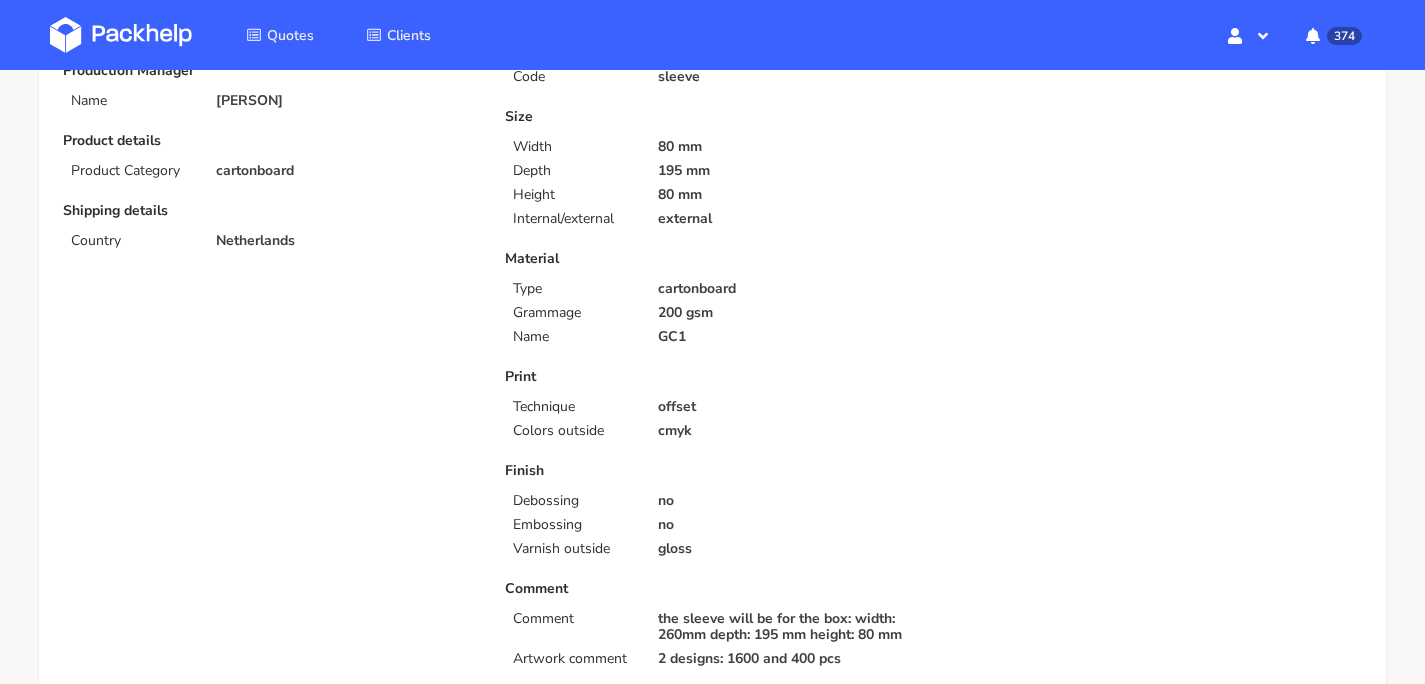 scroll, scrollTop: 0, scrollLeft: 0, axis: both 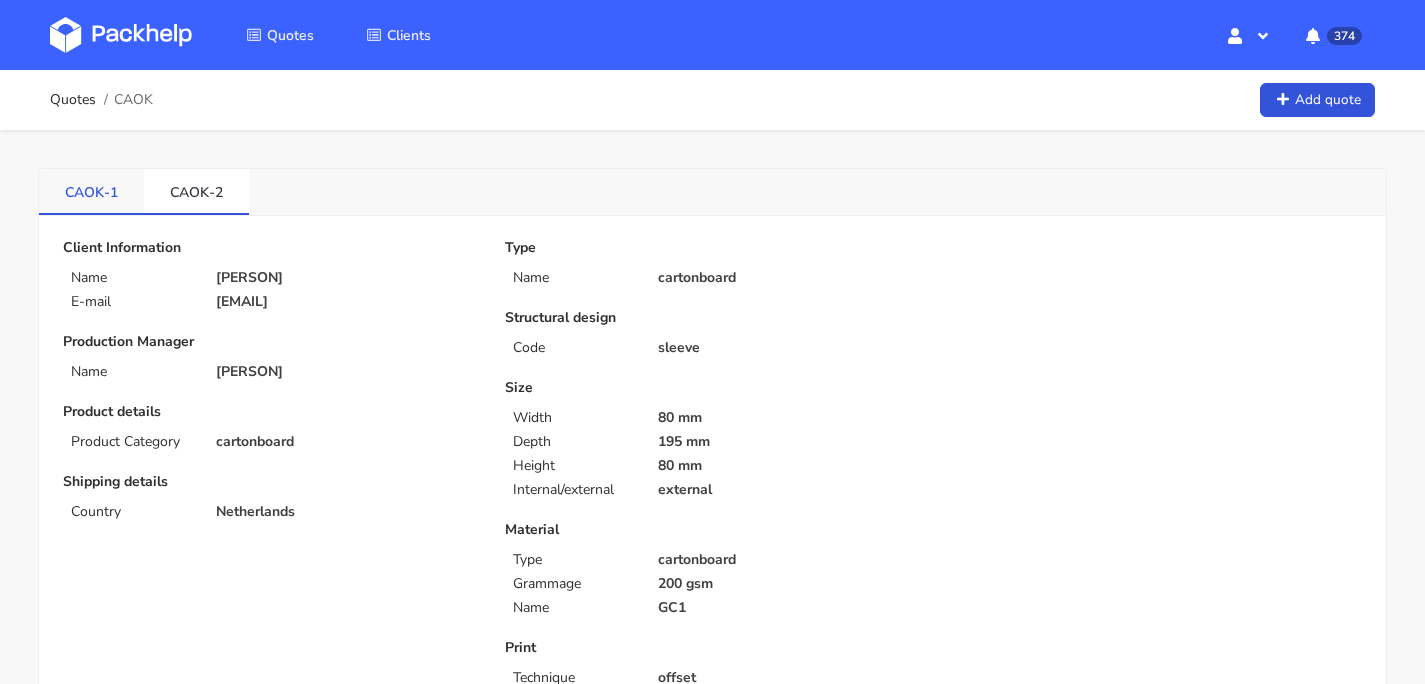 click on "CAOK-1" at bounding box center (91, 191) 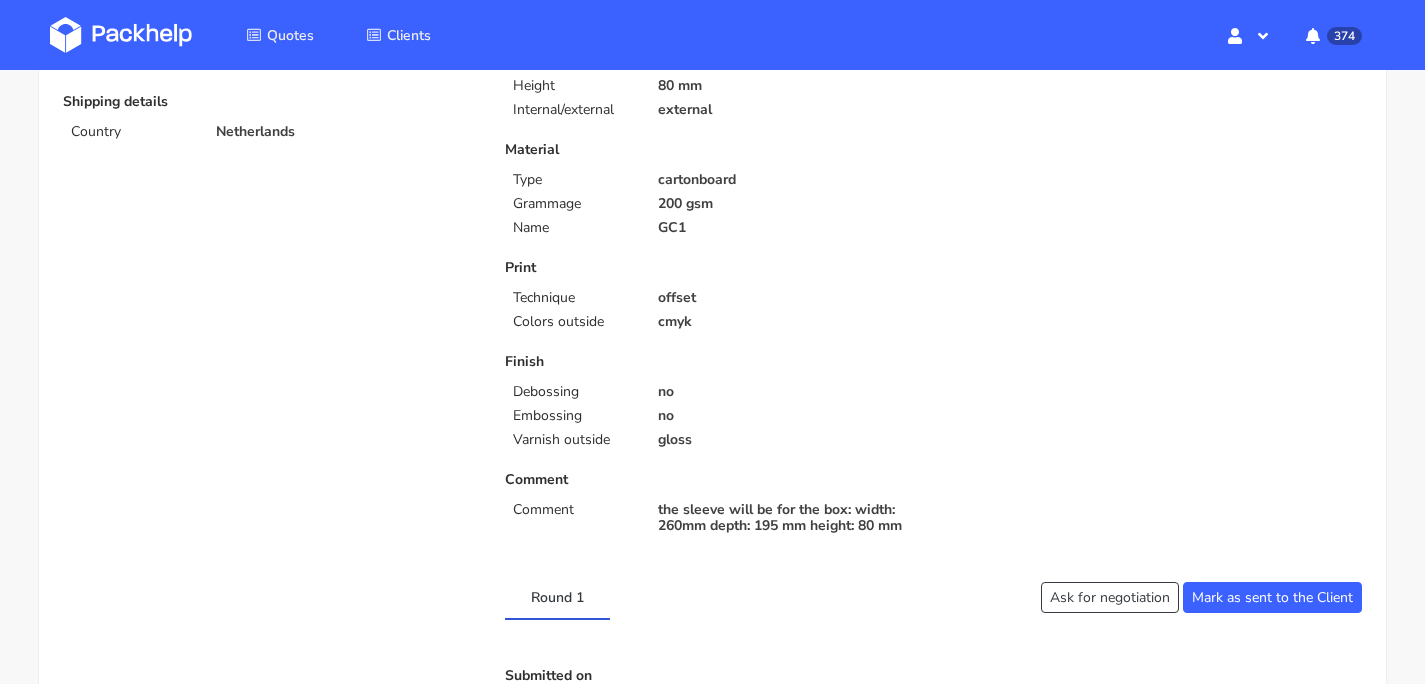 scroll, scrollTop: 0, scrollLeft: 0, axis: both 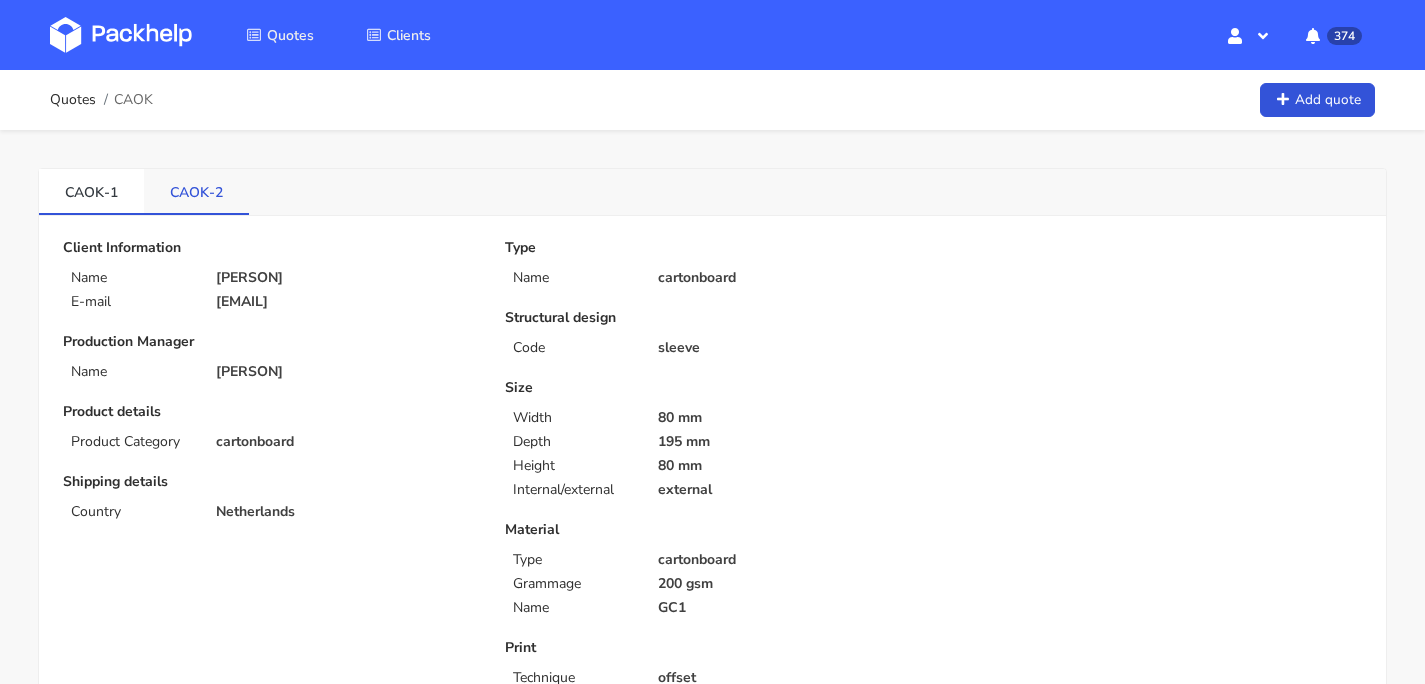 click on "CAOK-2" at bounding box center (196, 191) 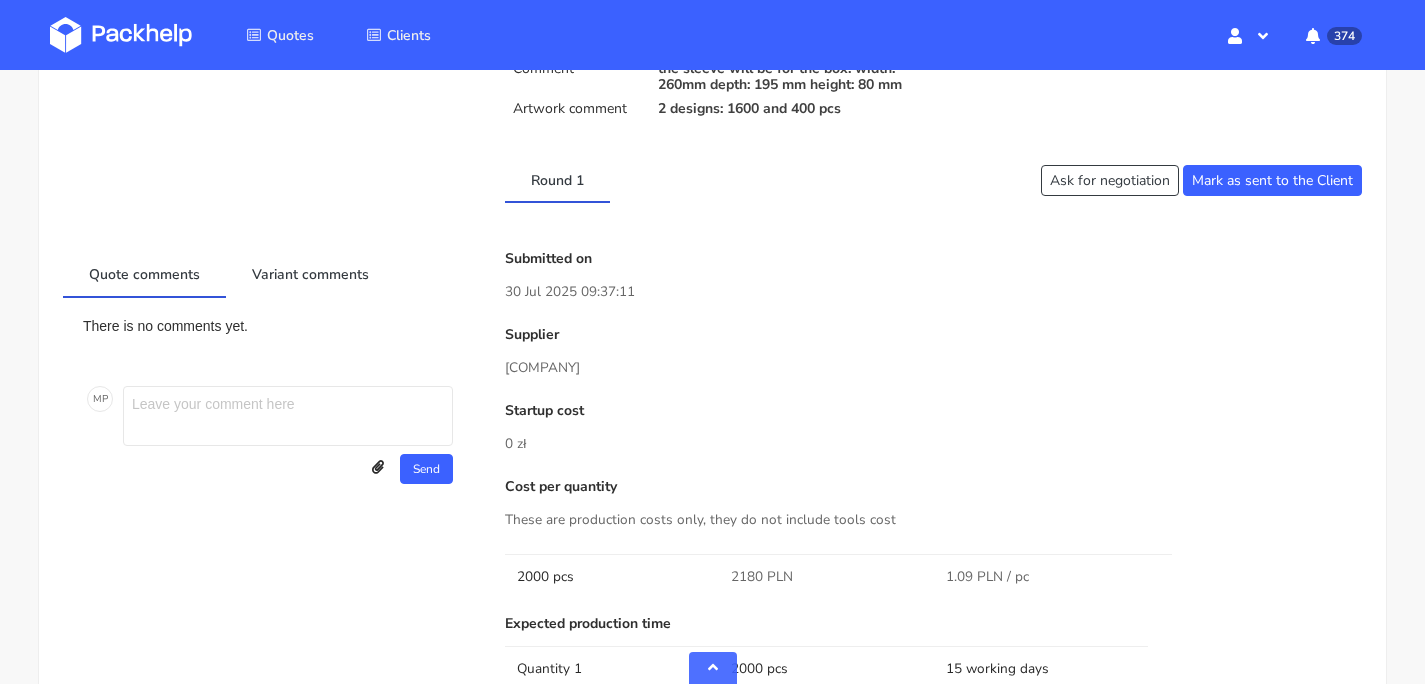 scroll, scrollTop: 1090, scrollLeft: 0, axis: vertical 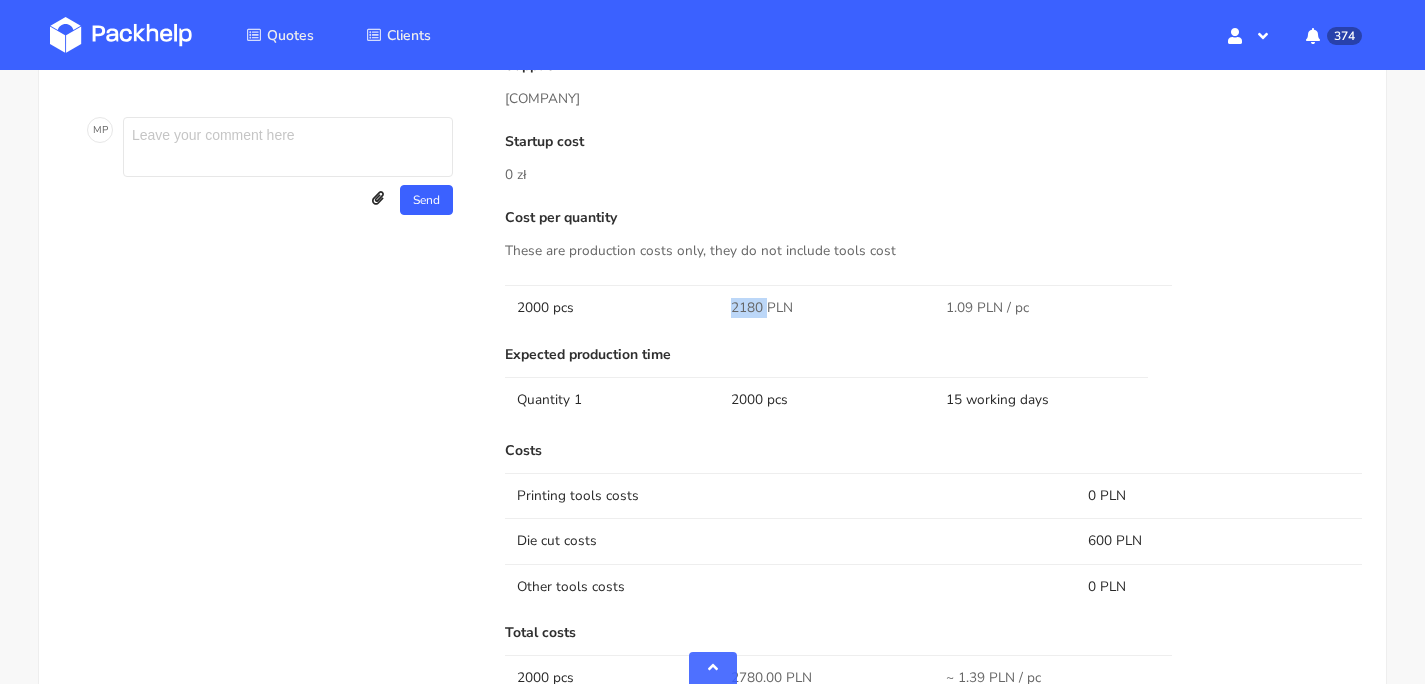 drag, startPoint x: 757, startPoint y: 311, endPoint x: 717, endPoint y: 311, distance: 40 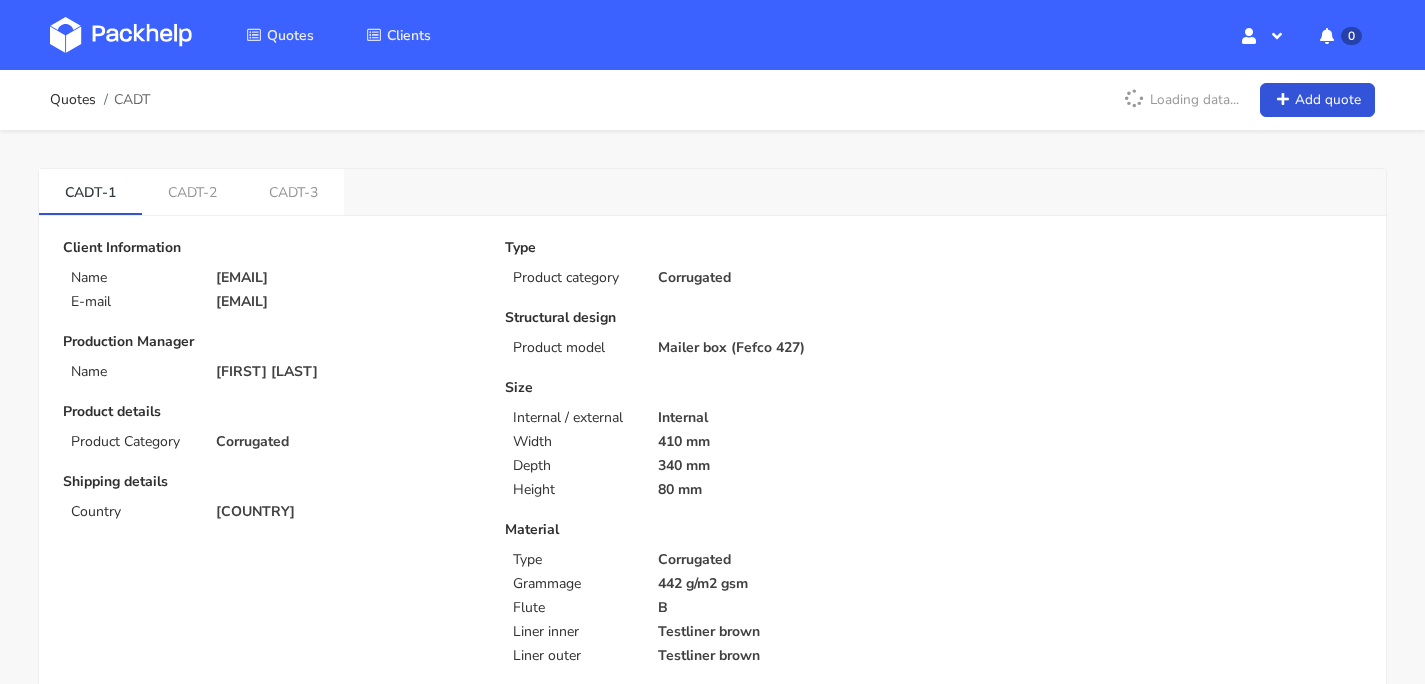 scroll, scrollTop: 0, scrollLeft: 0, axis: both 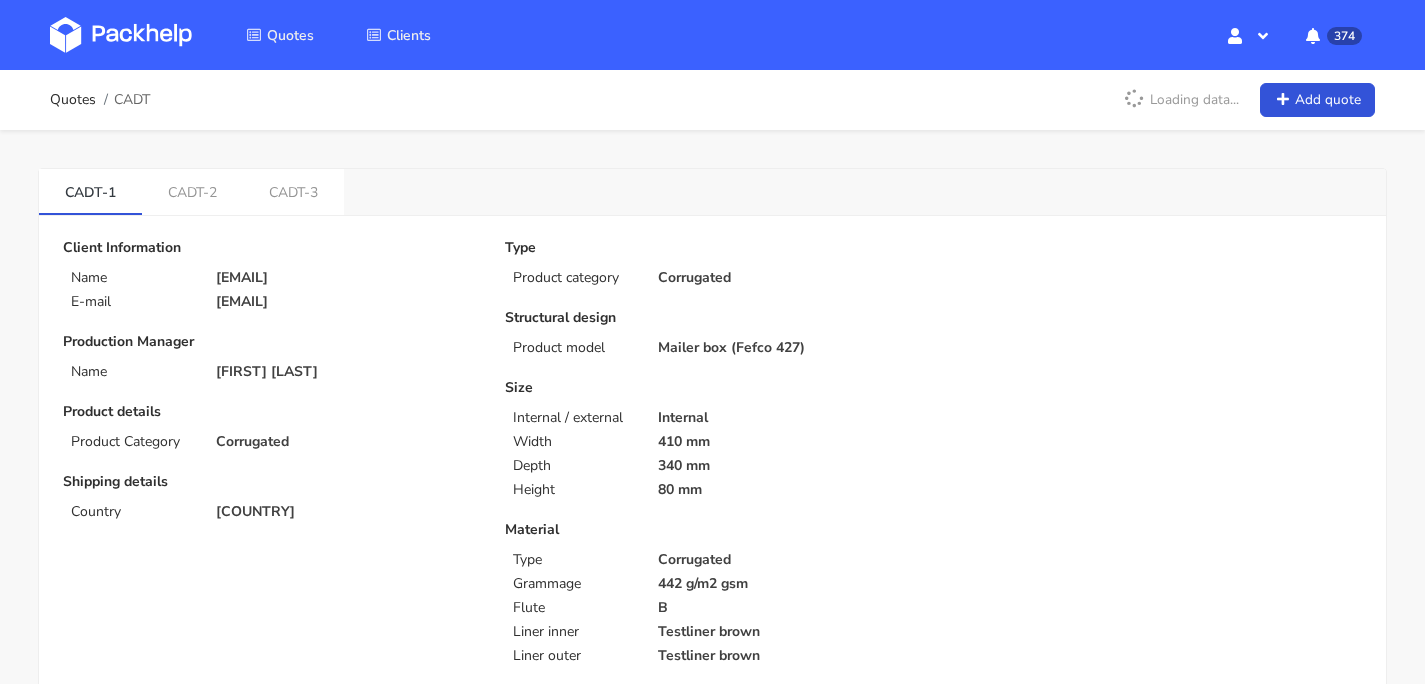 click at bounding box center (136, 35) 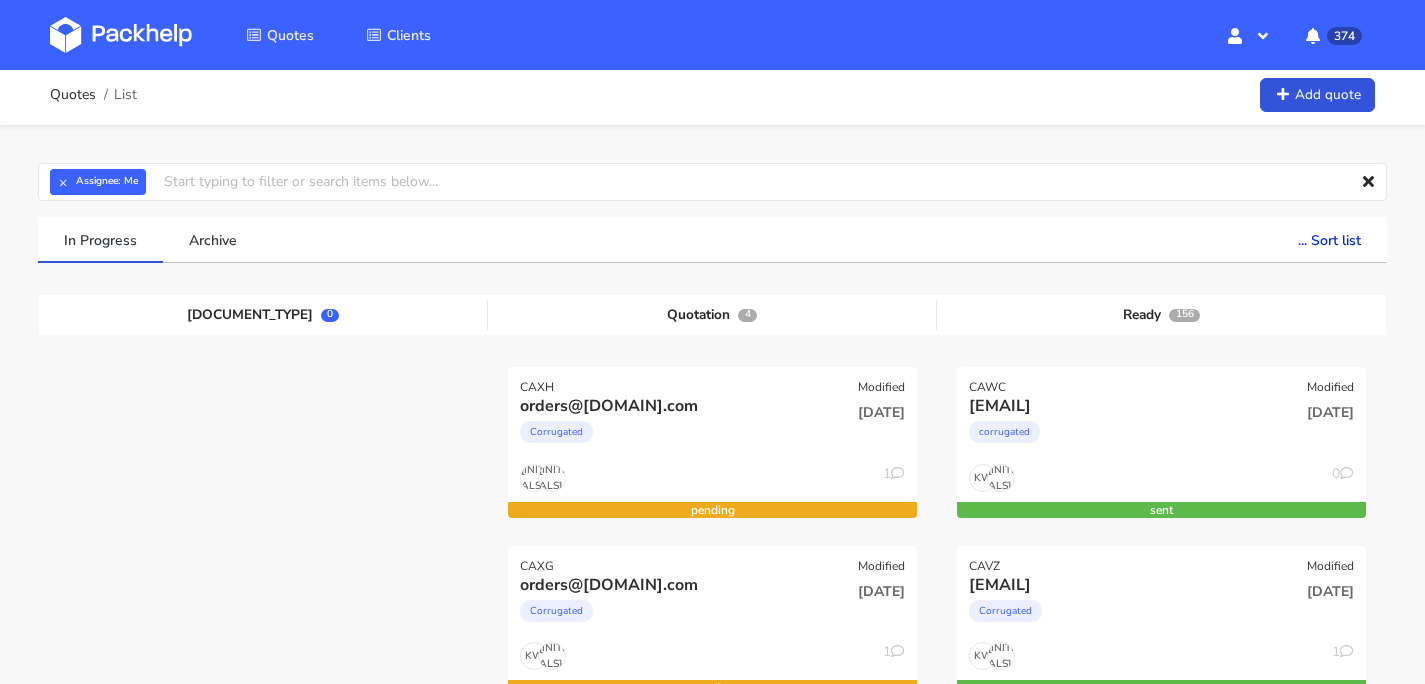 scroll, scrollTop: 0, scrollLeft: 0, axis: both 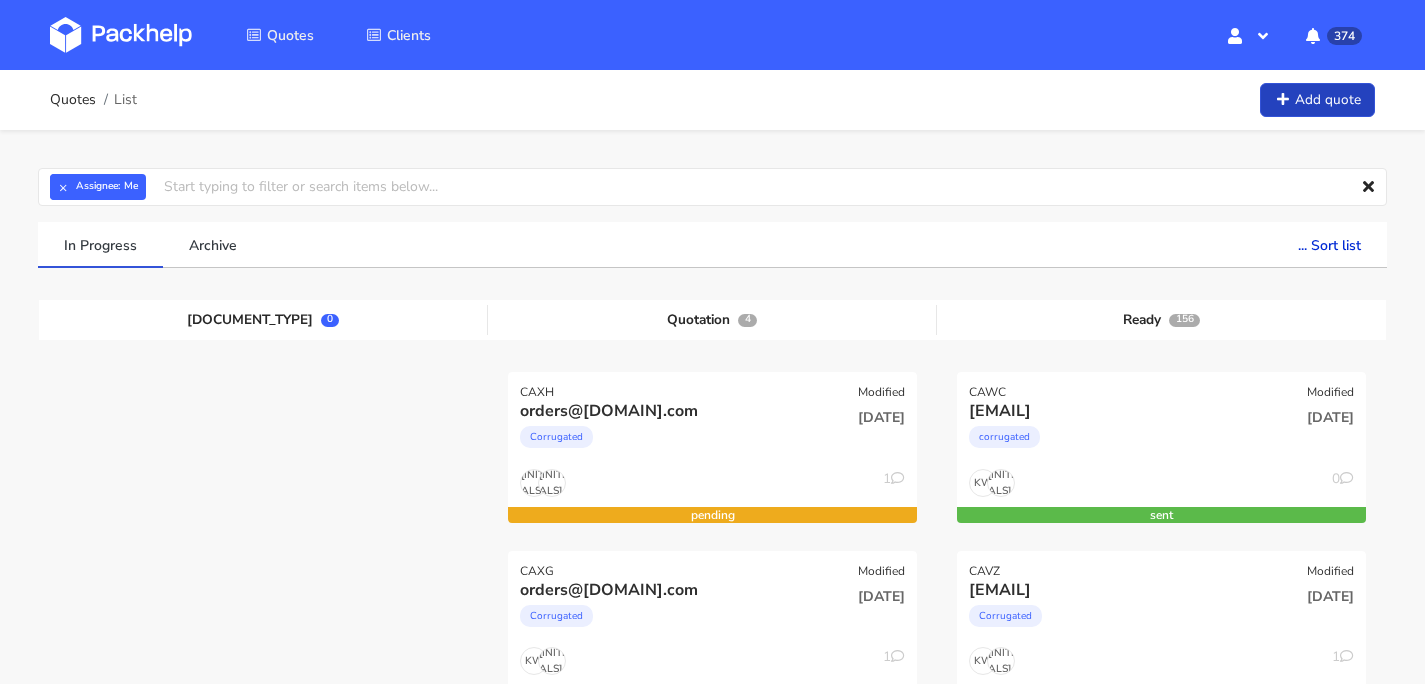click on "Add quote" at bounding box center [1317, 100] 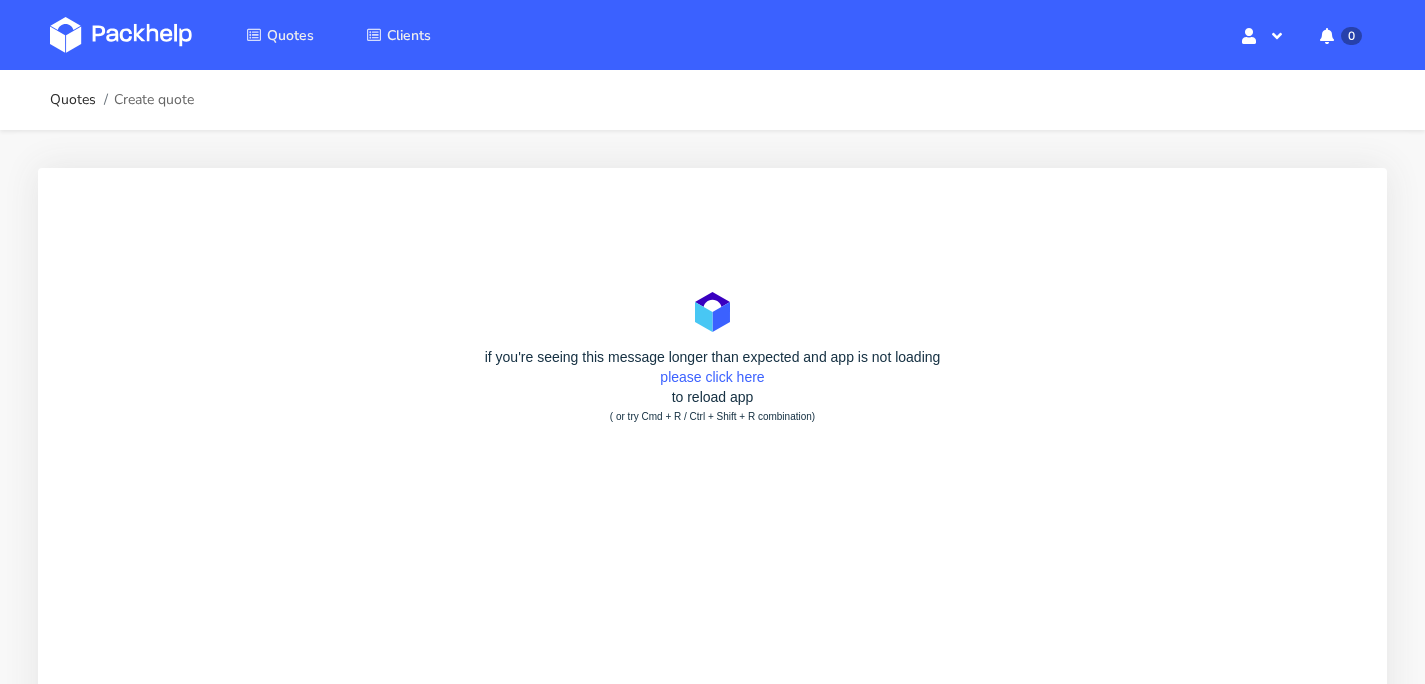 scroll, scrollTop: 0, scrollLeft: 0, axis: both 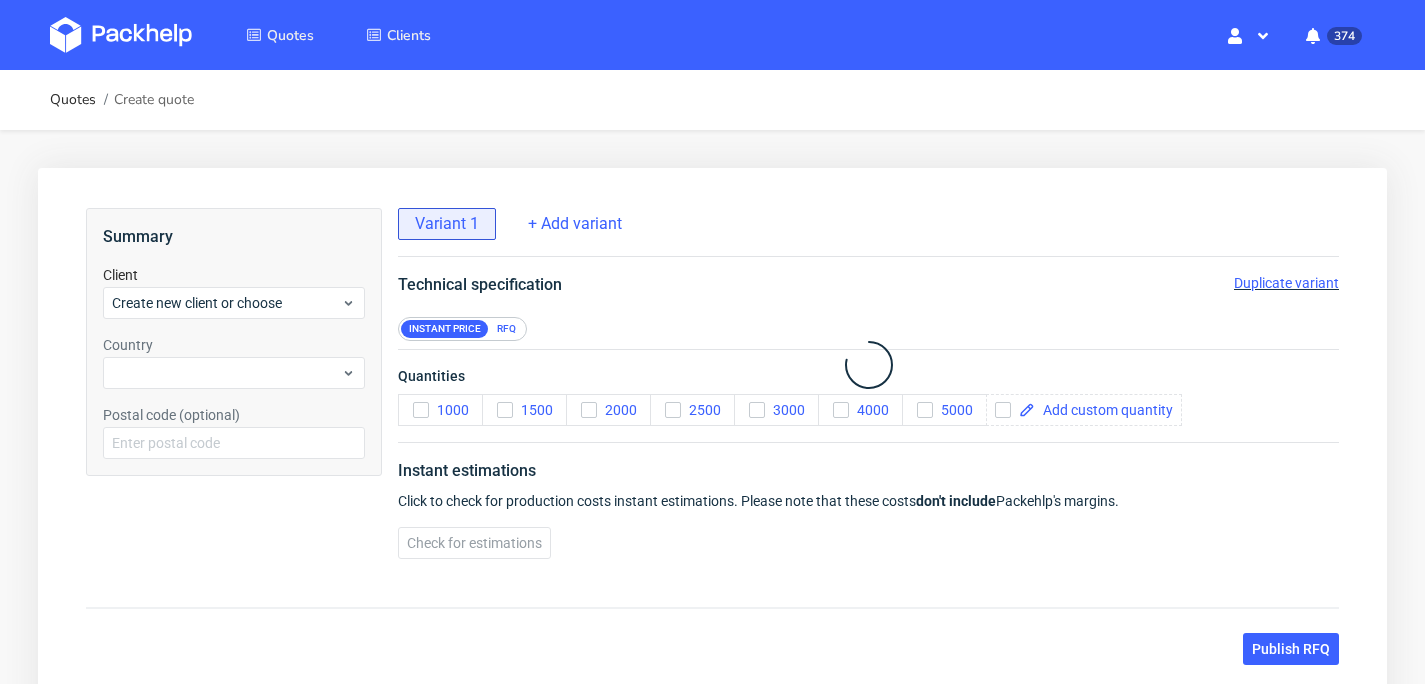 click on "RFQ" at bounding box center (506, 329) 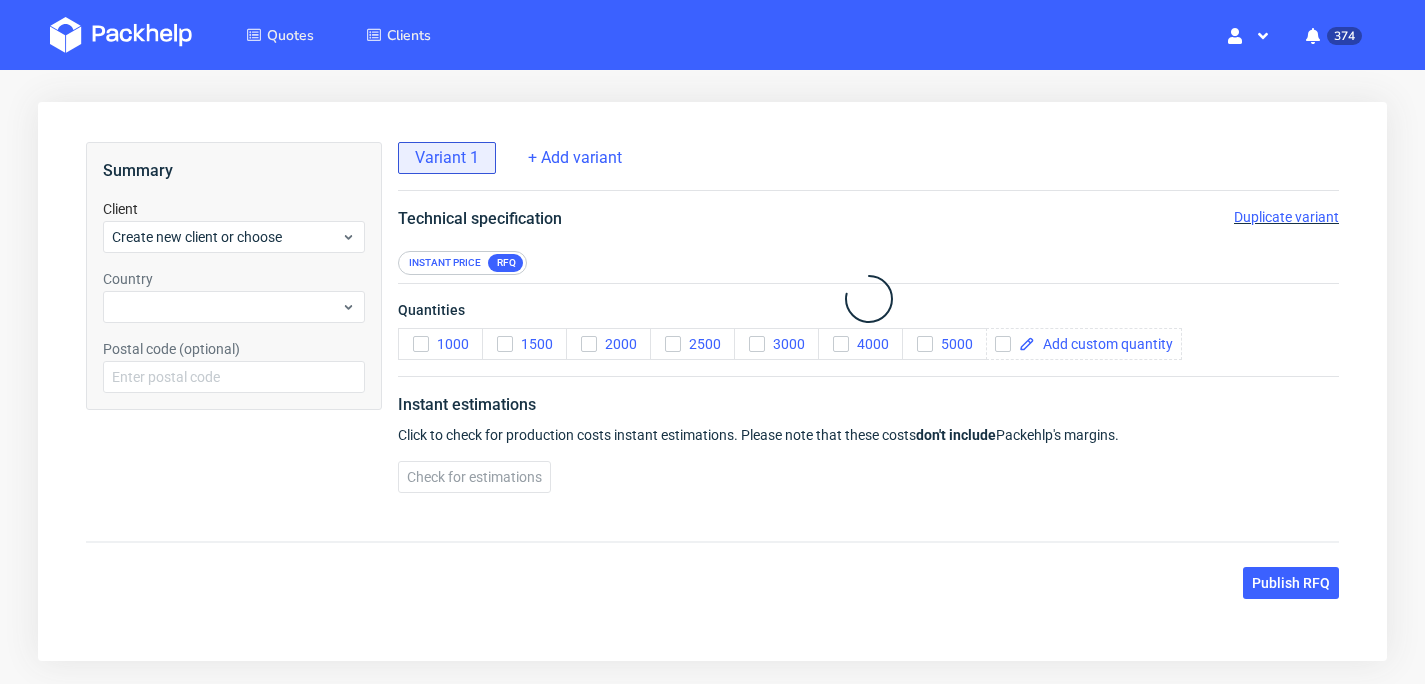 scroll, scrollTop: 142, scrollLeft: 0, axis: vertical 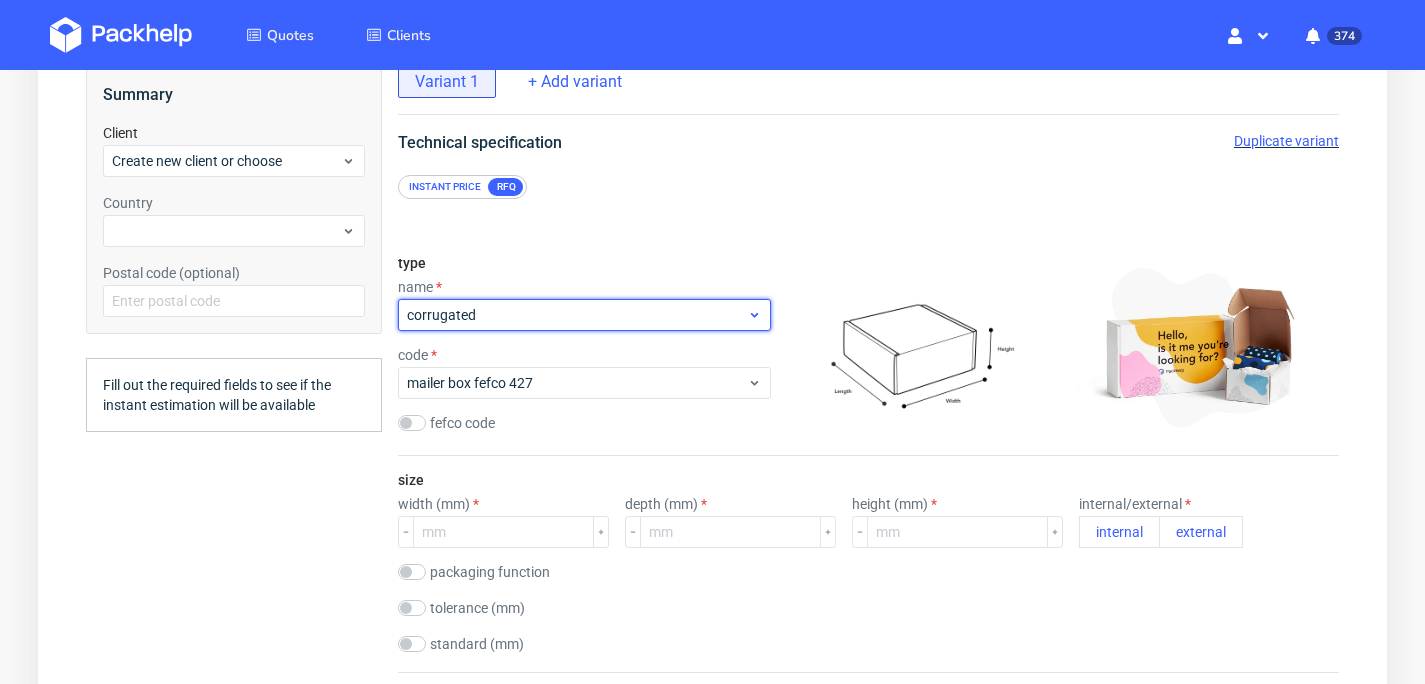 click on "corrugated" at bounding box center [584, 315] 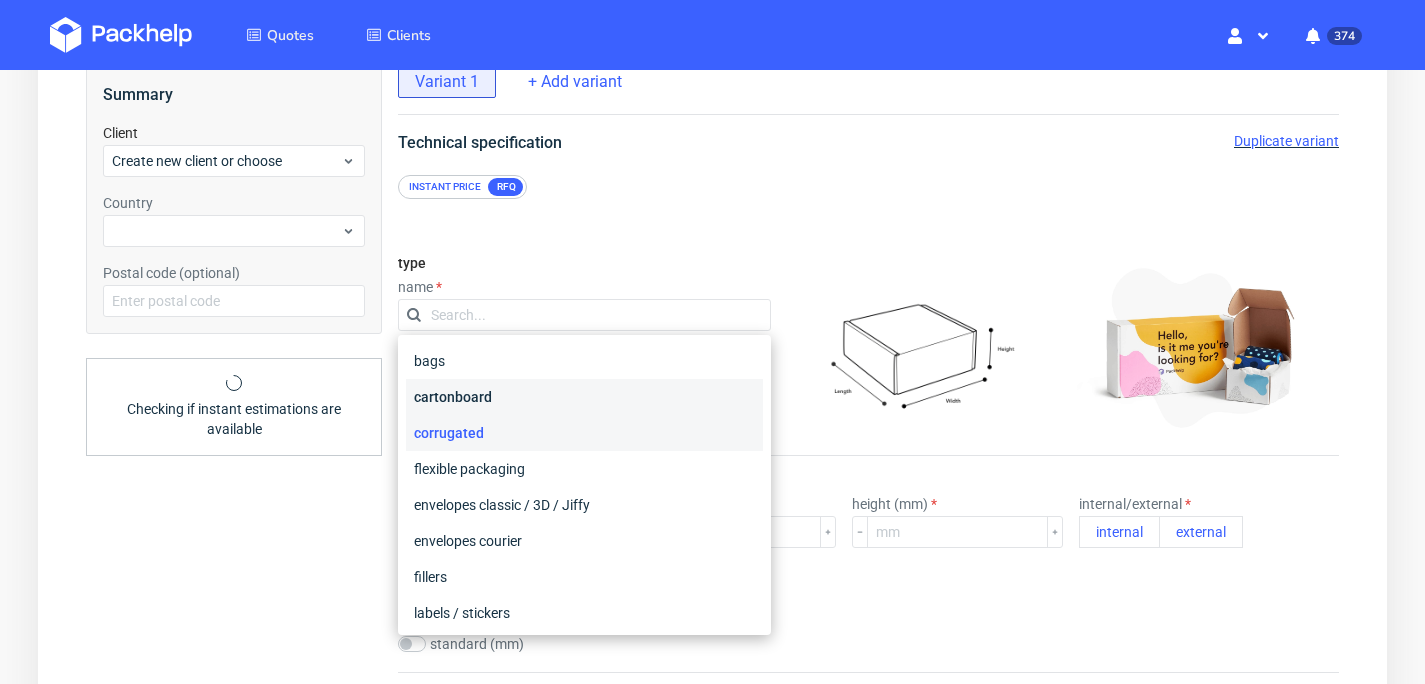 click on "cartonboard" at bounding box center (584, 397) 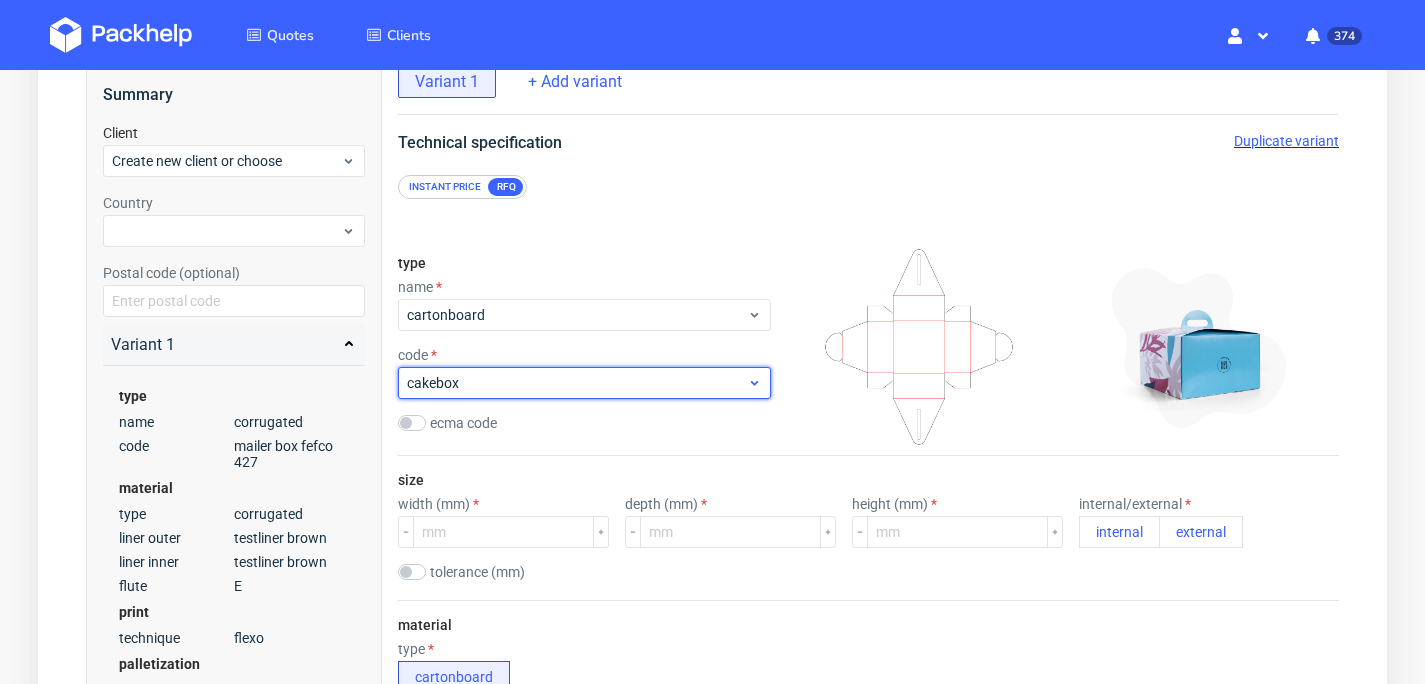 click on "cakebox" at bounding box center (584, 383) 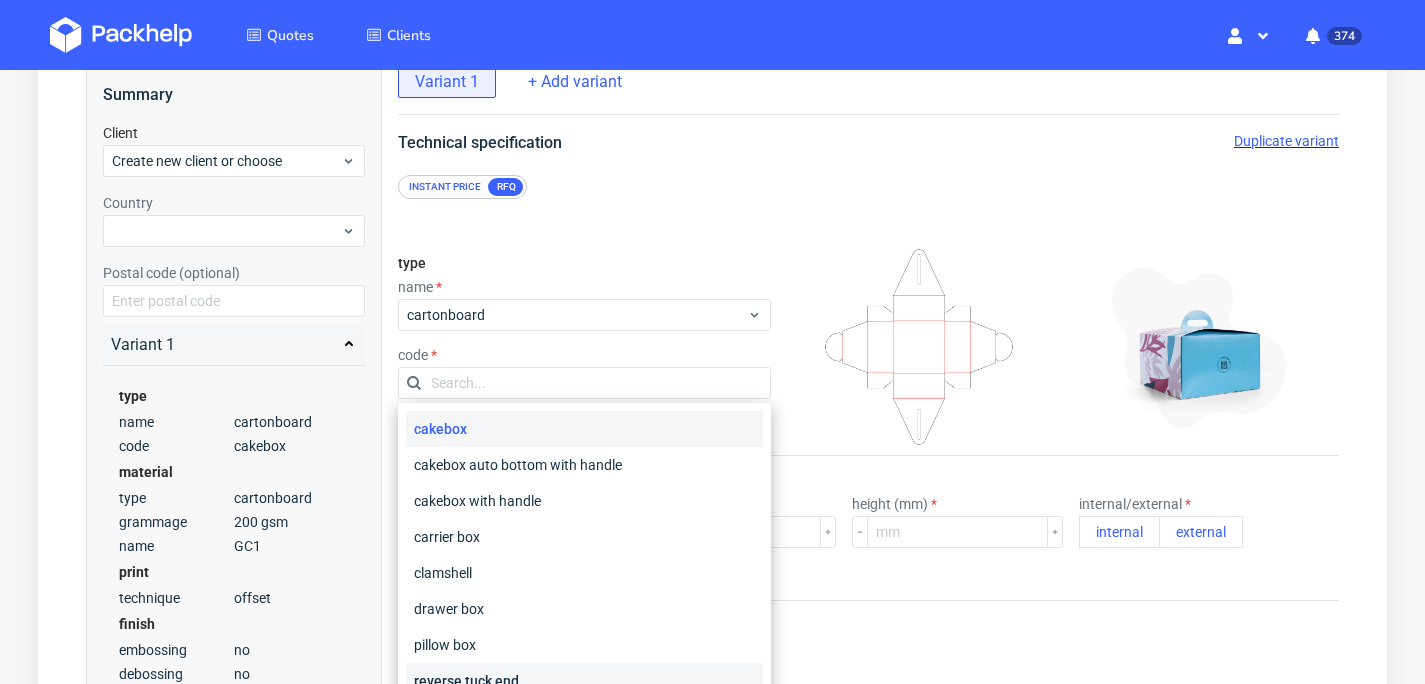 click on "reverse tuck end" at bounding box center [584, 681] 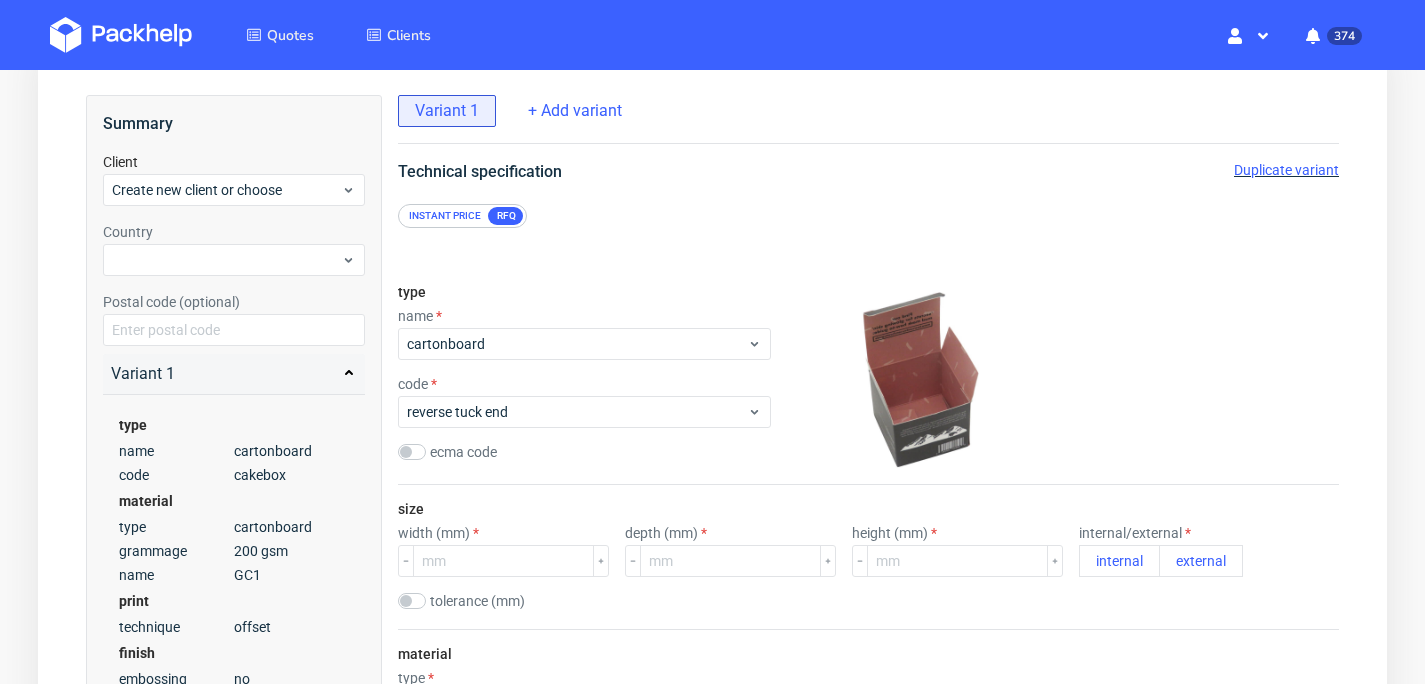scroll, scrollTop: 1054, scrollLeft: 0, axis: vertical 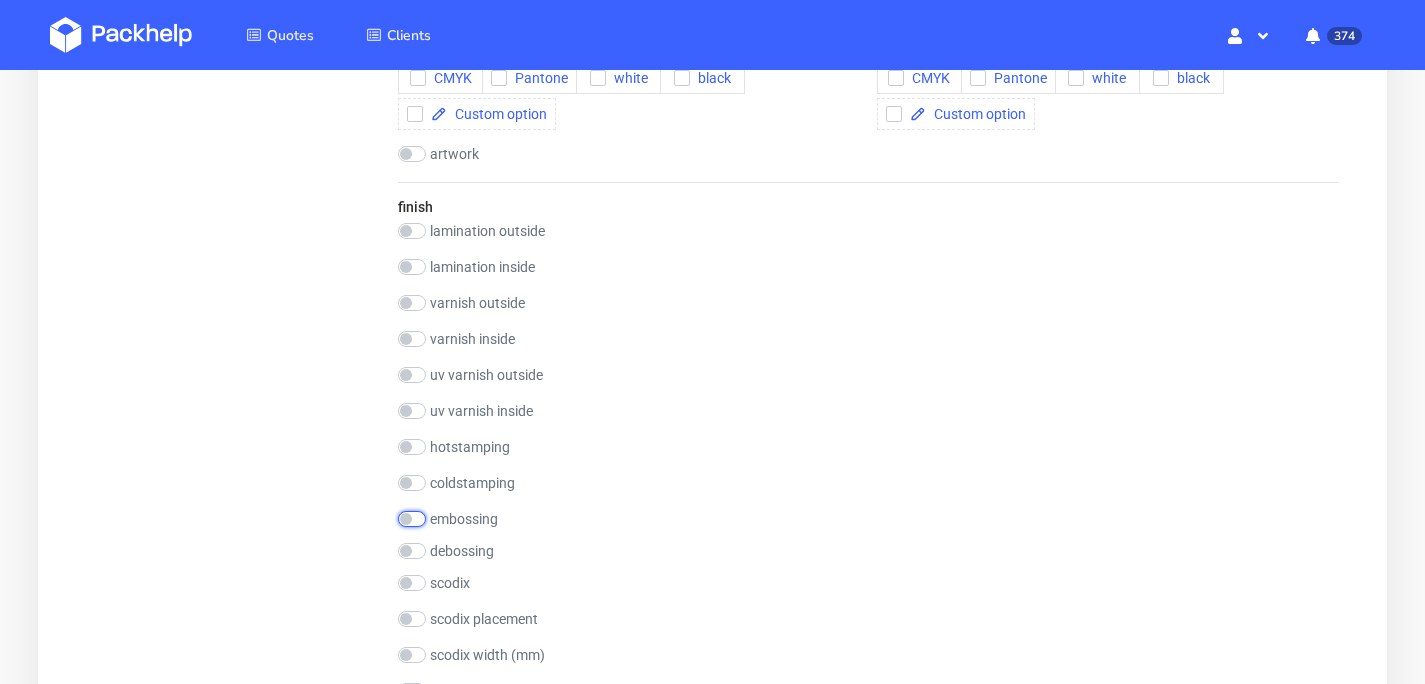 click at bounding box center (412, 519) 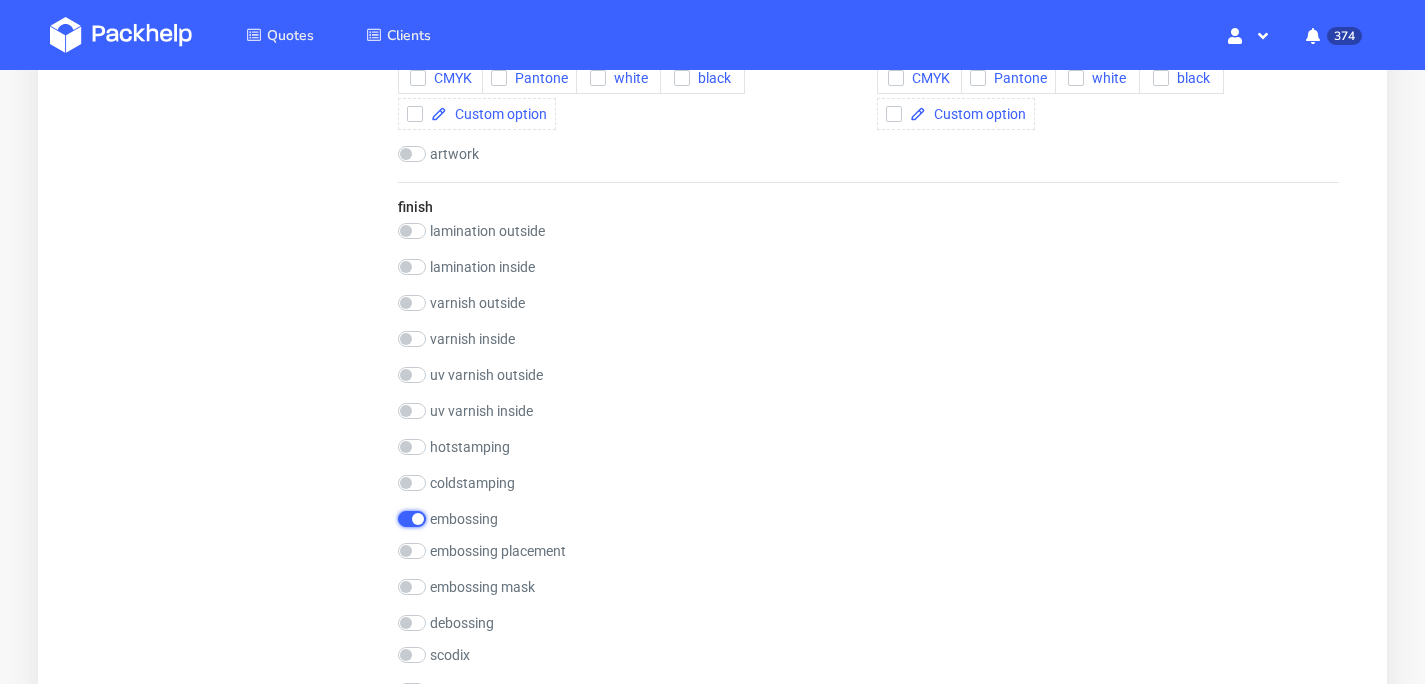 click at bounding box center [412, 519] 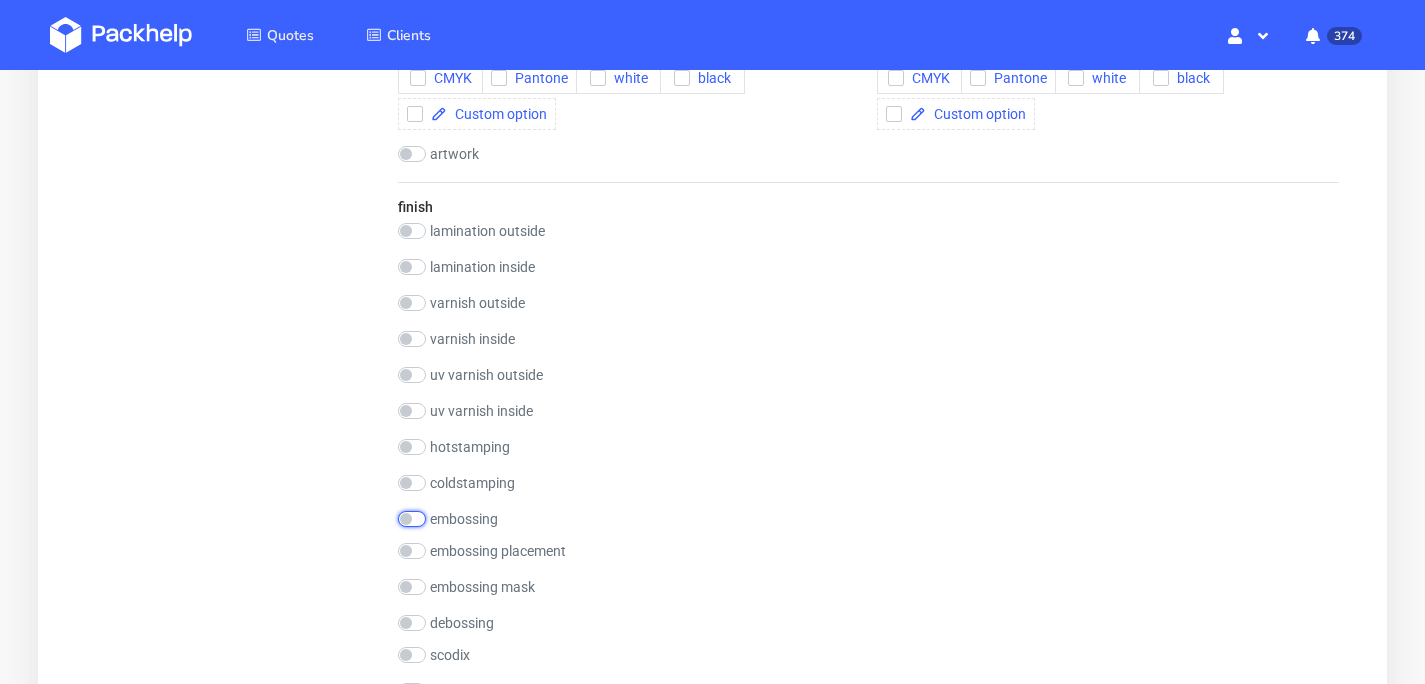checkbox on "false" 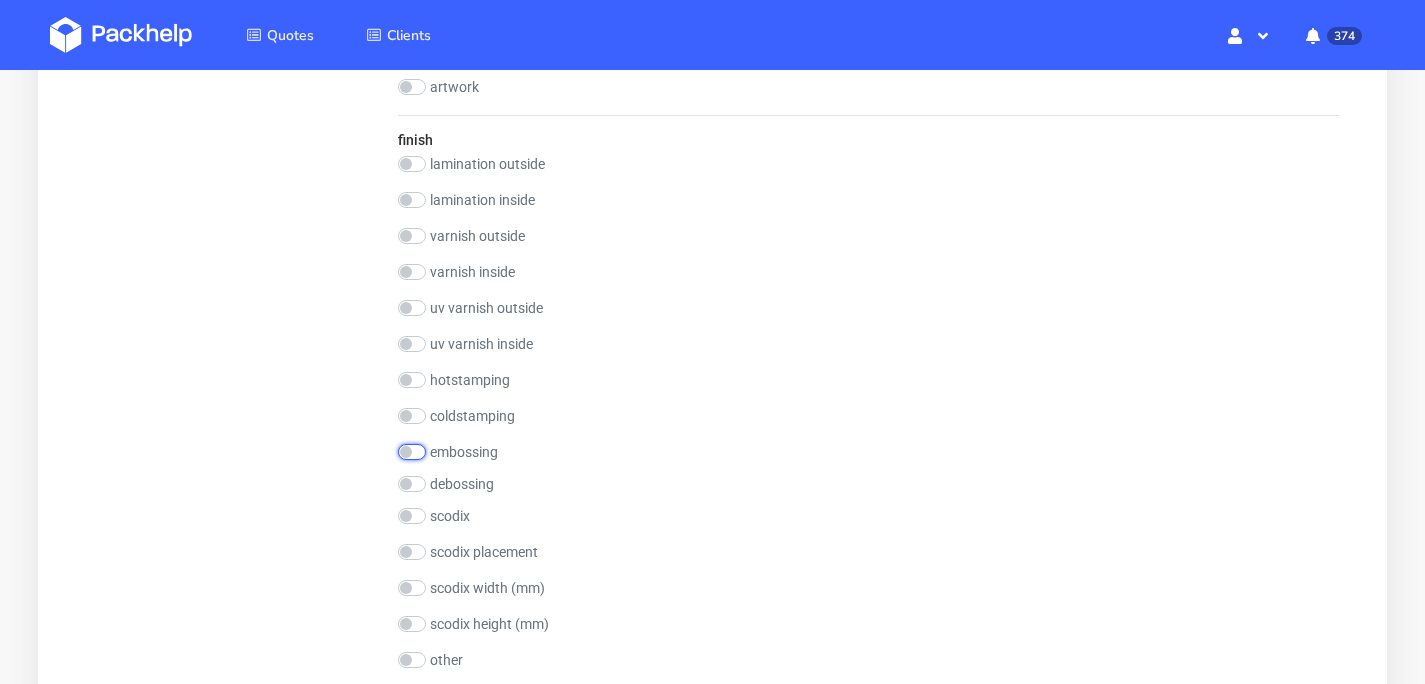 scroll, scrollTop: 1088, scrollLeft: 0, axis: vertical 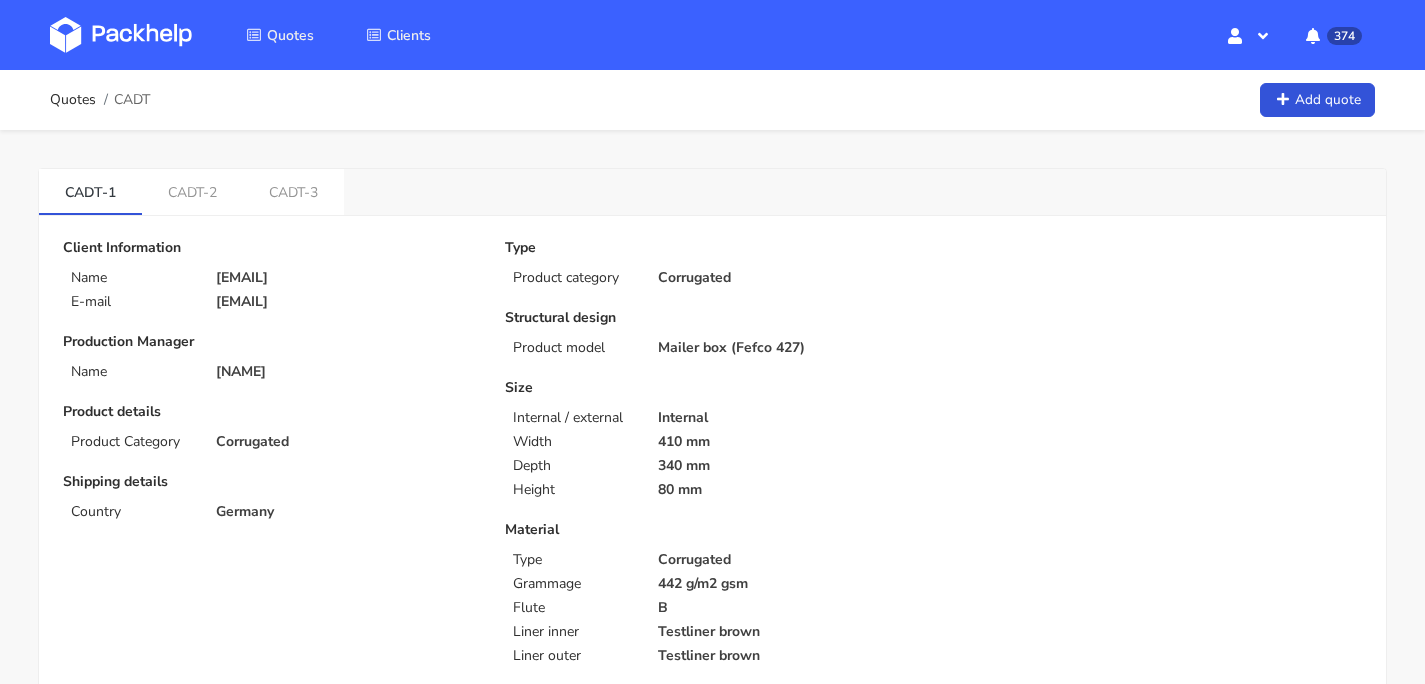 click at bounding box center [121, 35] 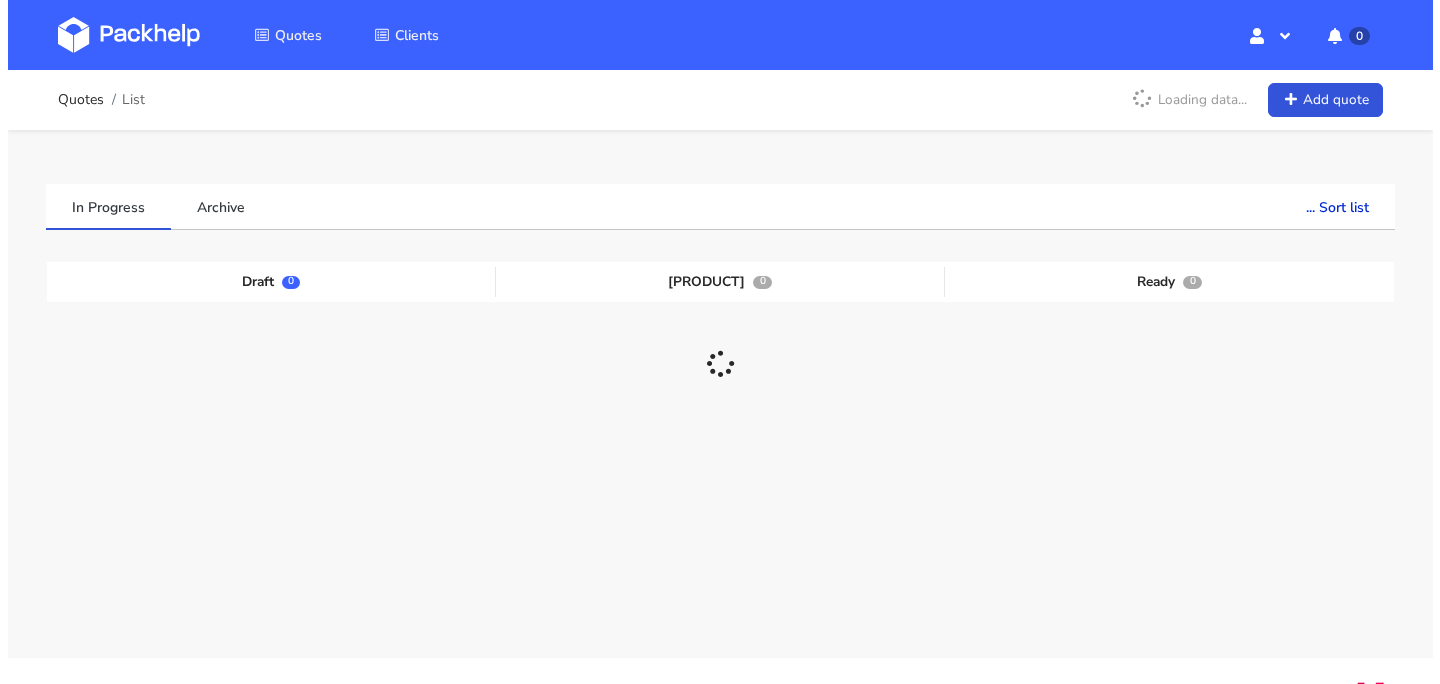 scroll, scrollTop: 0, scrollLeft: 0, axis: both 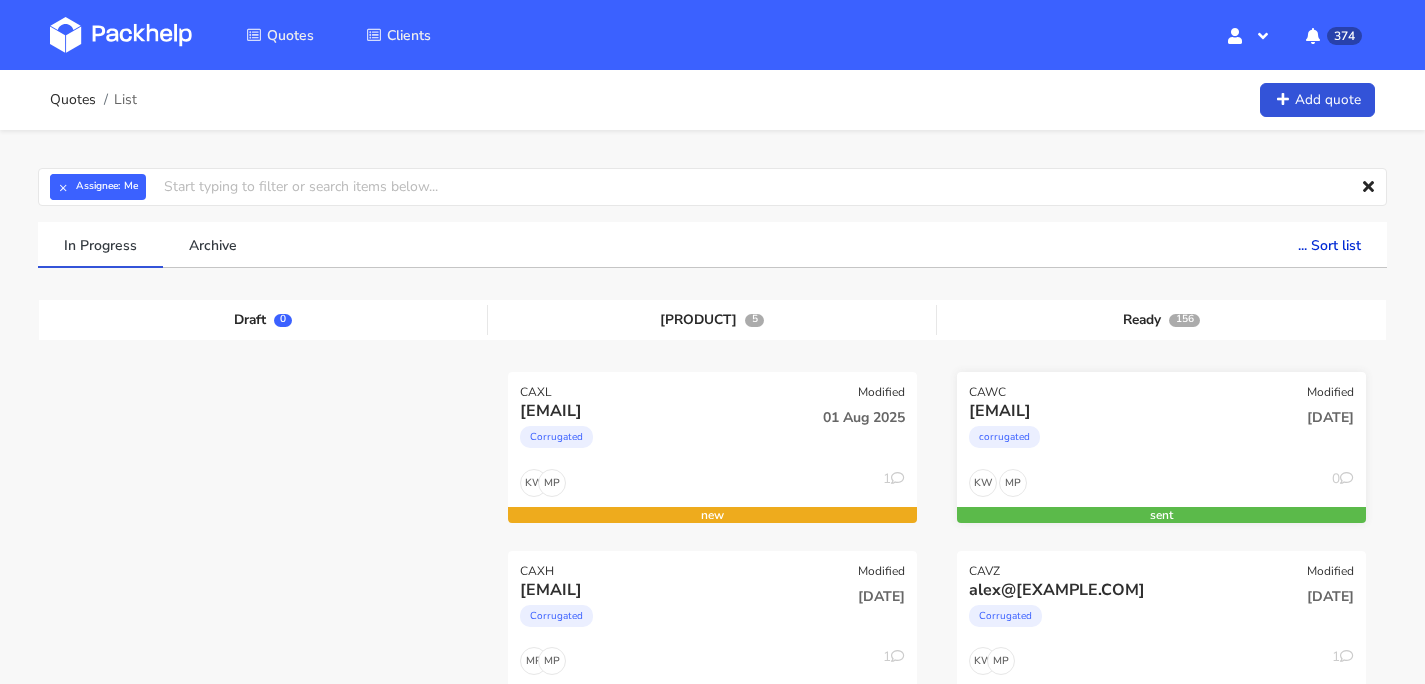 click on "corrugated" at bounding box center [1099, 442] 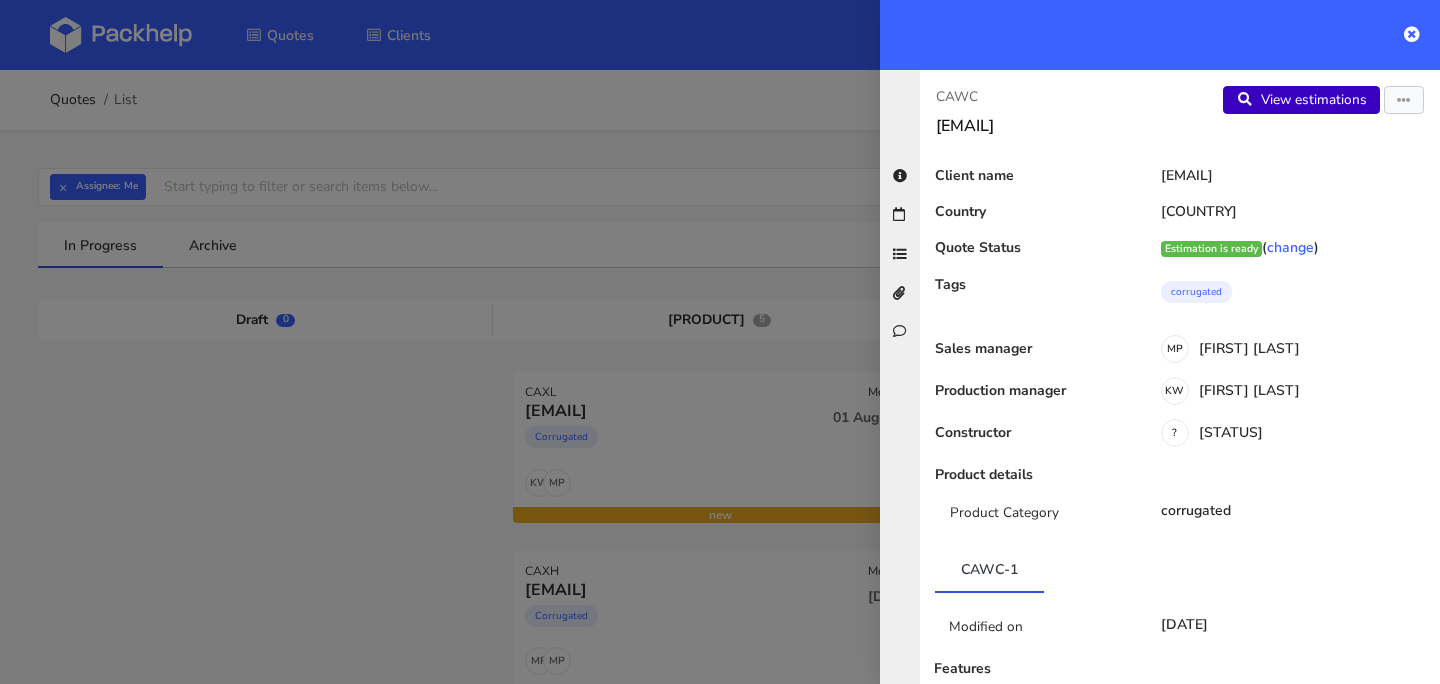 click on "View estimations" at bounding box center (1301, 100) 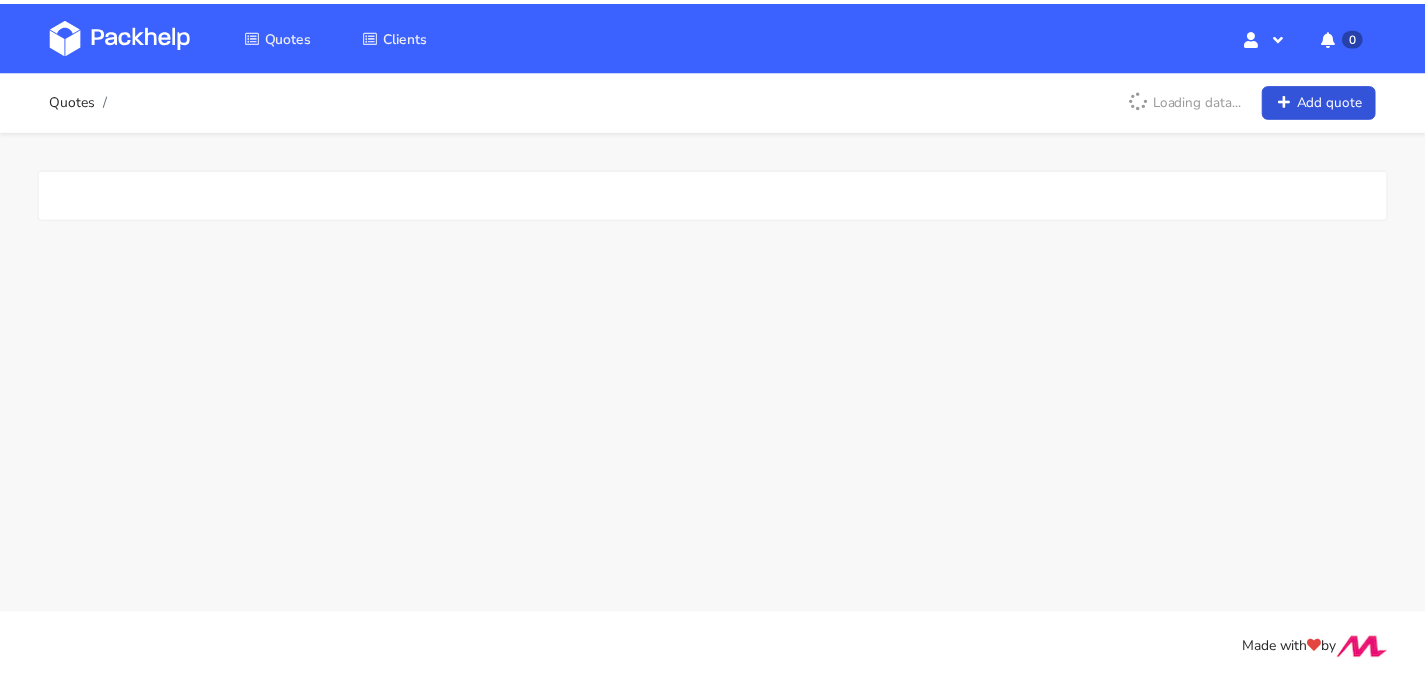 scroll, scrollTop: 0, scrollLeft: 0, axis: both 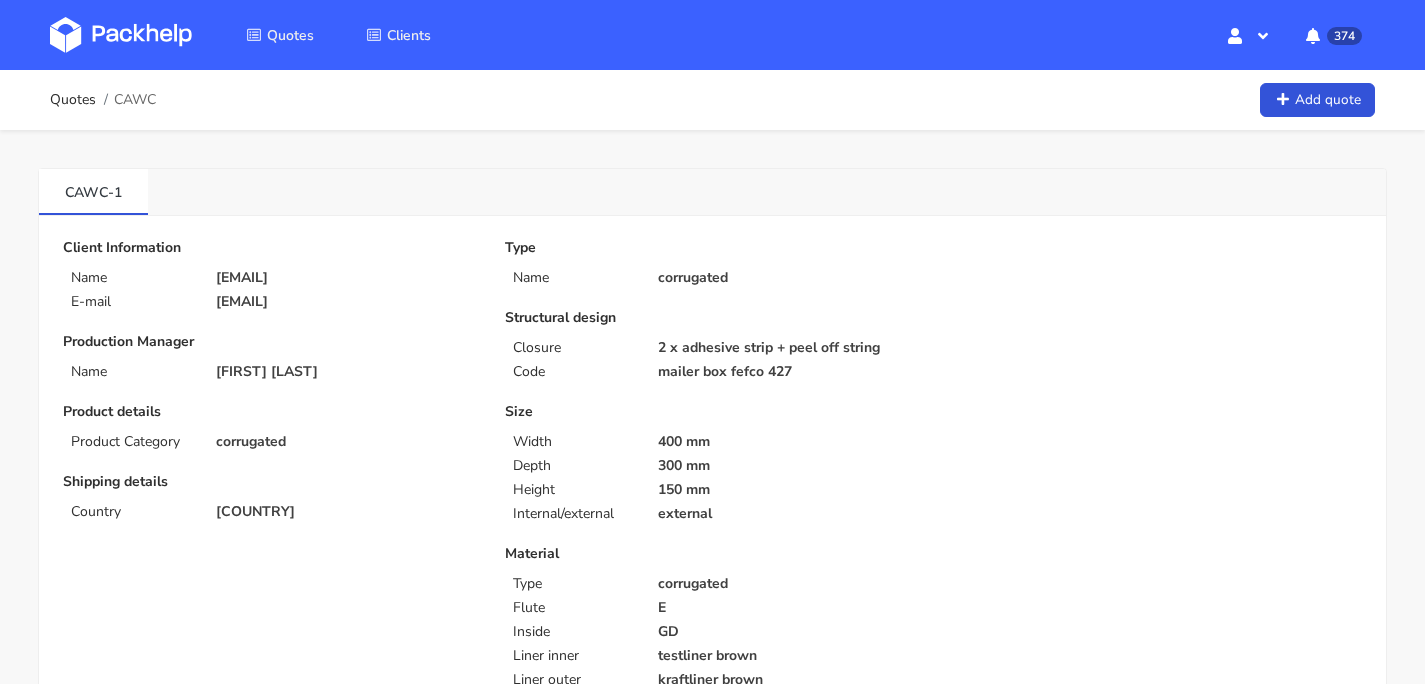 drag, startPoint x: 426, startPoint y: 274, endPoint x: 219, endPoint y: 276, distance: 207.00966 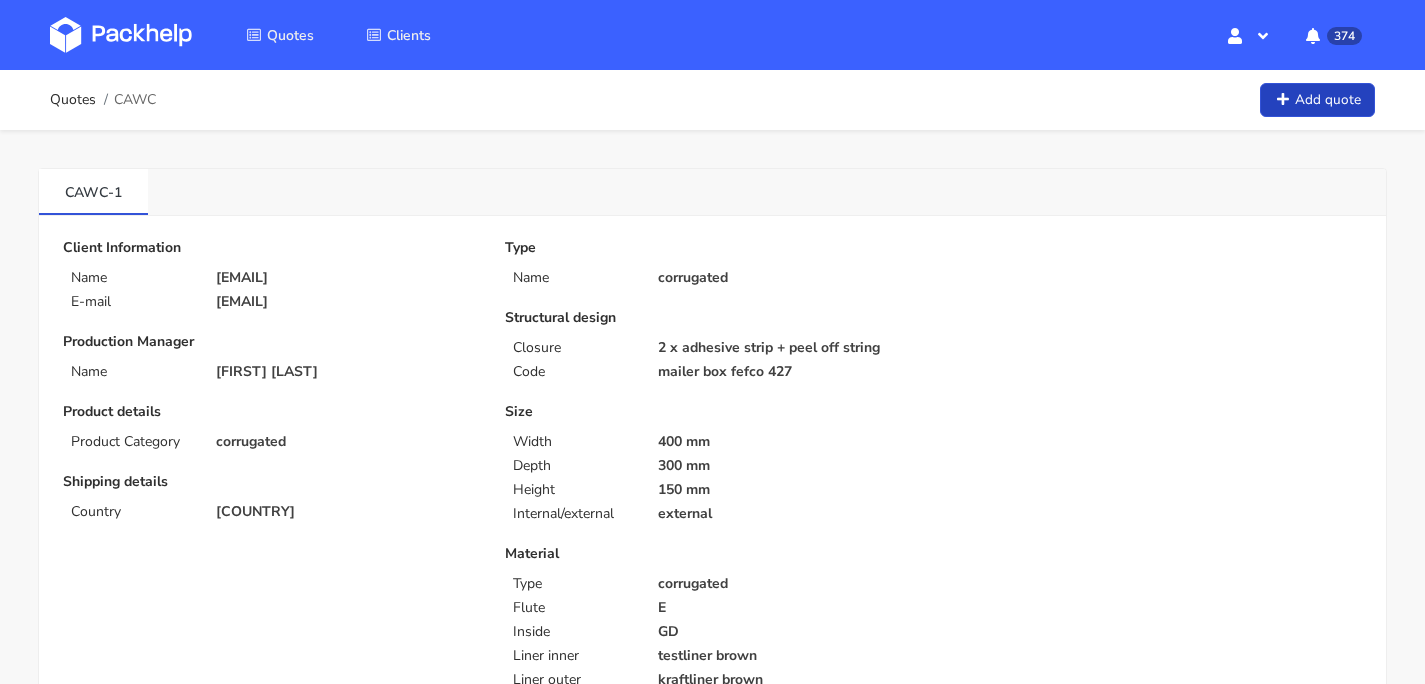 click on "Add quote" at bounding box center (1317, 100) 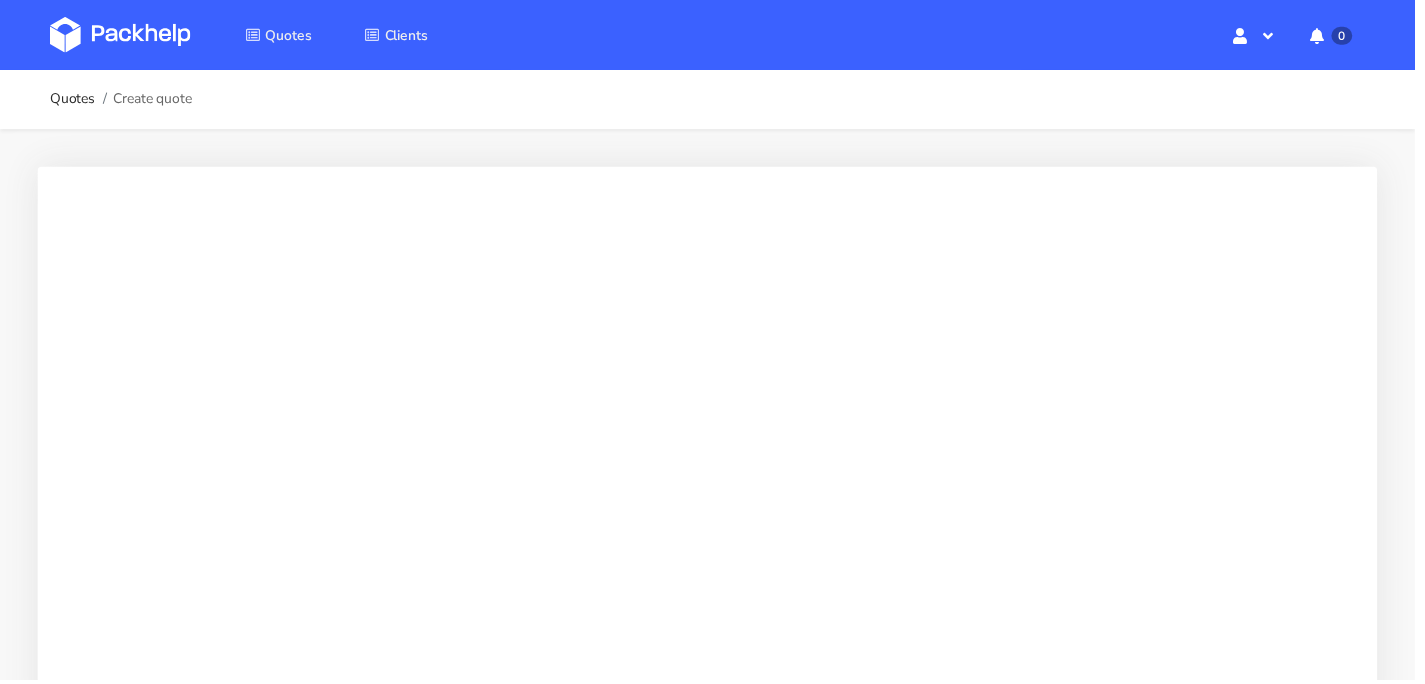 scroll, scrollTop: 0, scrollLeft: 0, axis: both 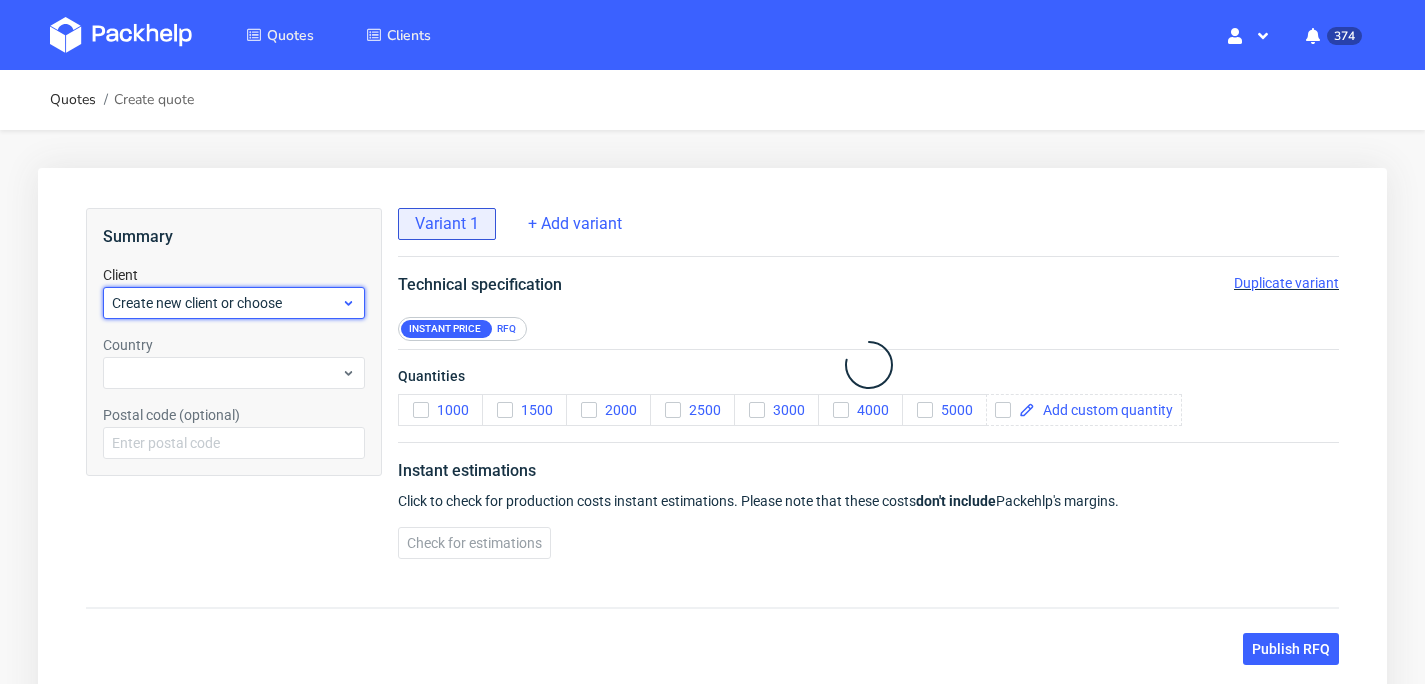 click on "Create new client or choose" at bounding box center [226, 303] 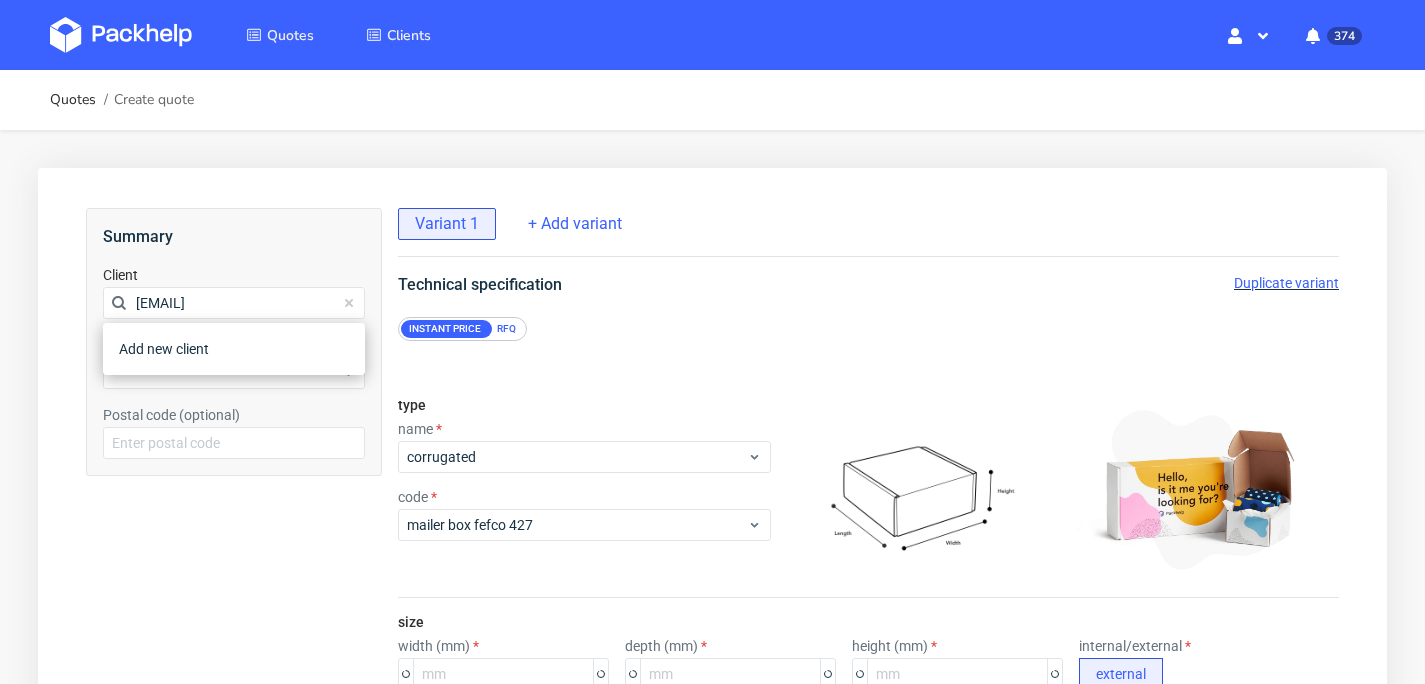 scroll, scrollTop: 0, scrollLeft: 4, axis: horizontal 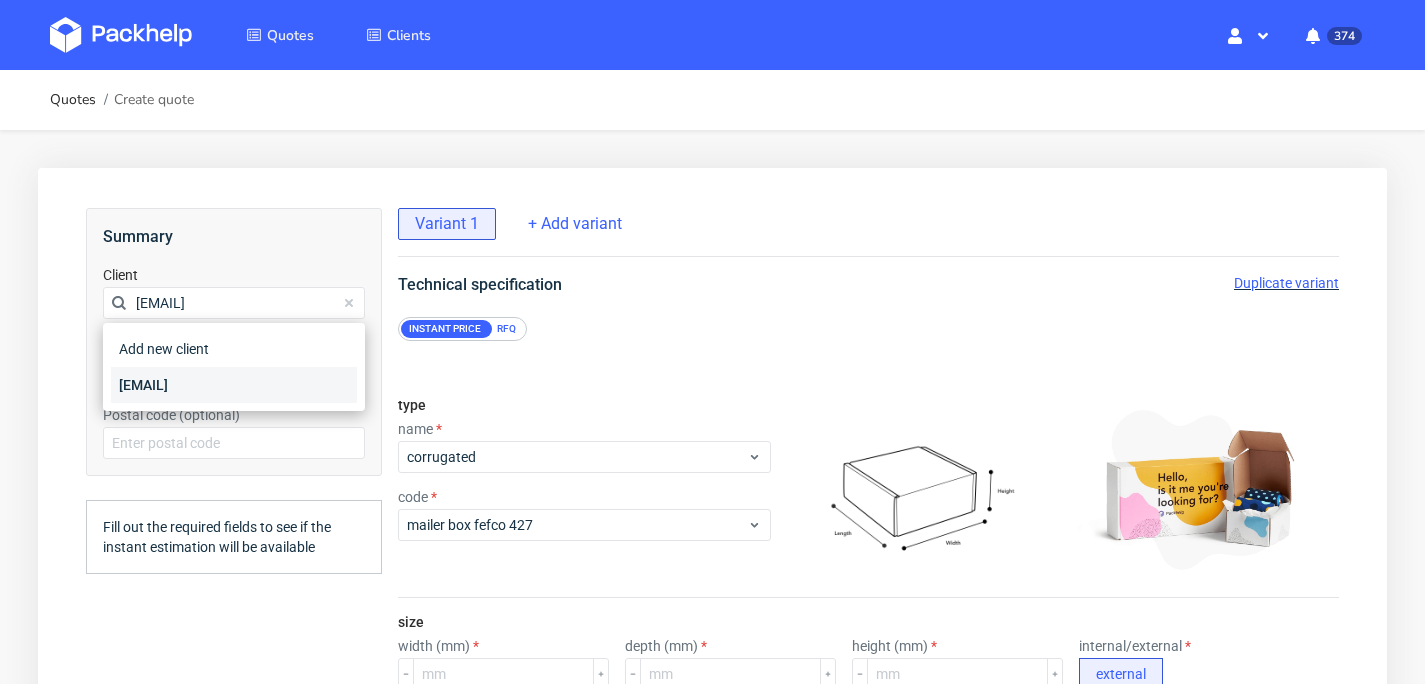 type on "[EMAIL]" 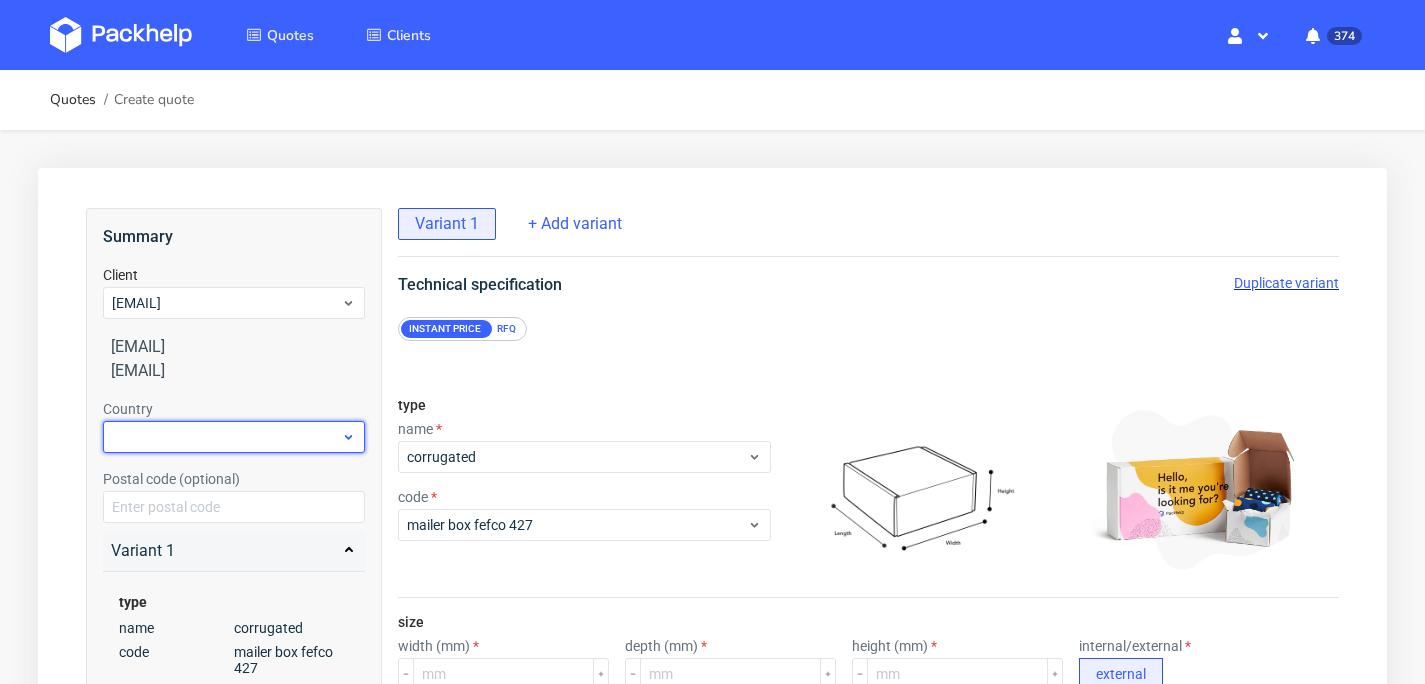 click at bounding box center (234, 437) 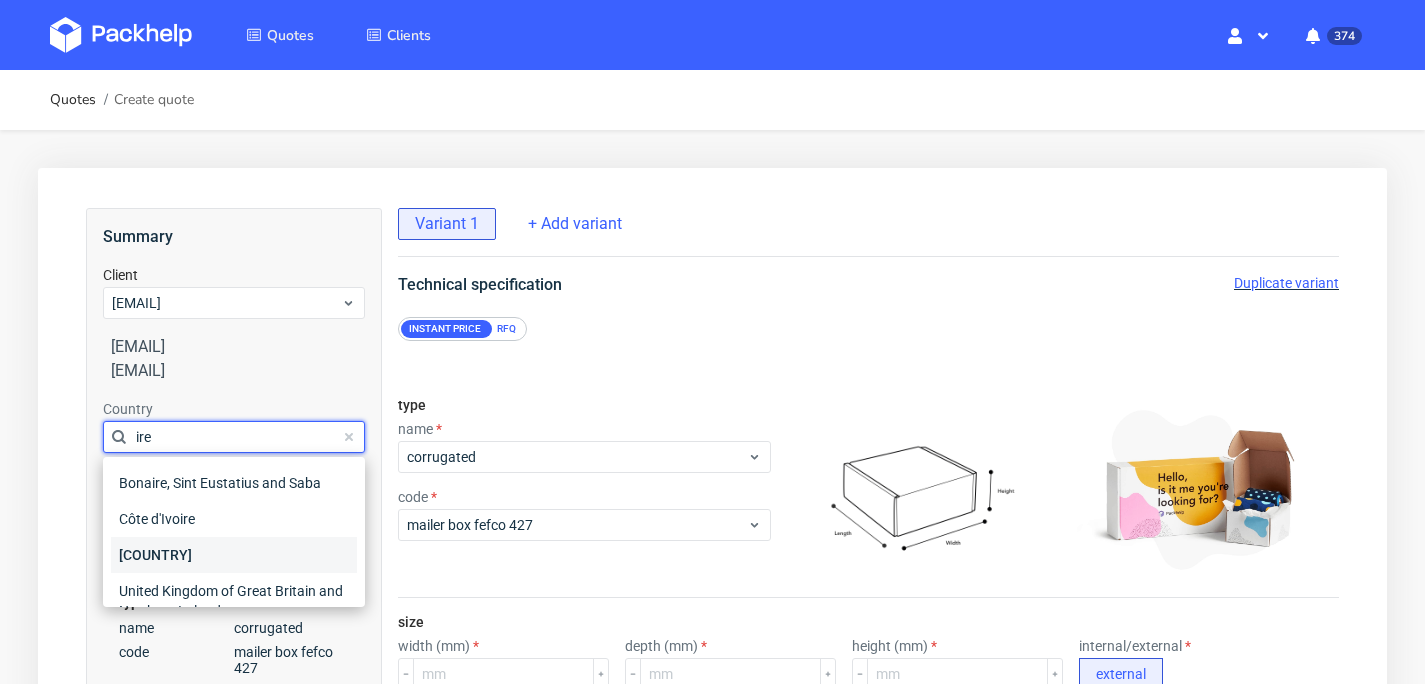 type on "ire" 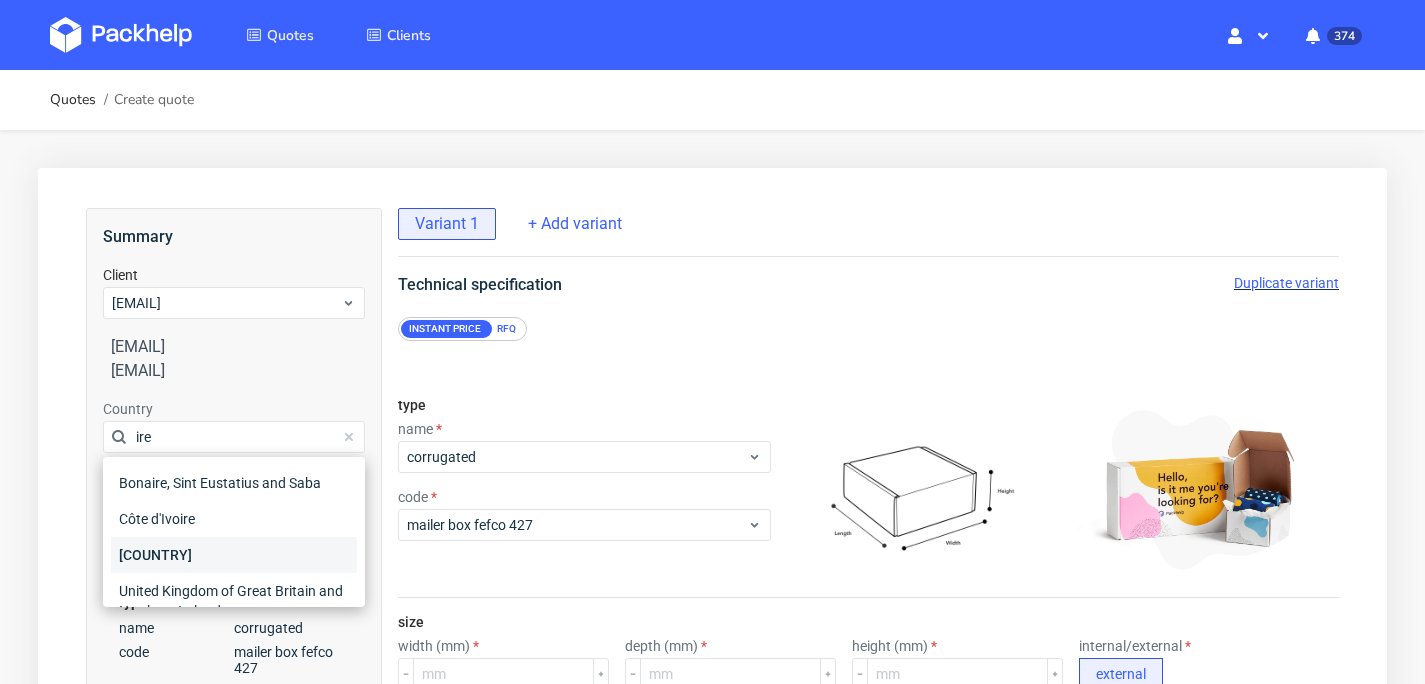 click on "[COUNTRY]" at bounding box center [234, 555] 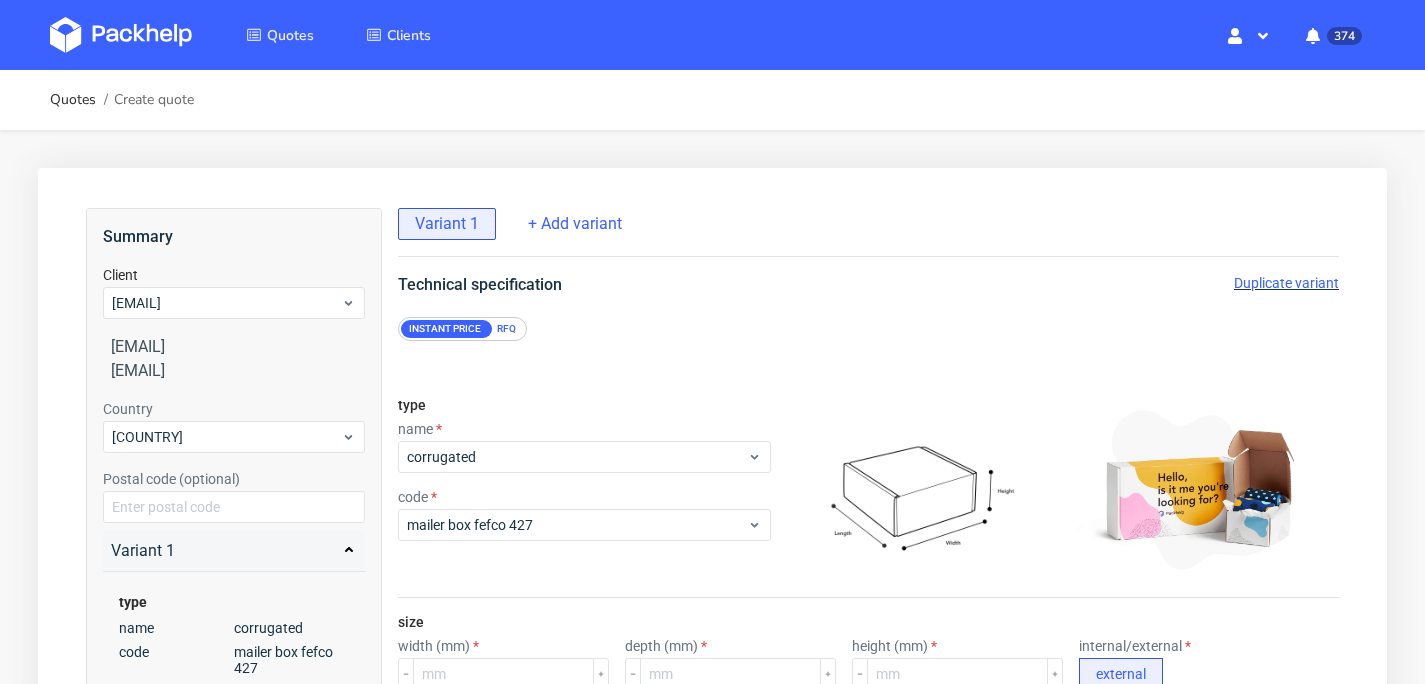 click on "RFQ" at bounding box center (506, 329) 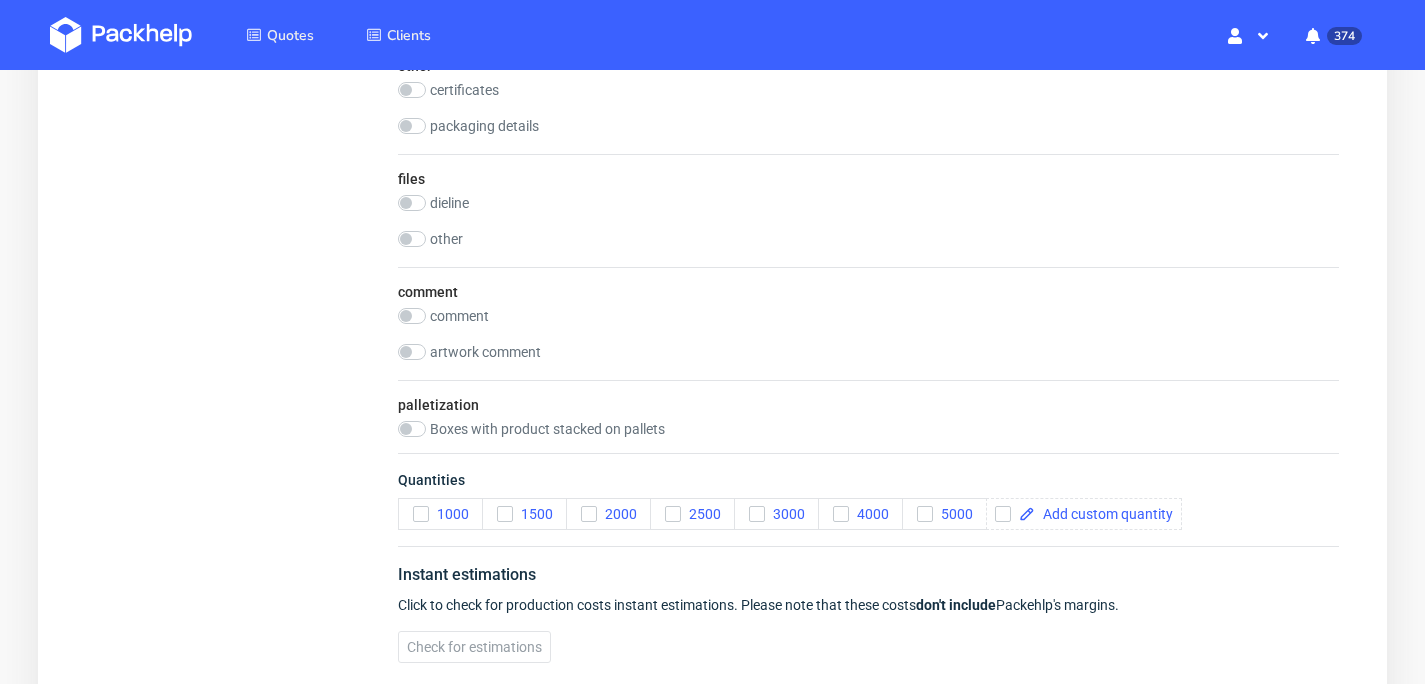 scroll, scrollTop: 2084, scrollLeft: 0, axis: vertical 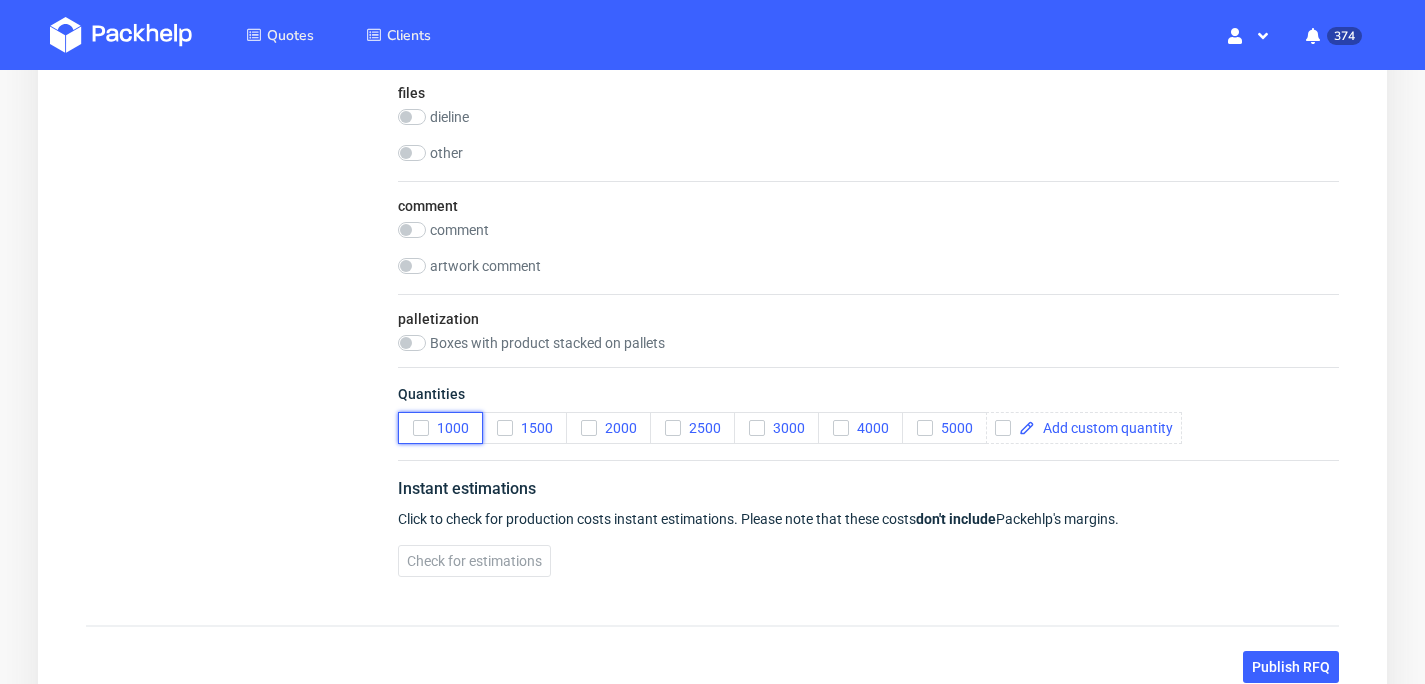 click on "1000" at bounding box center [449, 428] 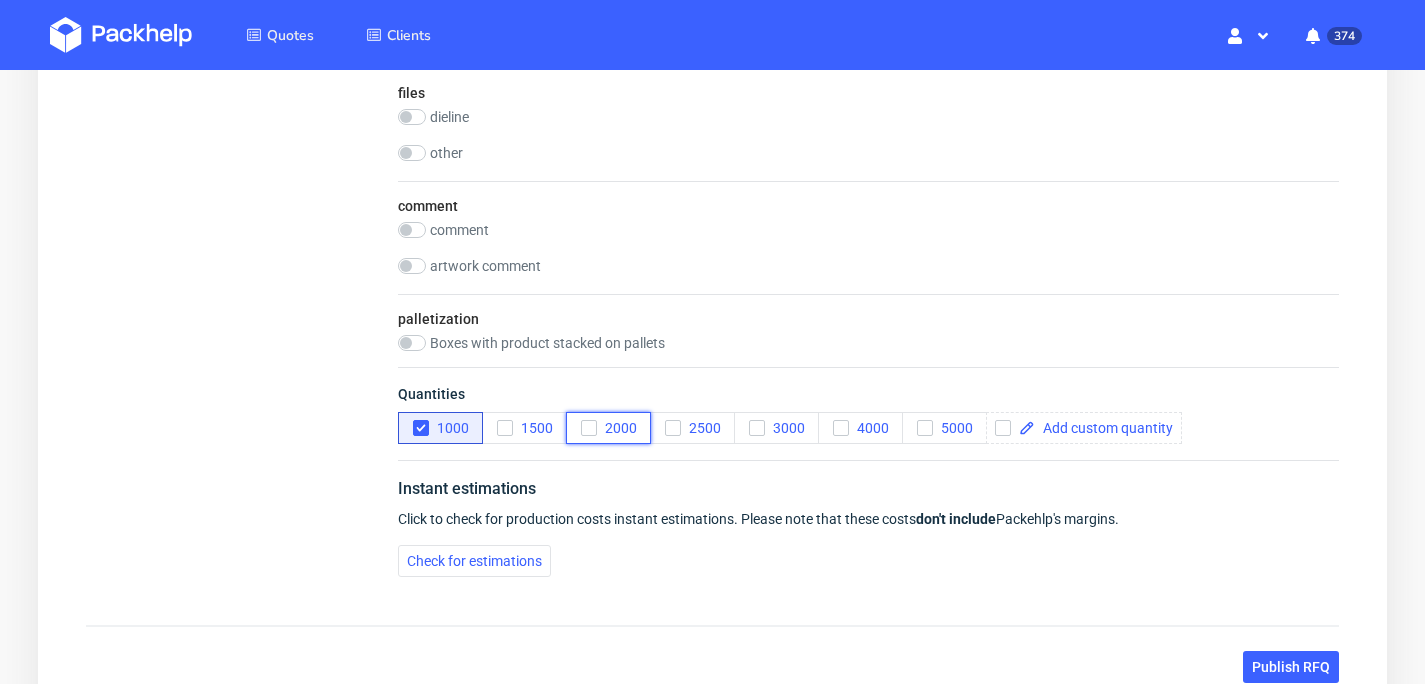 click on "2000" at bounding box center [608, 428] 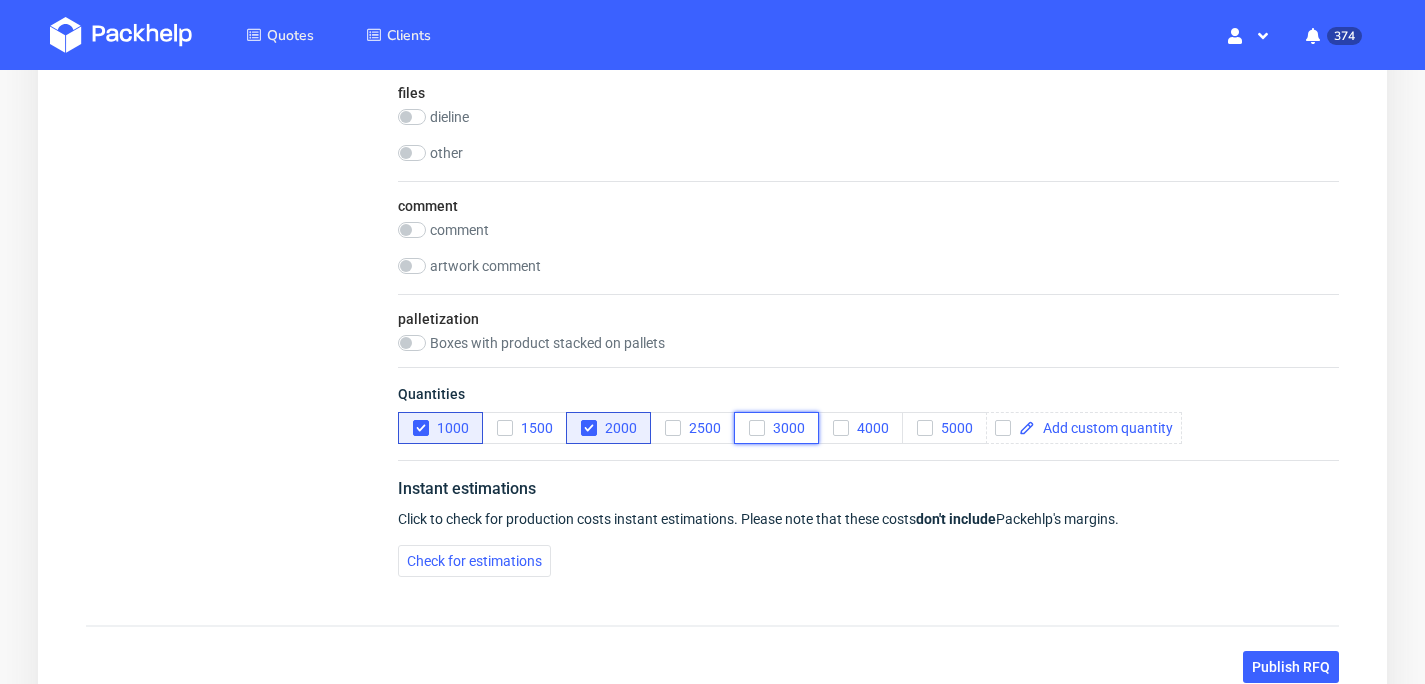 click on "3000" at bounding box center (785, 428) 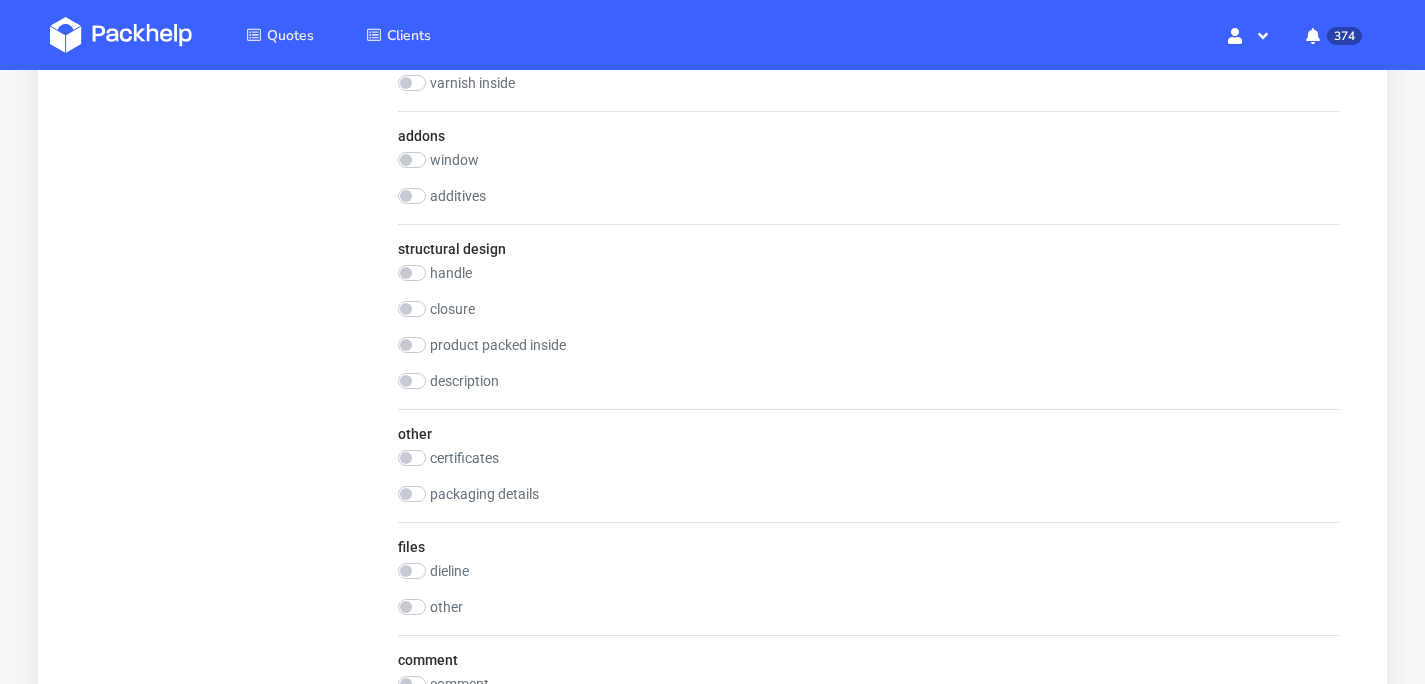 scroll, scrollTop: 1446, scrollLeft: 0, axis: vertical 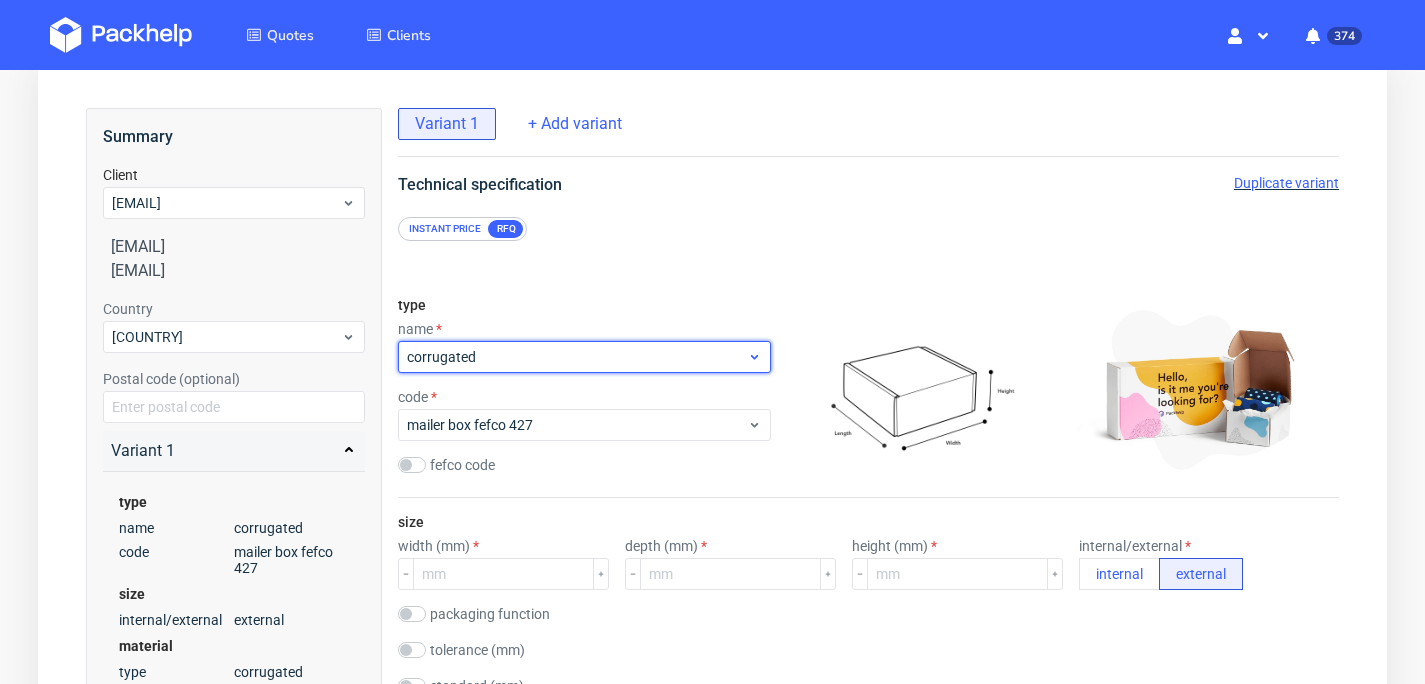 click on "corrugated" at bounding box center [577, 357] 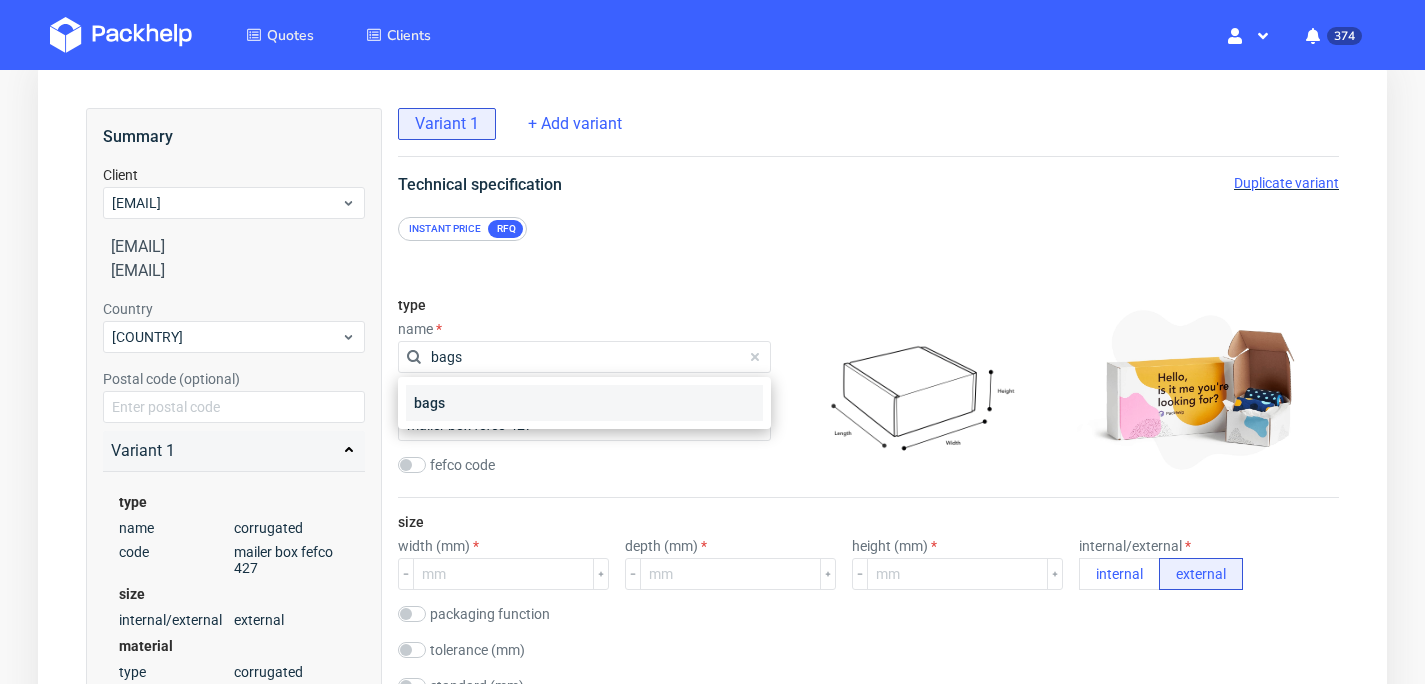type on "bags" 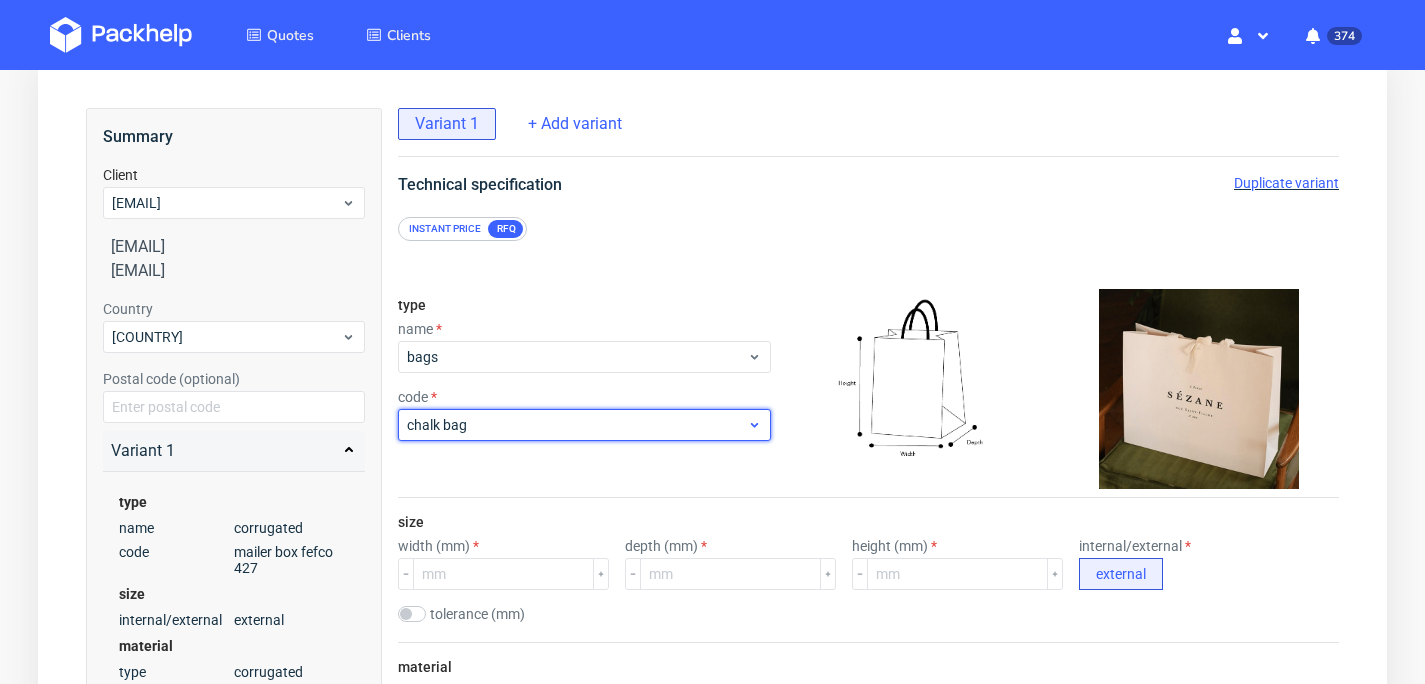 click on "chalk bag" at bounding box center [577, 425] 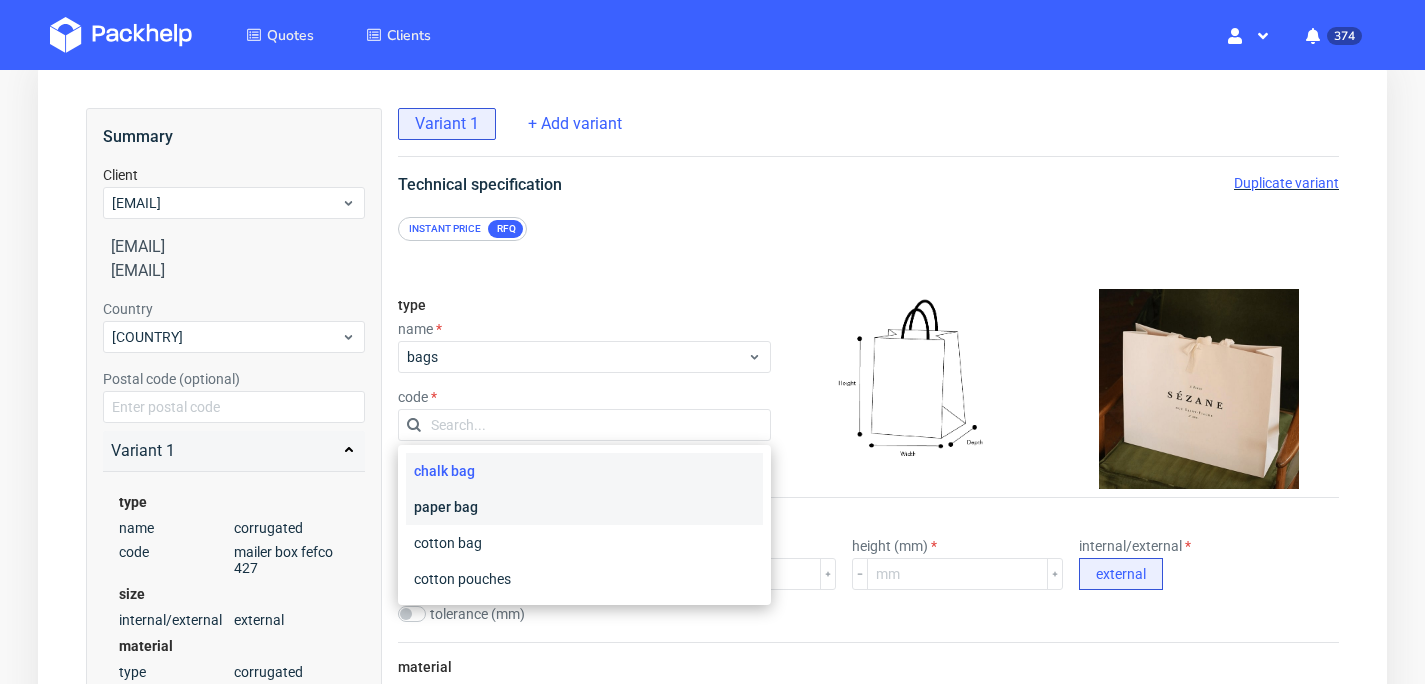 click on "paper bag" at bounding box center (584, 507) 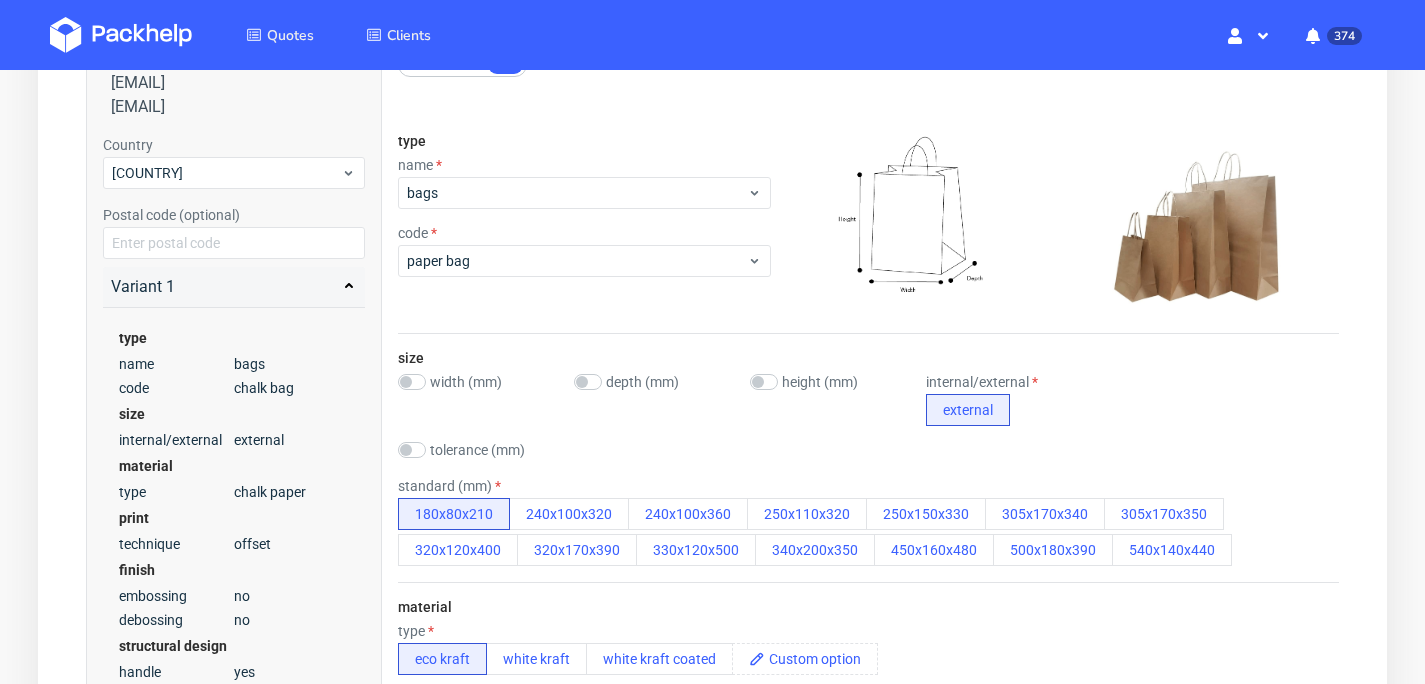 scroll, scrollTop: 267, scrollLeft: 0, axis: vertical 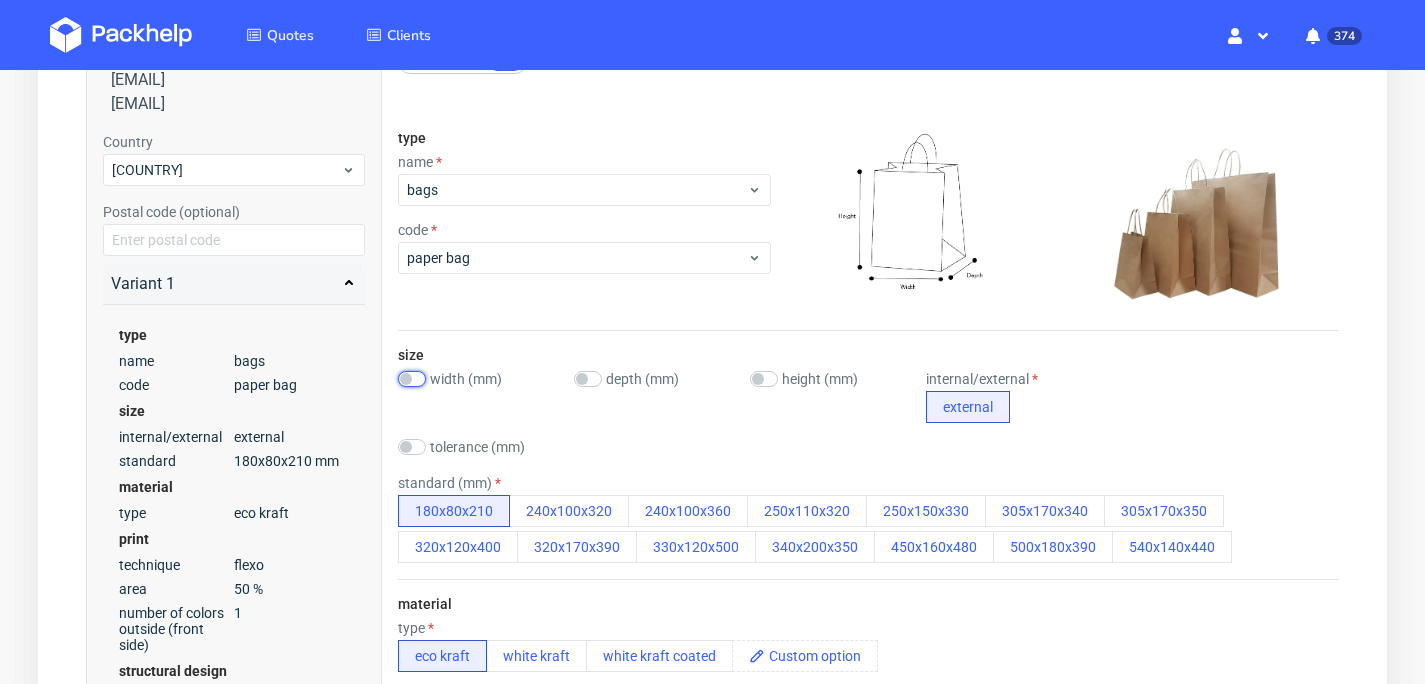 click at bounding box center [412, 379] 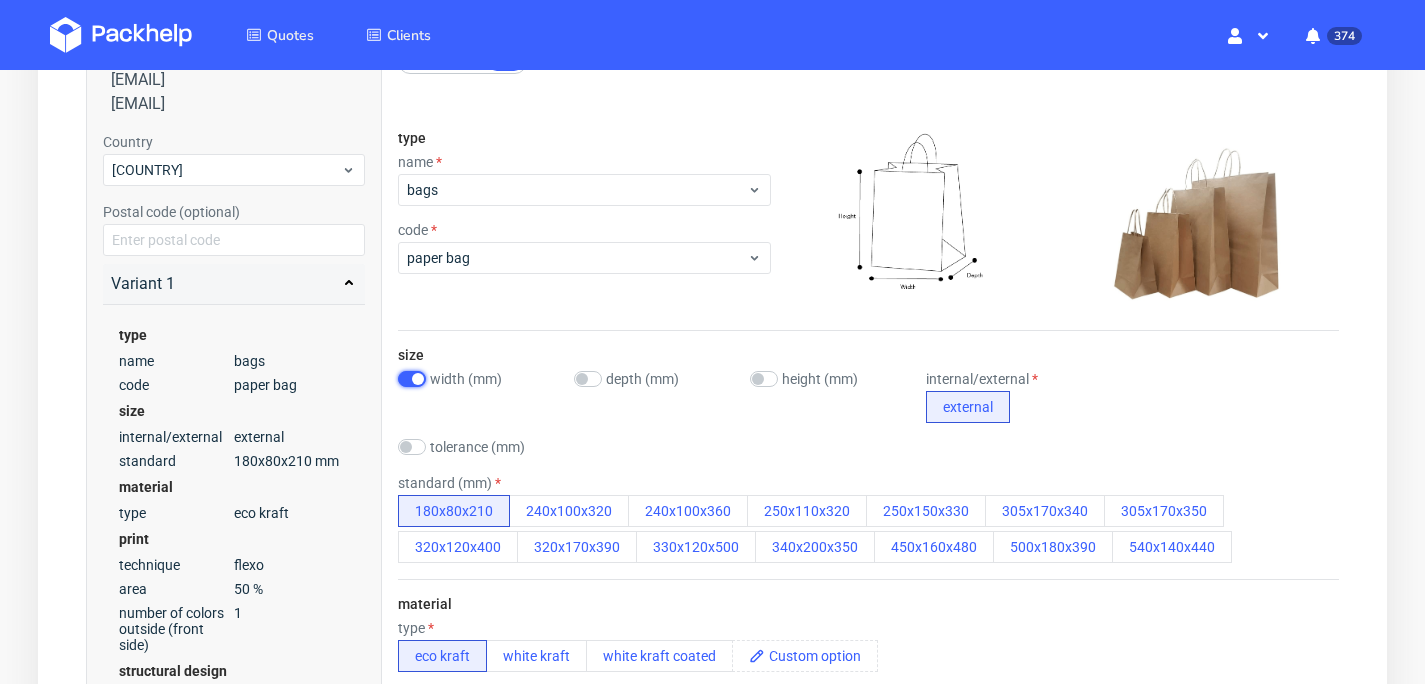 checkbox on "true" 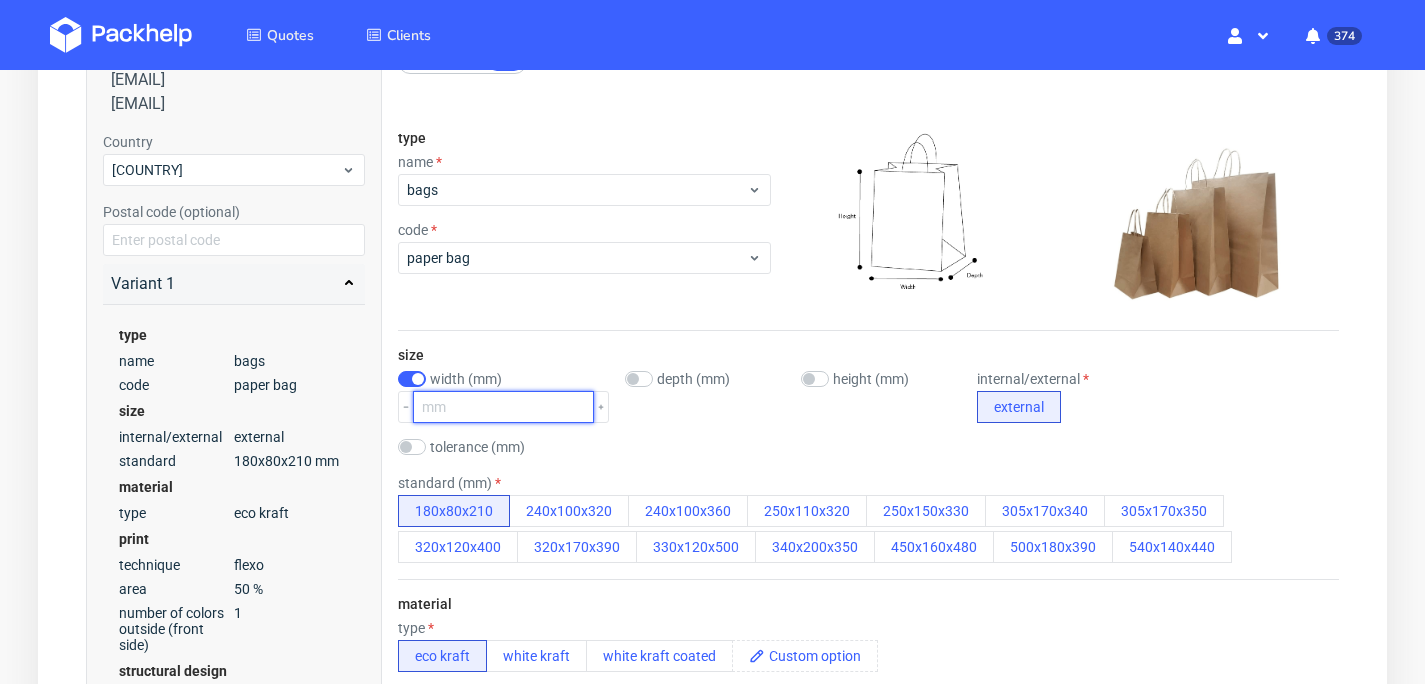click at bounding box center (503, 407) 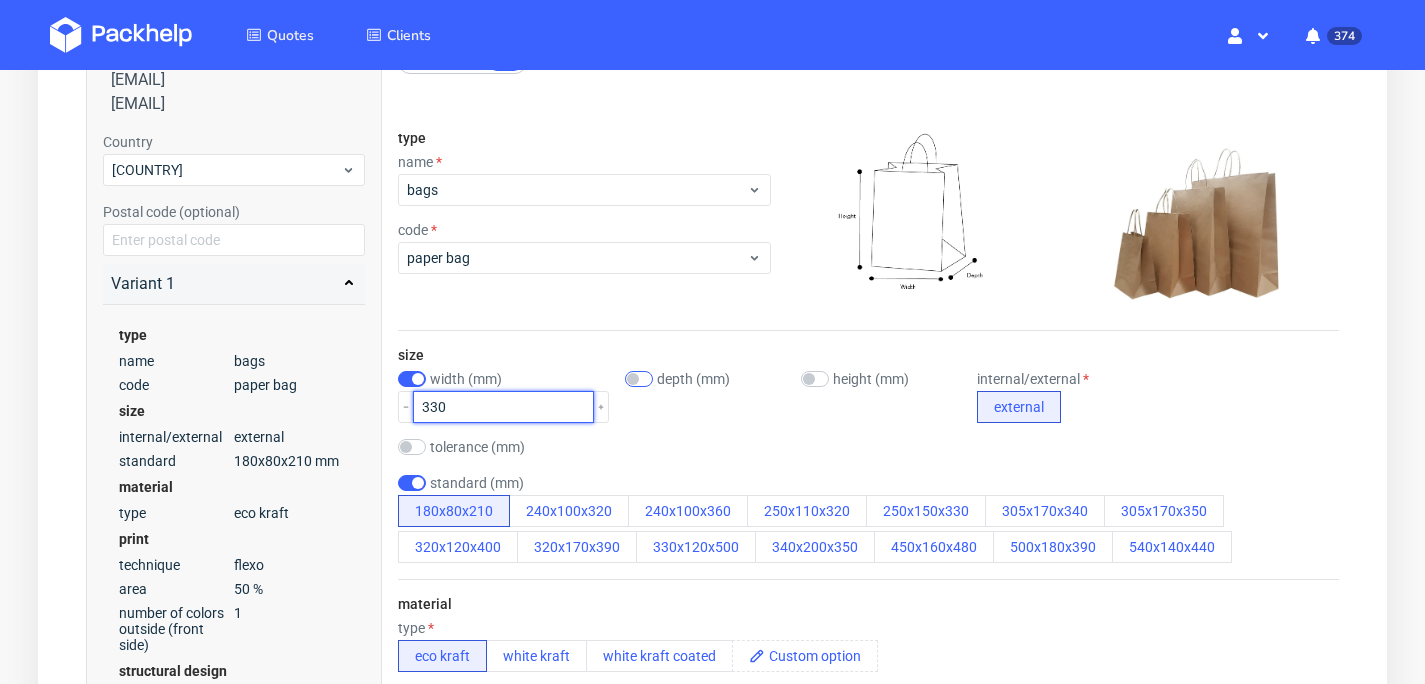 type on "330" 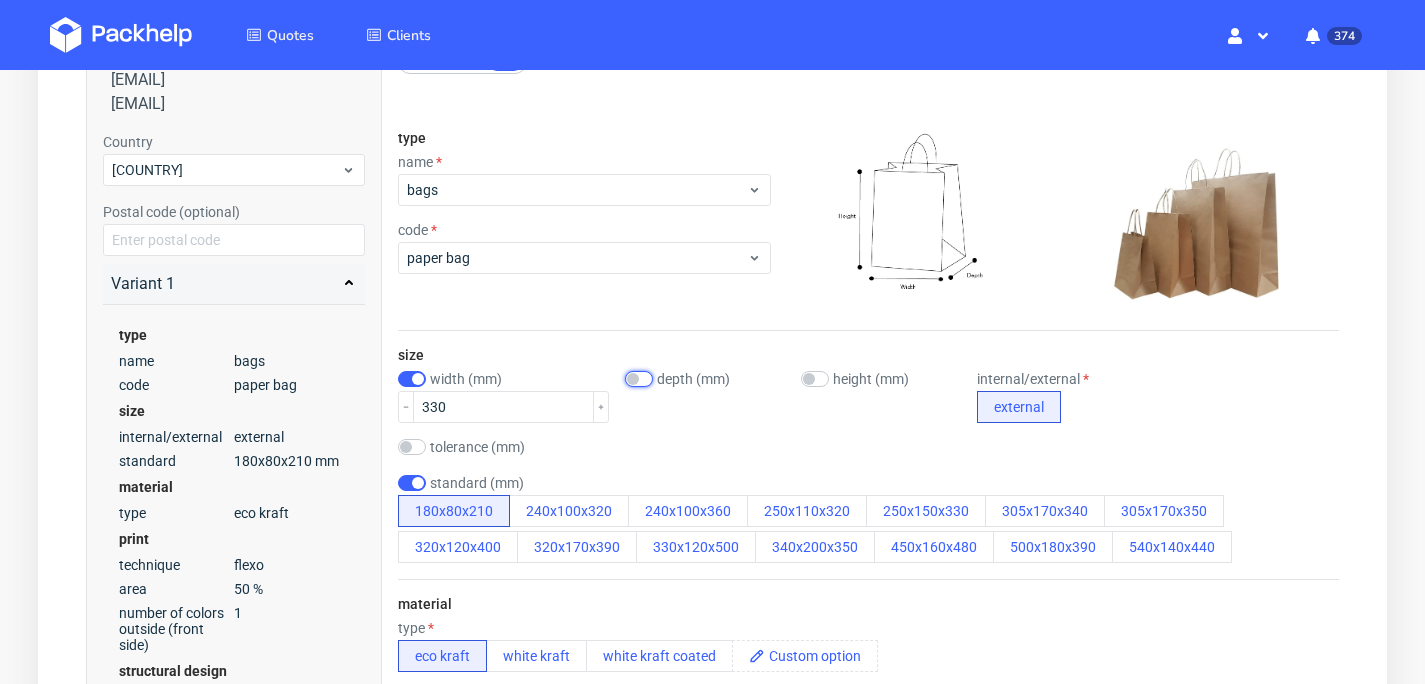 click at bounding box center (639, 379) 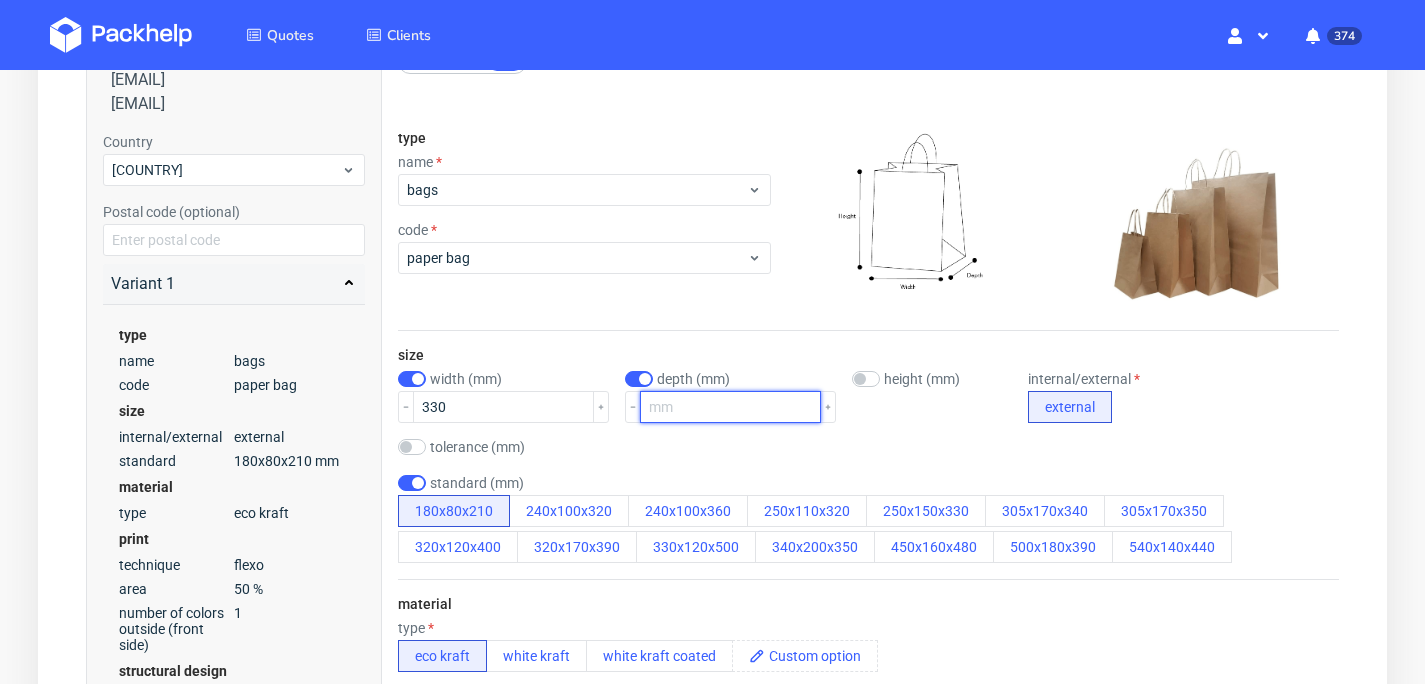 click at bounding box center (730, 407) 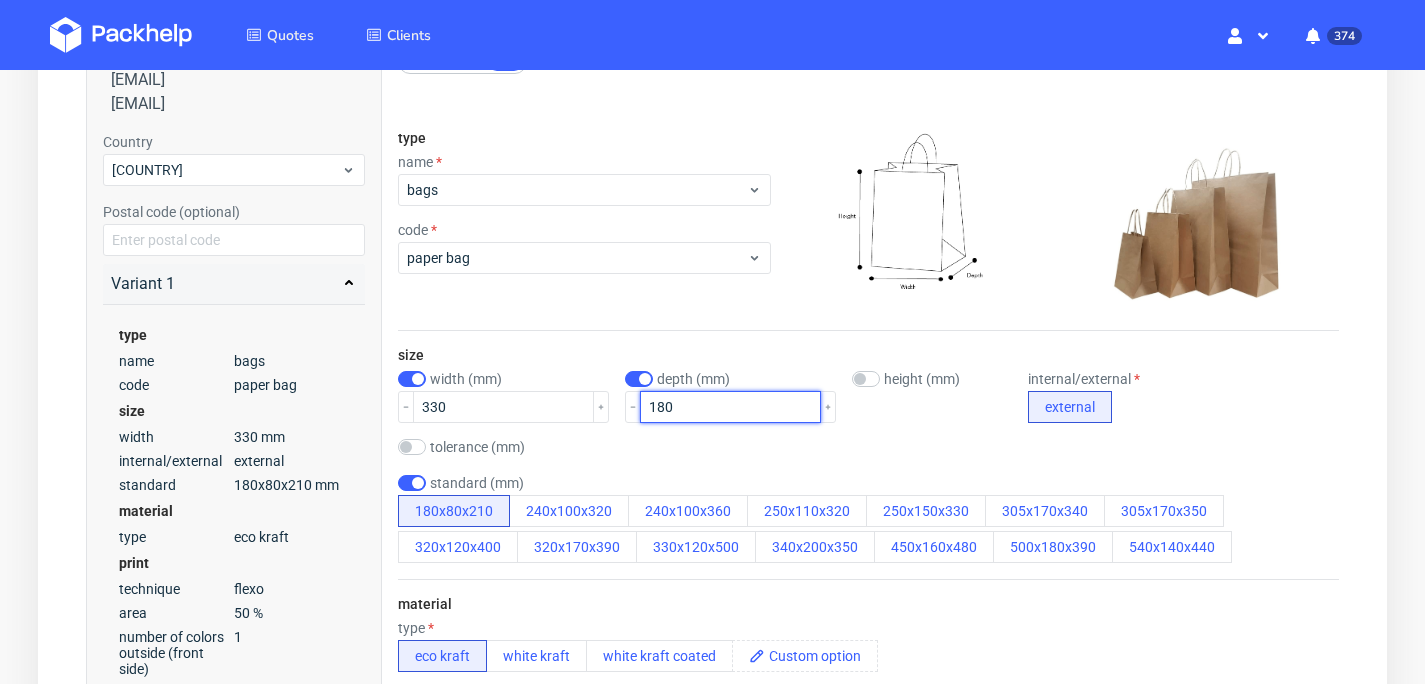 type on "180" 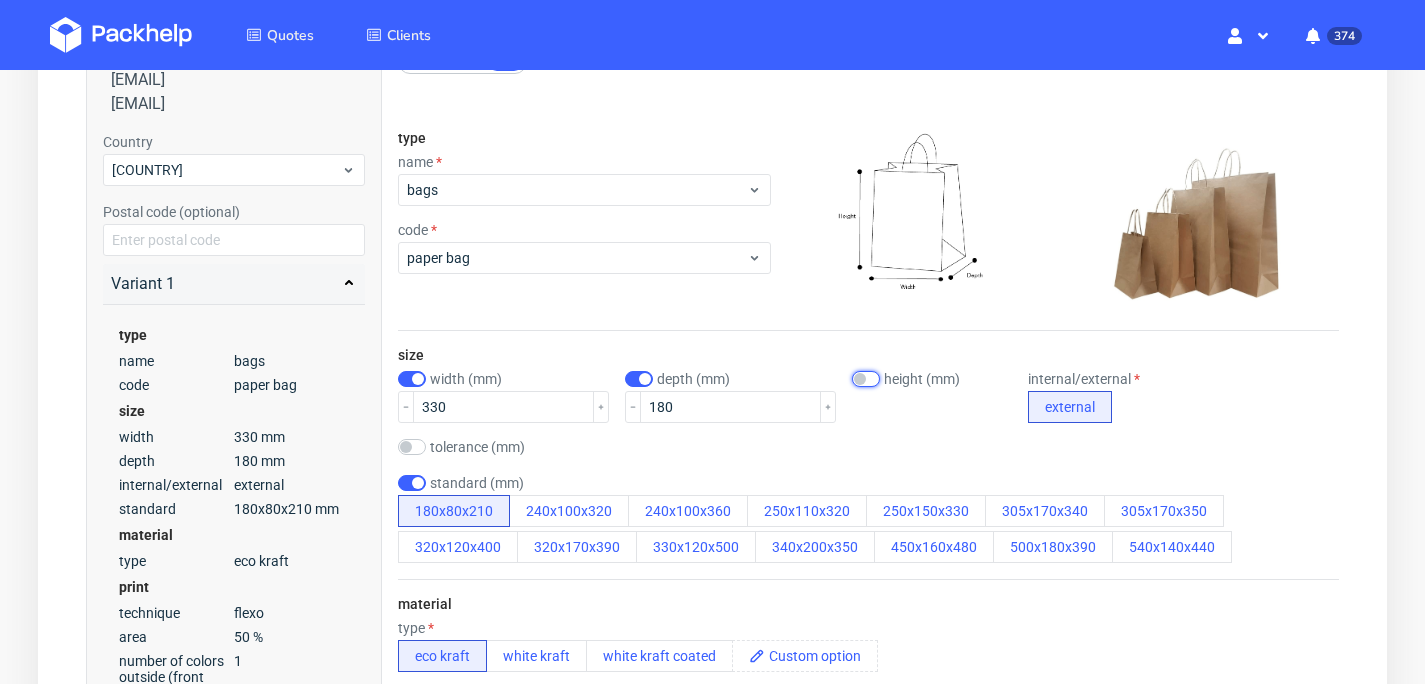 click at bounding box center (866, 379) 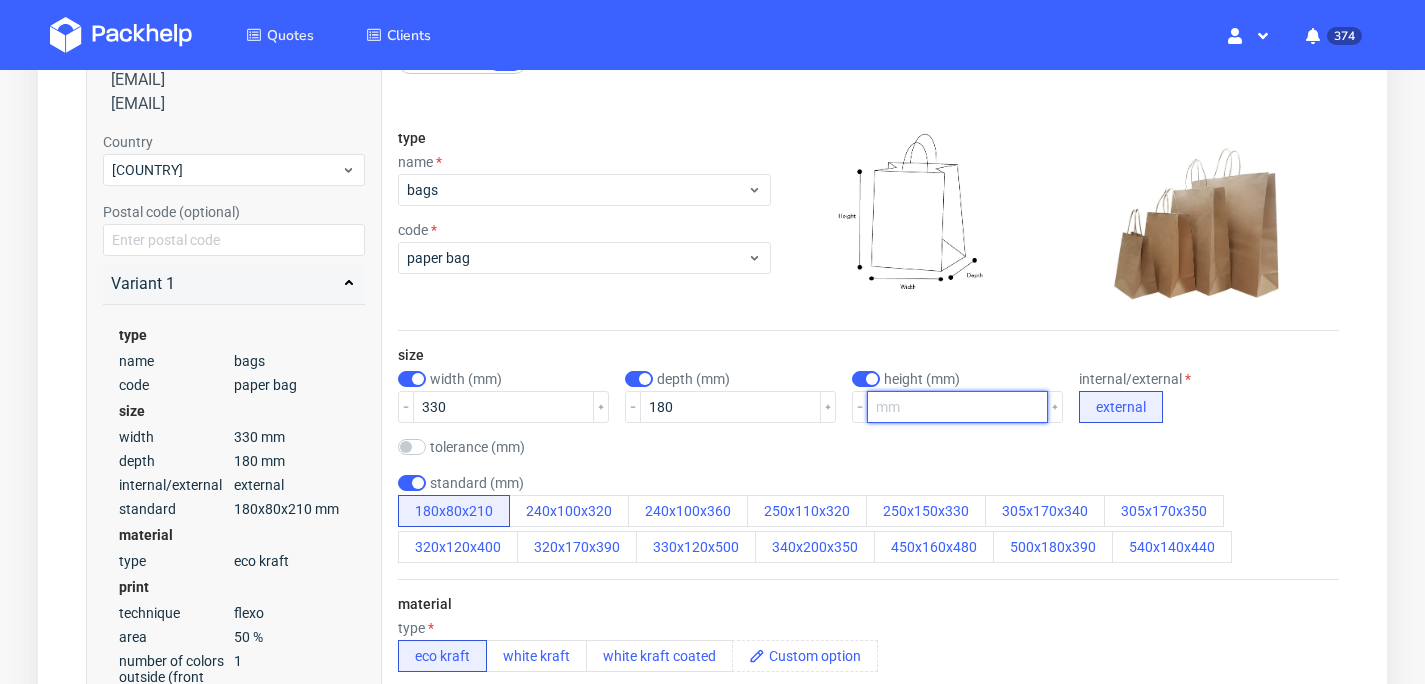 click at bounding box center [957, 407] 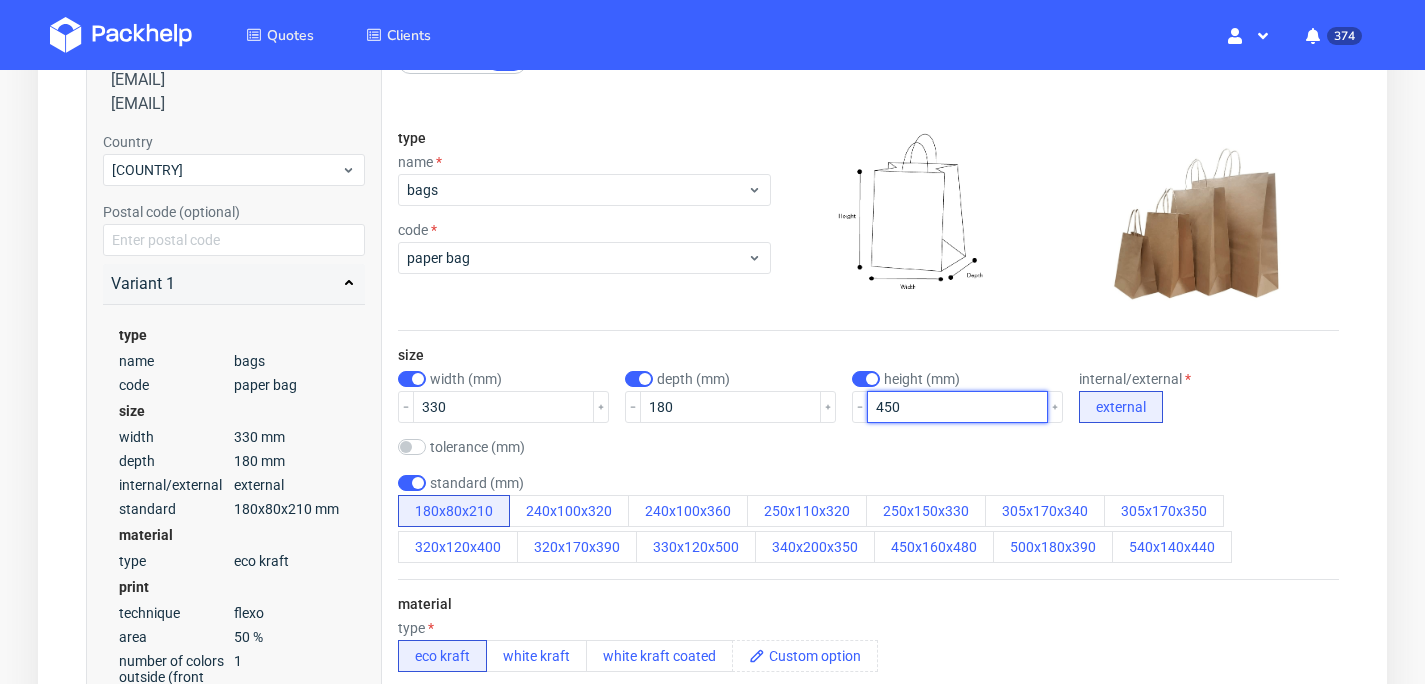 type on "450" 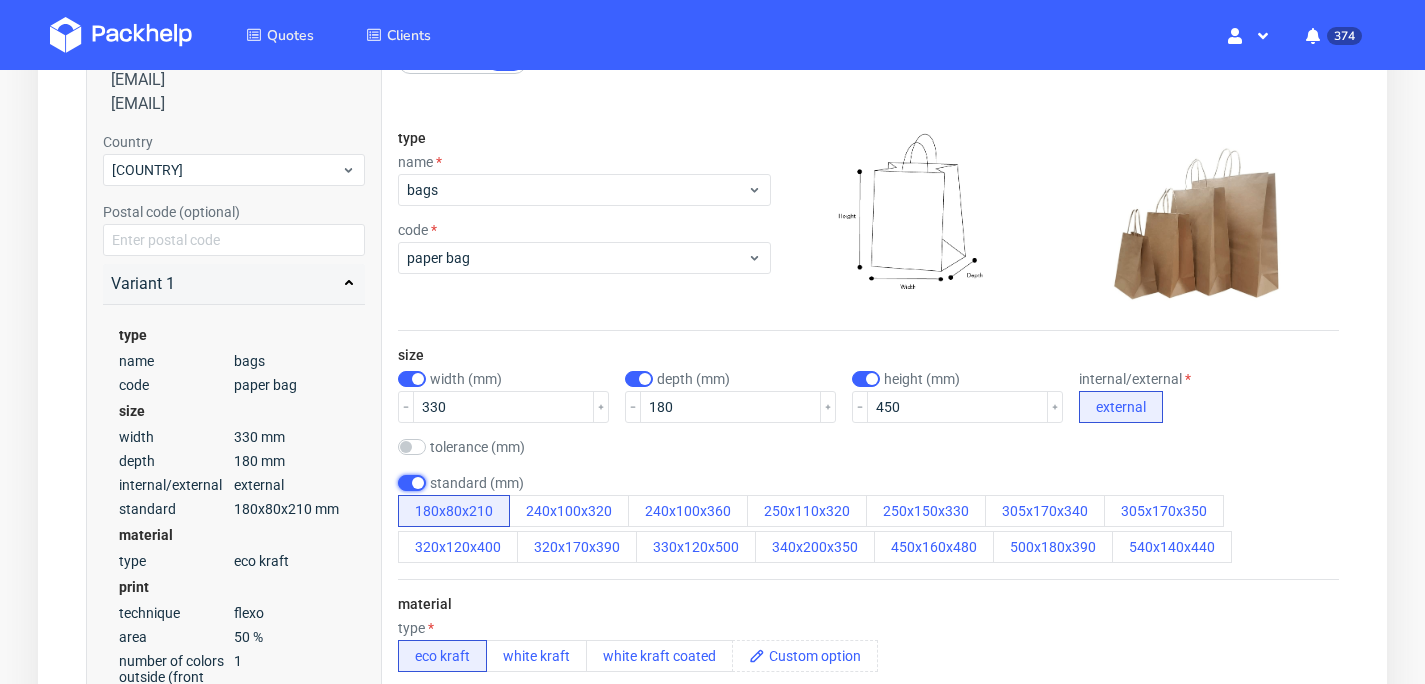 click at bounding box center [412, 483] 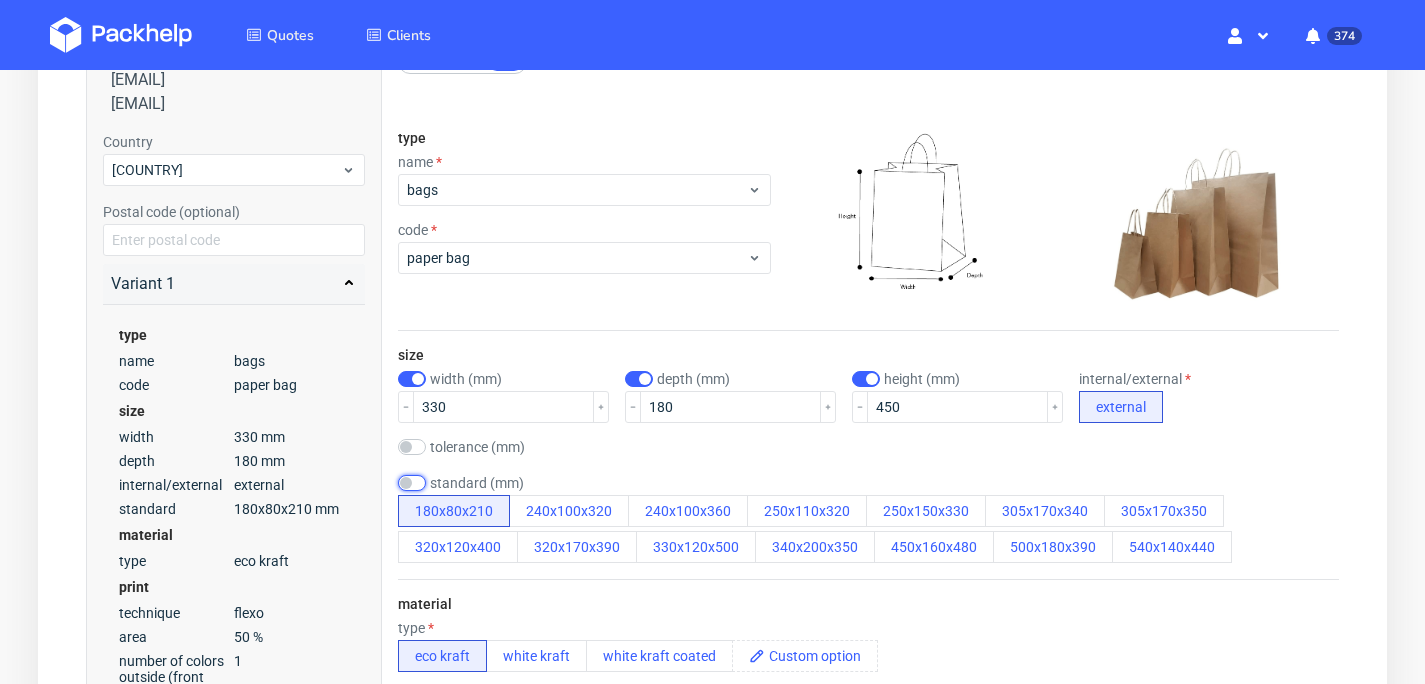 checkbox on "false" 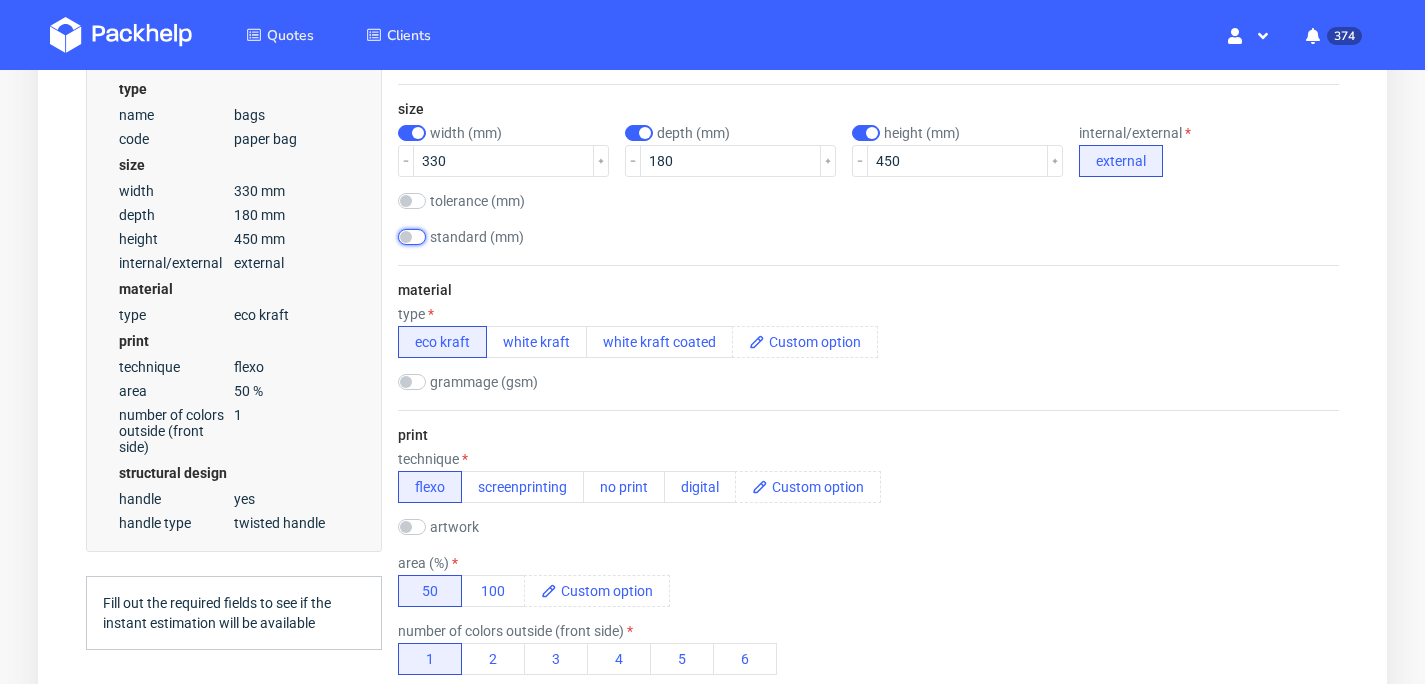 scroll, scrollTop: 567, scrollLeft: 0, axis: vertical 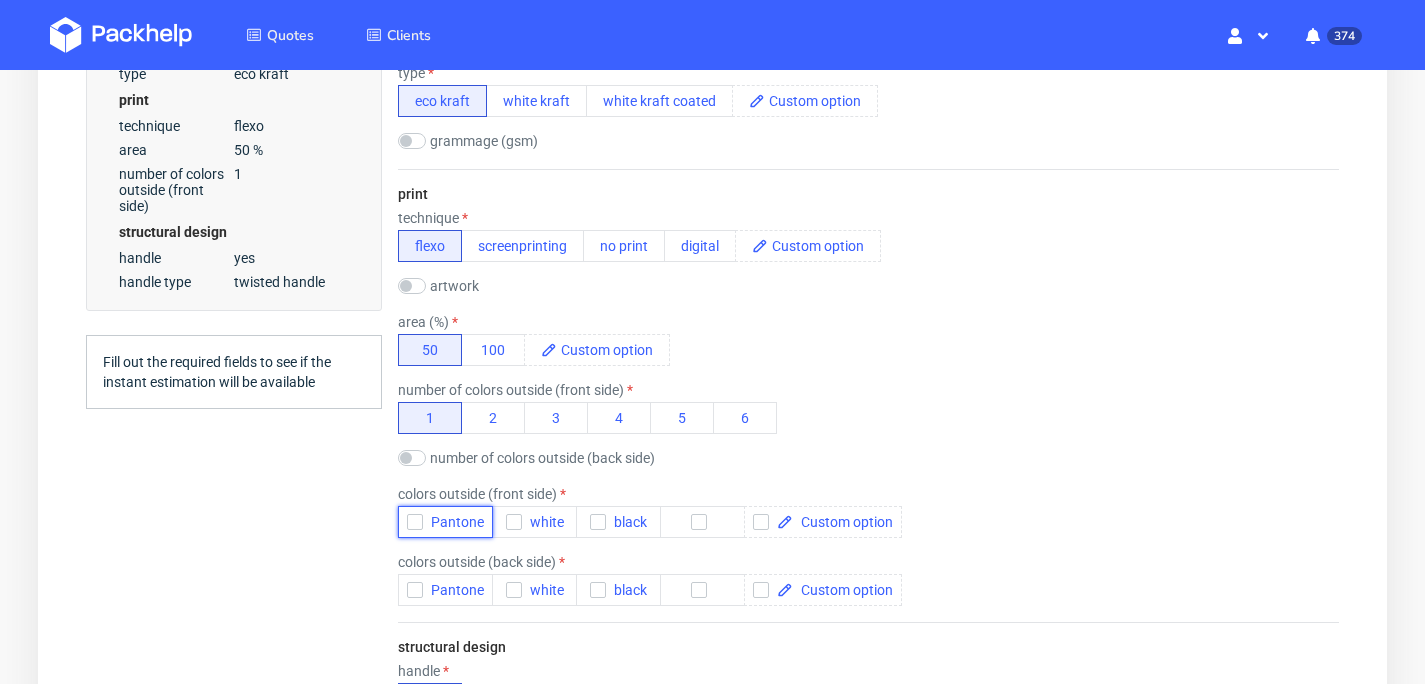 click on "Pantone" at bounding box center (445, 522) 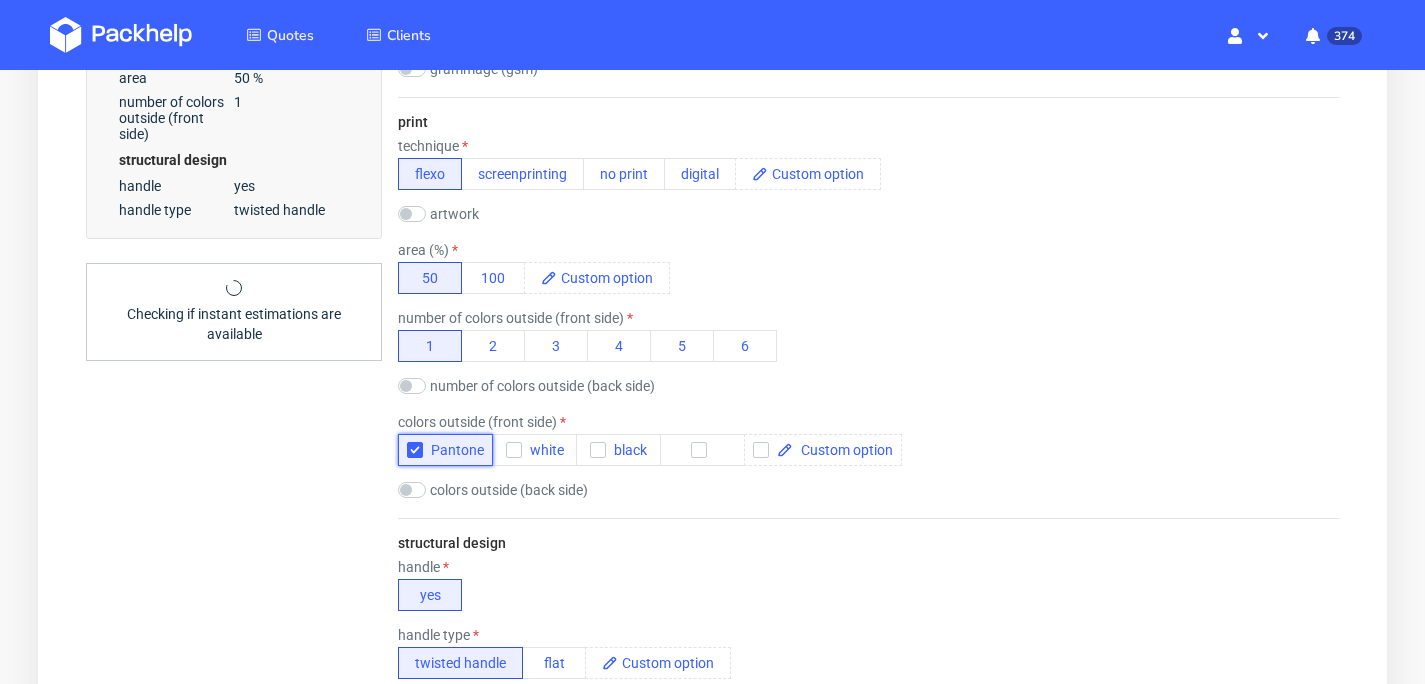 scroll, scrollTop: 918, scrollLeft: 0, axis: vertical 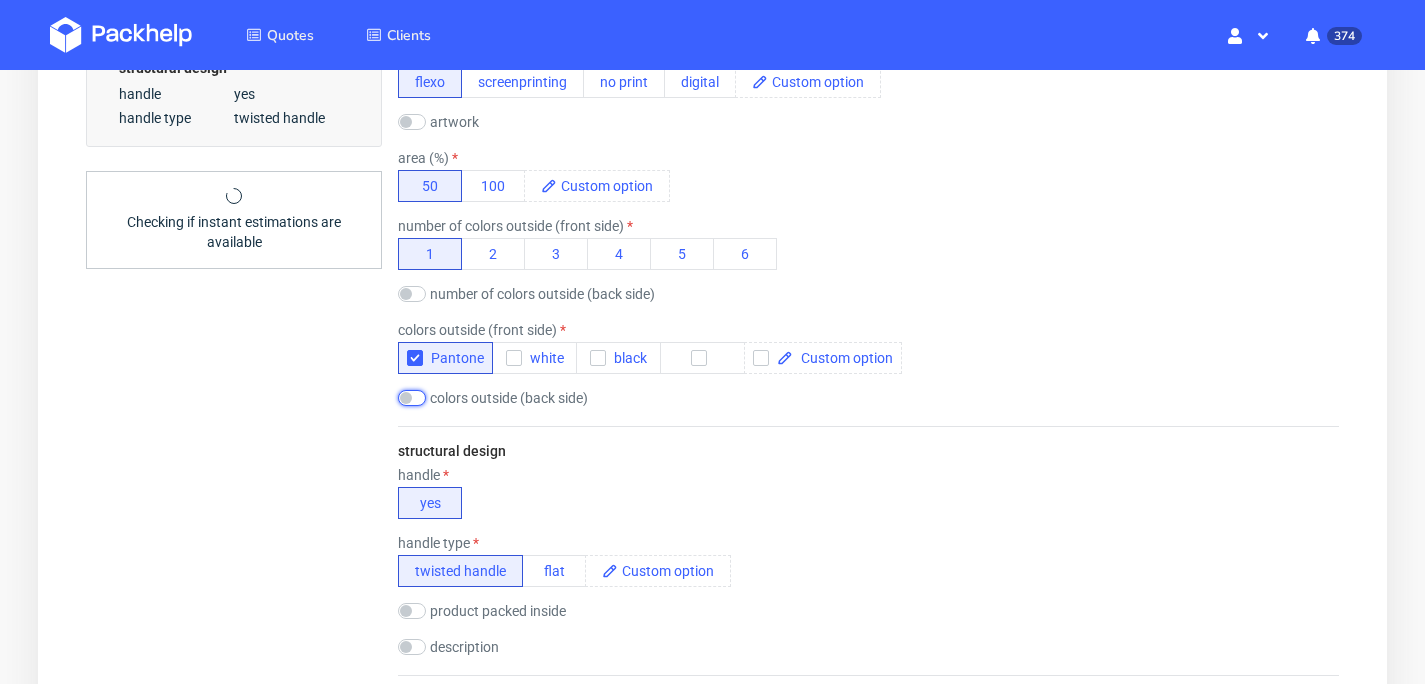 click at bounding box center [412, 398] 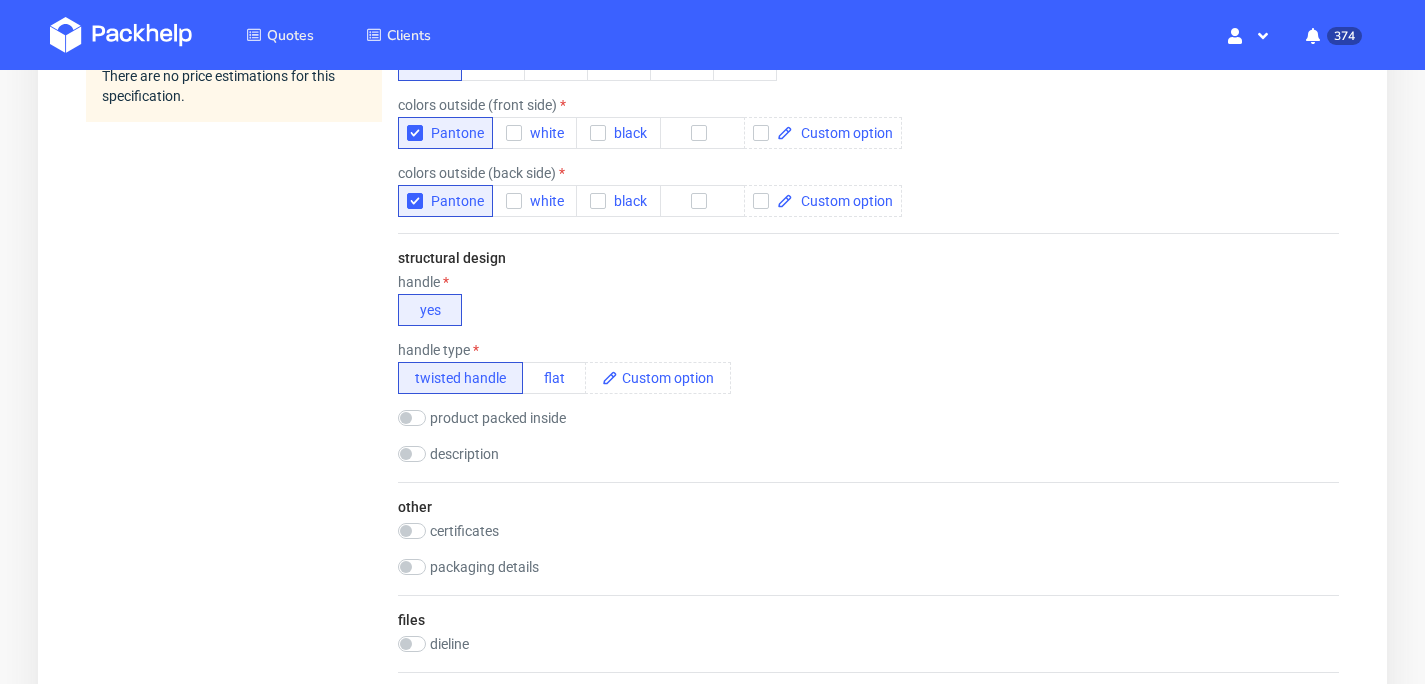 scroll, scrollTop: 1177, scrollLeft: 0, axis: vertical 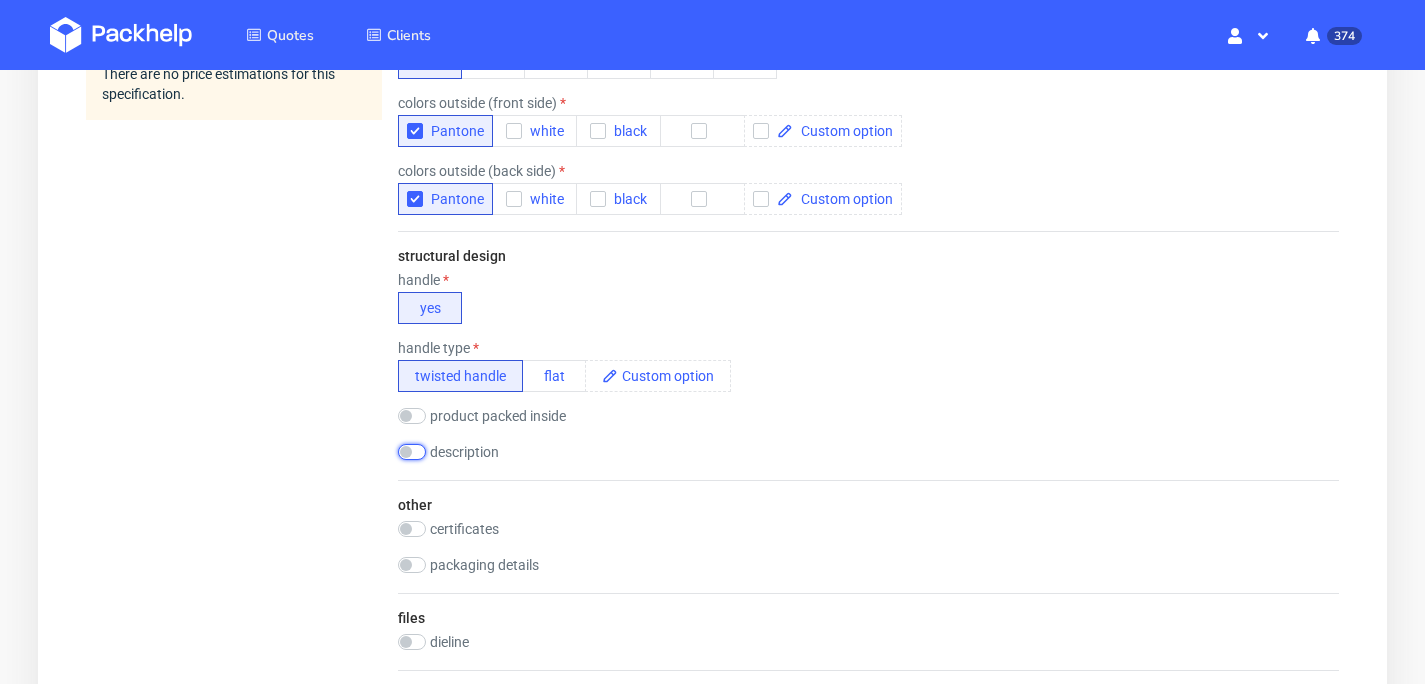 click at bounding box center (412, 452) 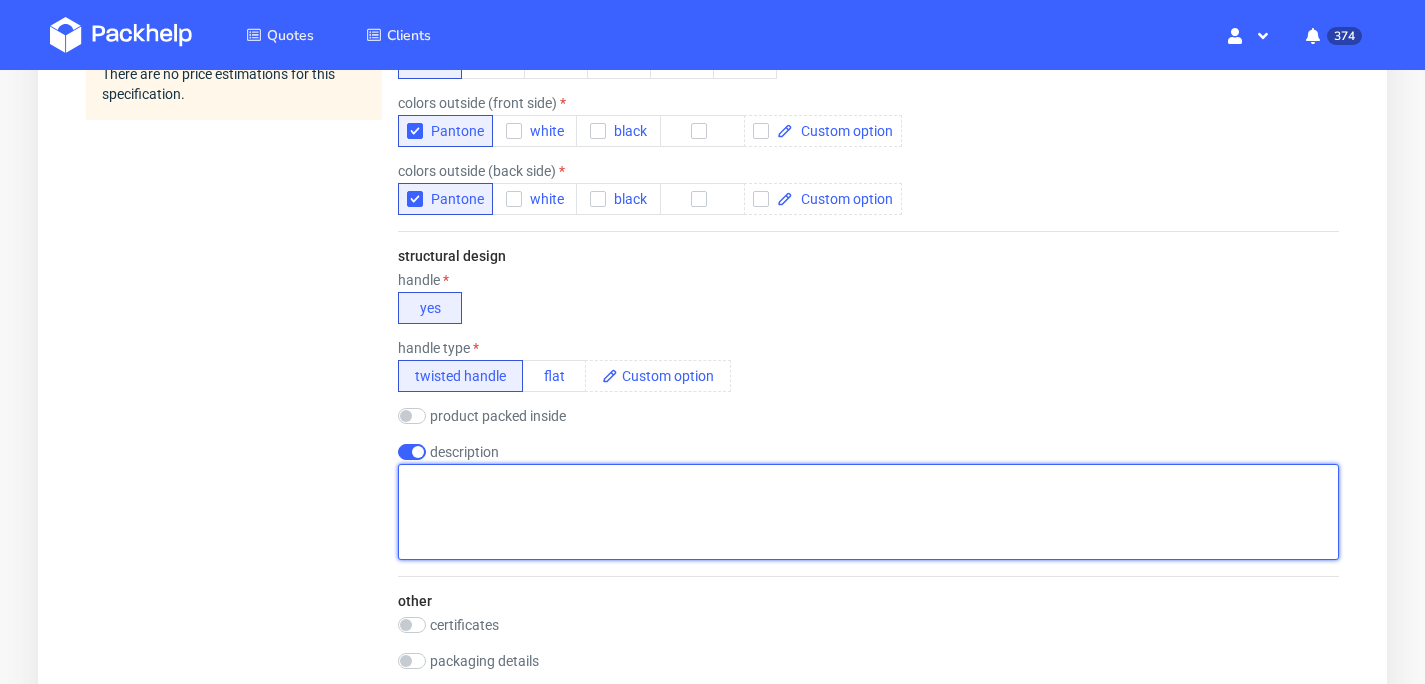 click at bounding box center [868, 512] 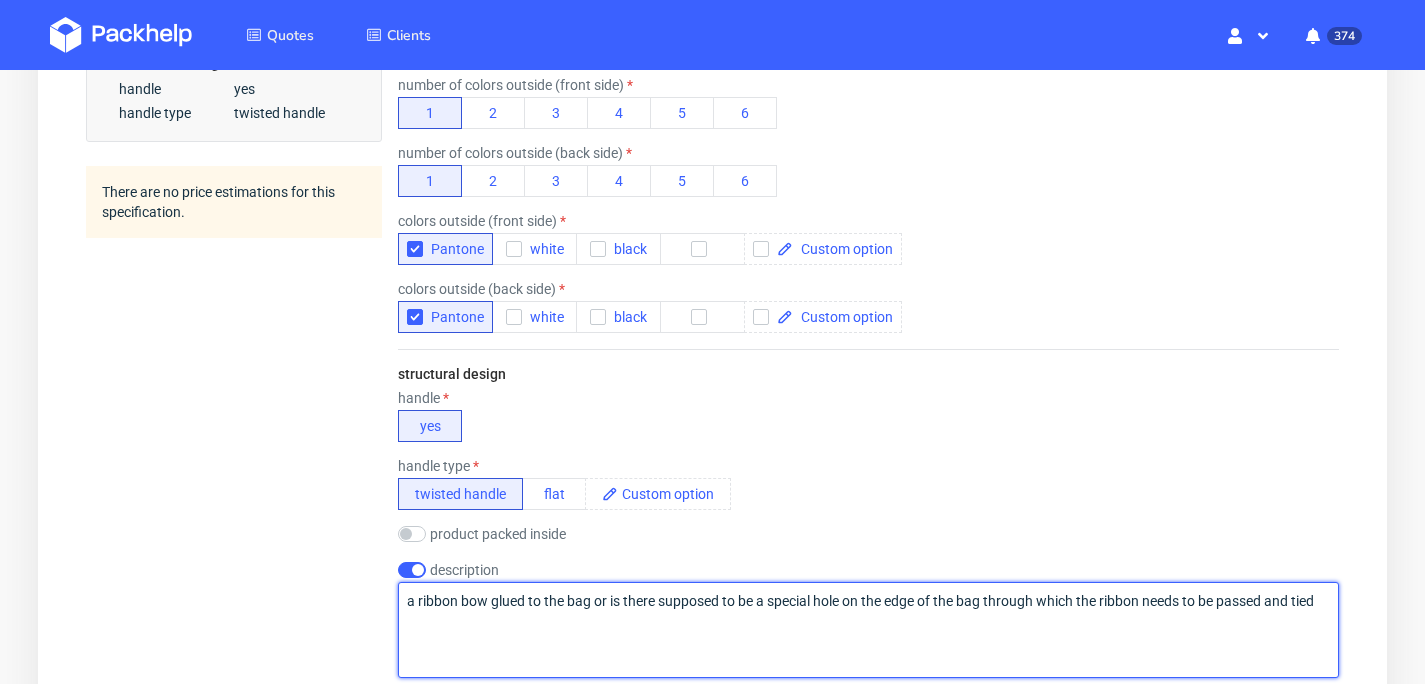 scroll, scrollTop: 1087, scrollLeft: 0, axis: vertical 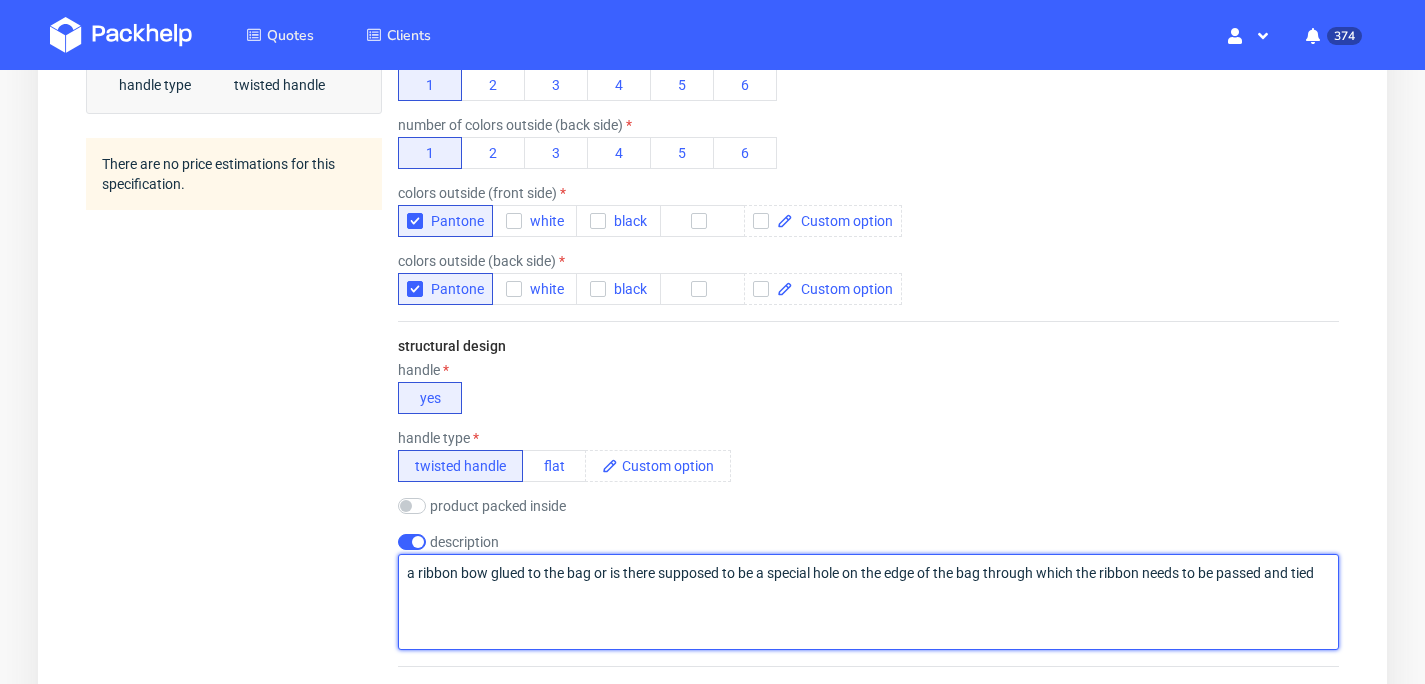 click on "a ribbon bow glued to the bag or is there supposed to be a special hole on the edge of the bag through which the ribbon needs to be passed and tied" at bounding box center [868, 602] 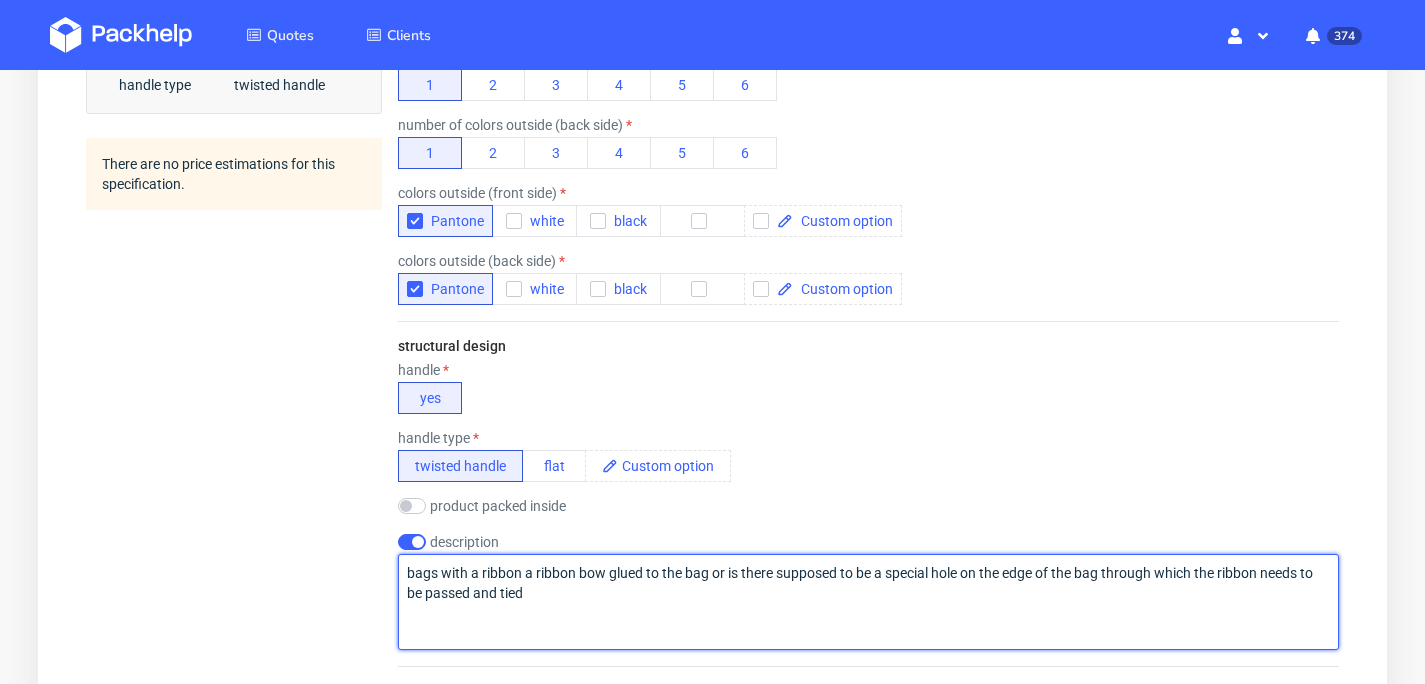 drag, startPoint x: 577, startPoint y: 566, endPoint x: 522, endPoint y: 572, distance: 55.326305 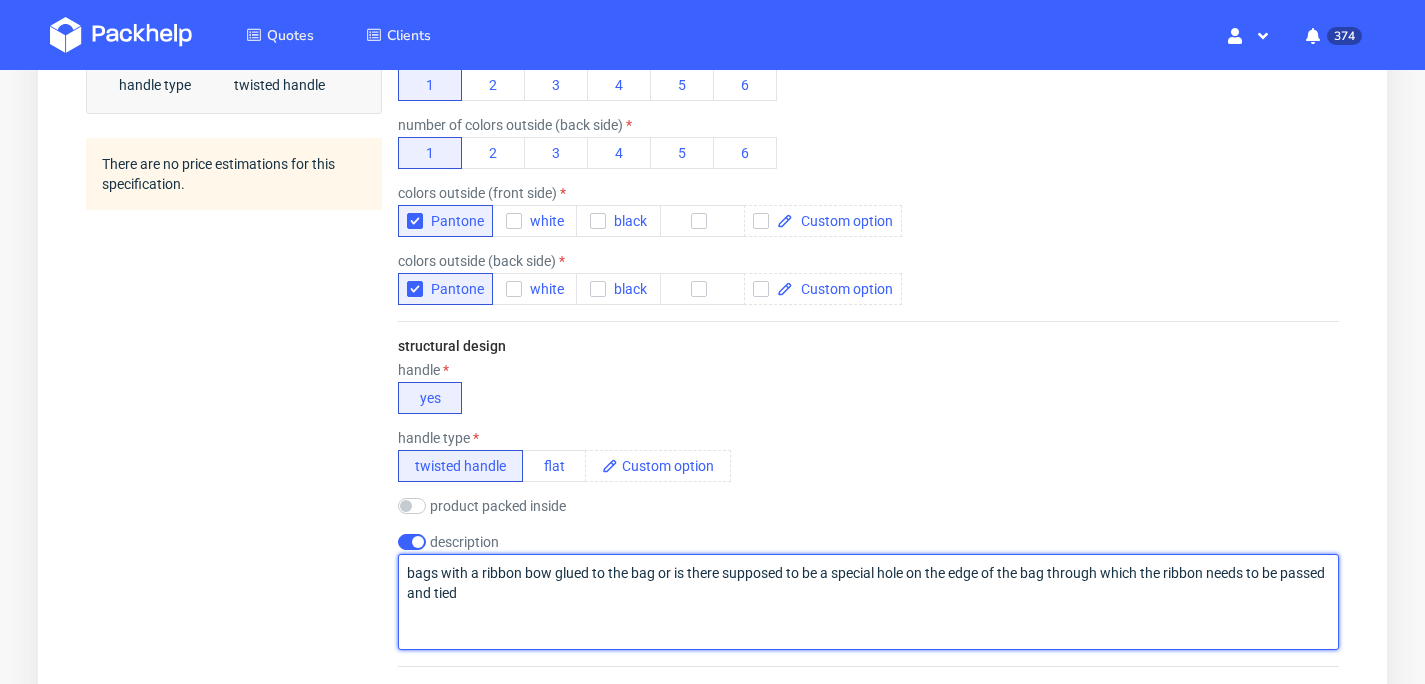 drag, startPoint x: 826, startPoint y: 567, endPoint x: 558, endPoint y: 570, distance: 268.01678 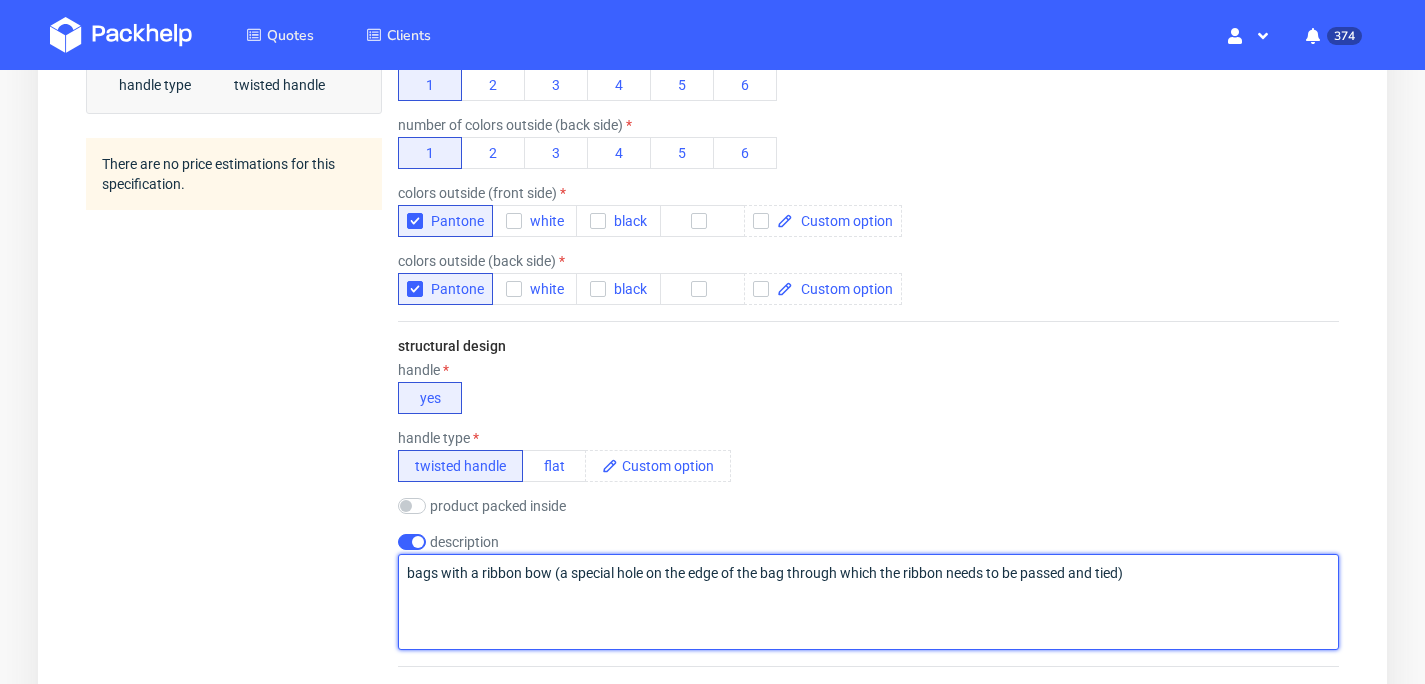 click on "bags with a ribbon bow (a special hole on the edge of the bag through which the ribbon needs to be passed and tied)" at bounding box center (868, 602) 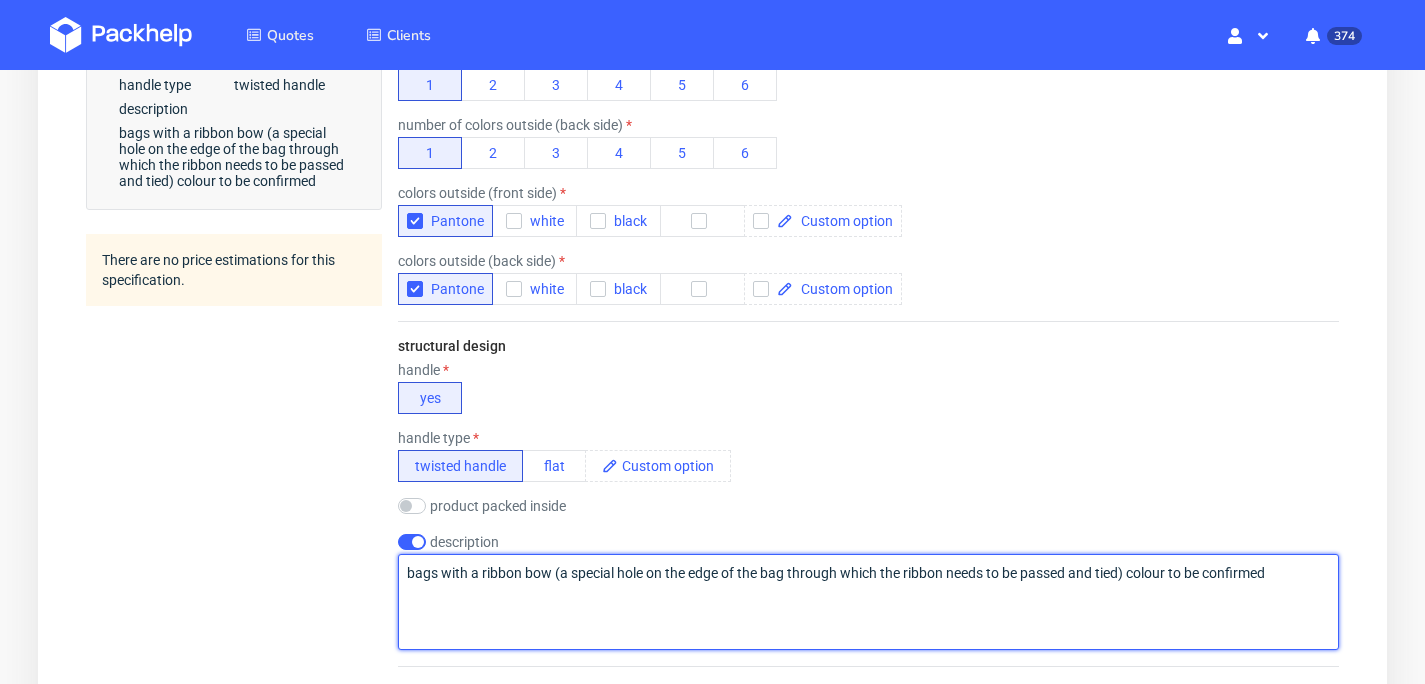 click on "bags with a ribbon bow (a special hole on the edge of the bag through which the ribbon needs to be passed and tied) colour to be confirmed" at bounding box center (868, 602) 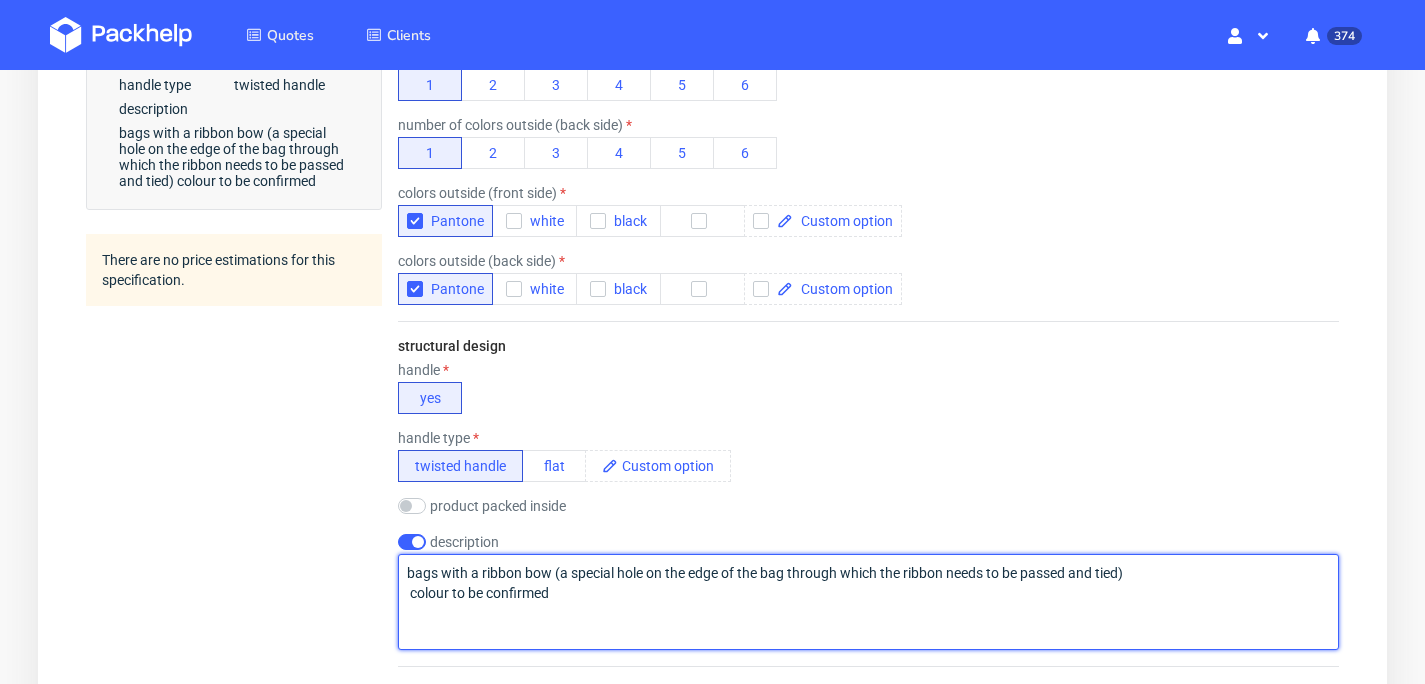 drag, startPoint x: 594, startPoint y: 595, endPoint x: 455, endPoint y: 586, distance: 139.29106 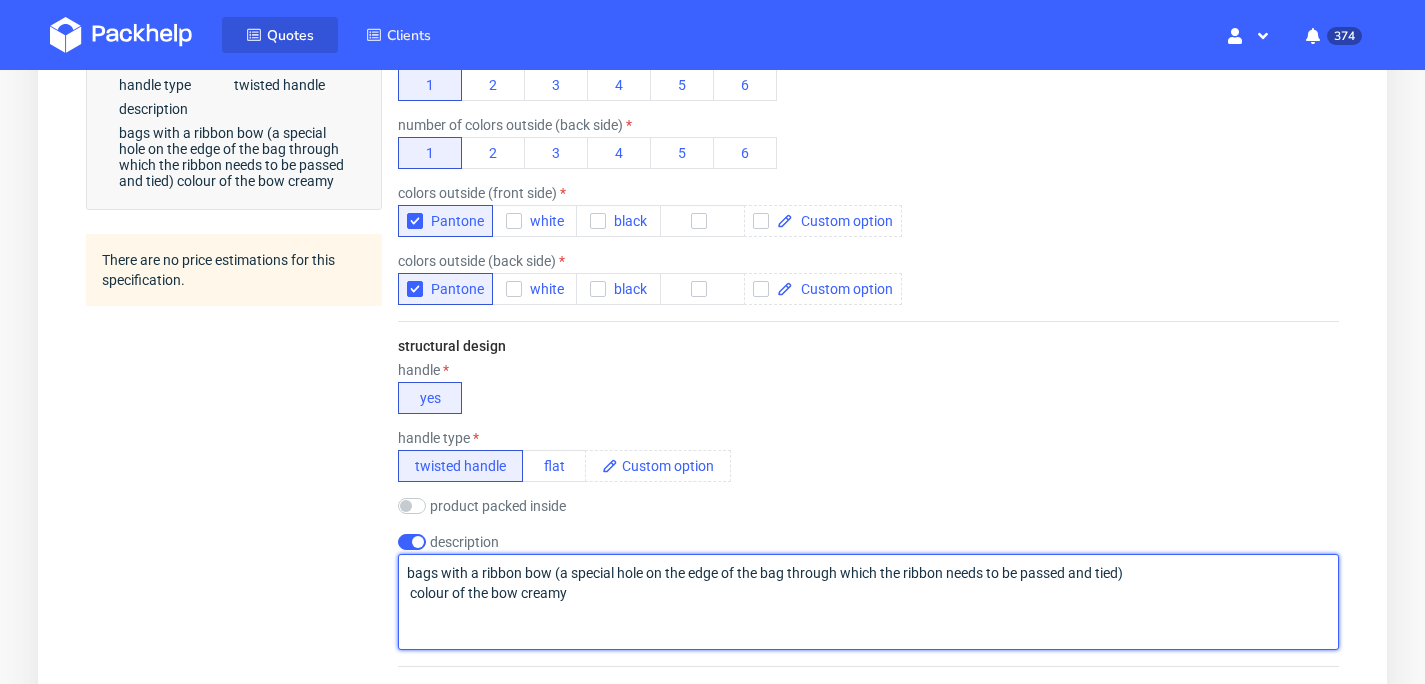 paste on "25mm width" 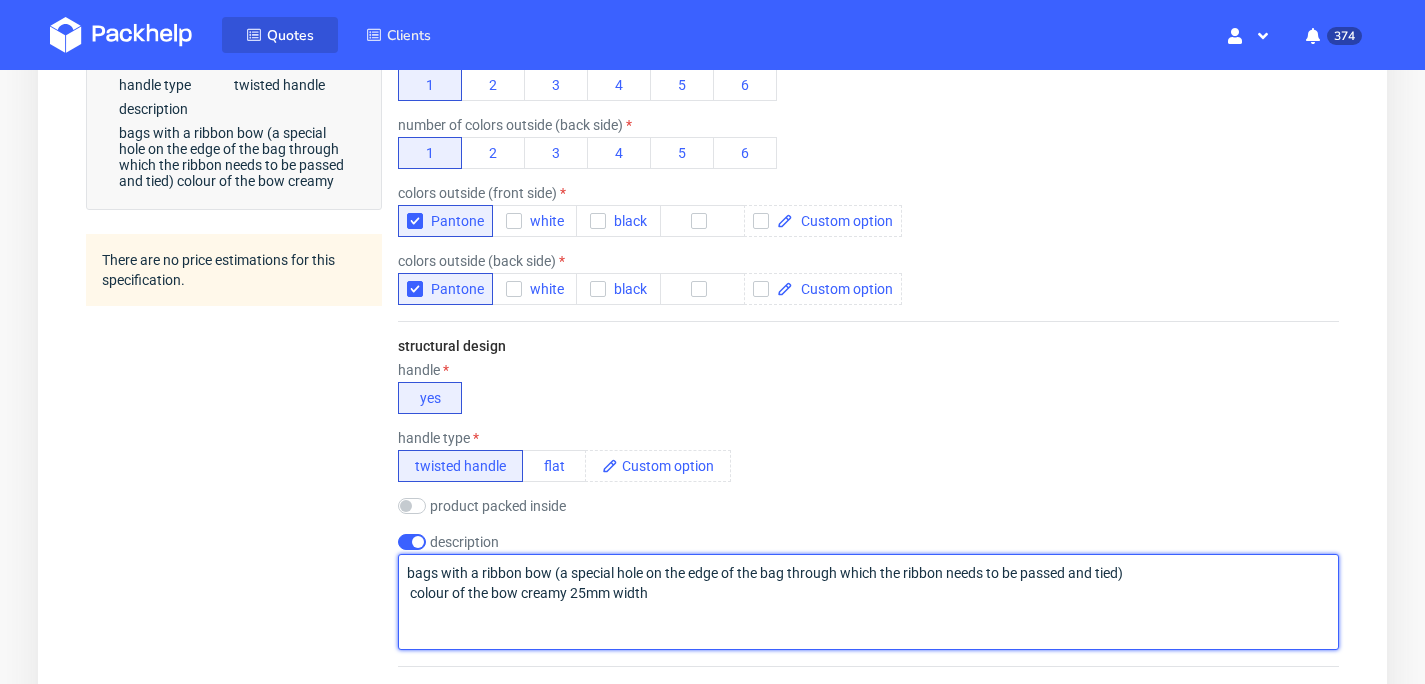 type on "bags with a ribbon bow (a special hole on the edge of the bag through which the ribbon needs to be passed and tied)
colour of the bow creamy 25mm width" 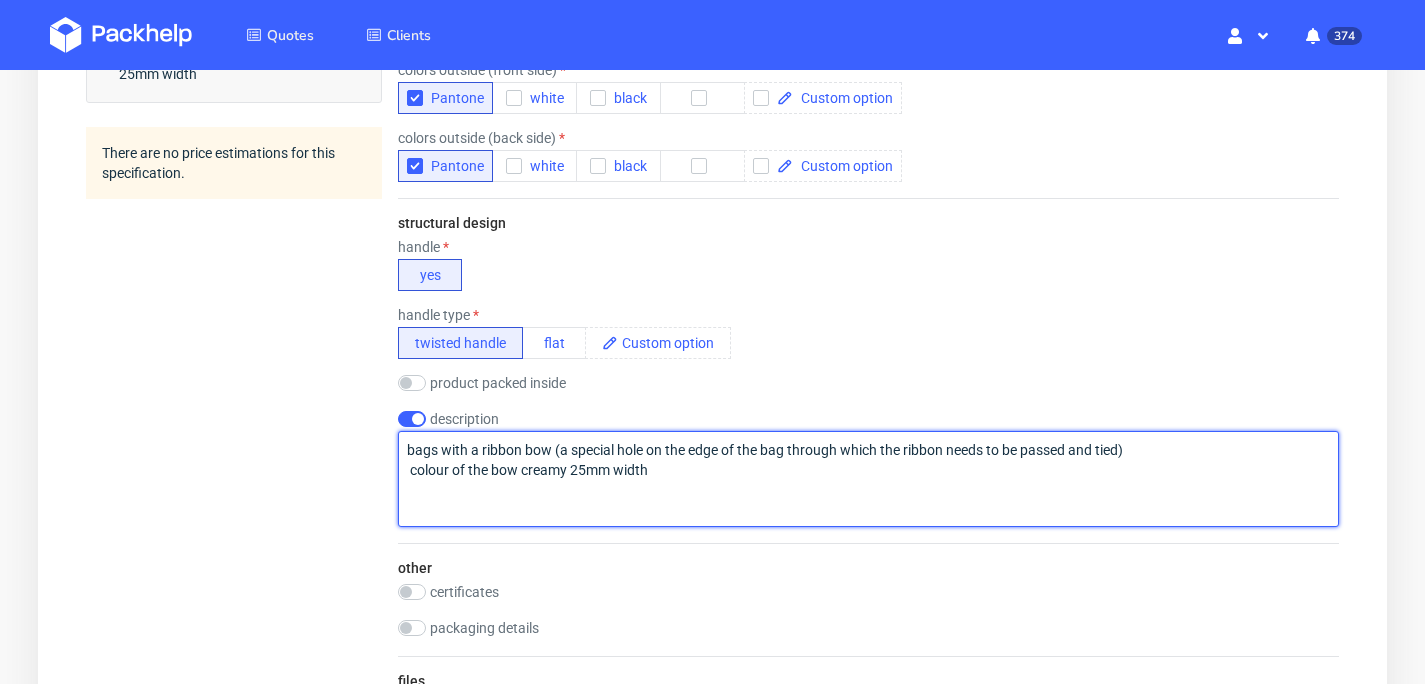 scroll, scrollTop: 1170, scrollLeft: 0, axis: vertical 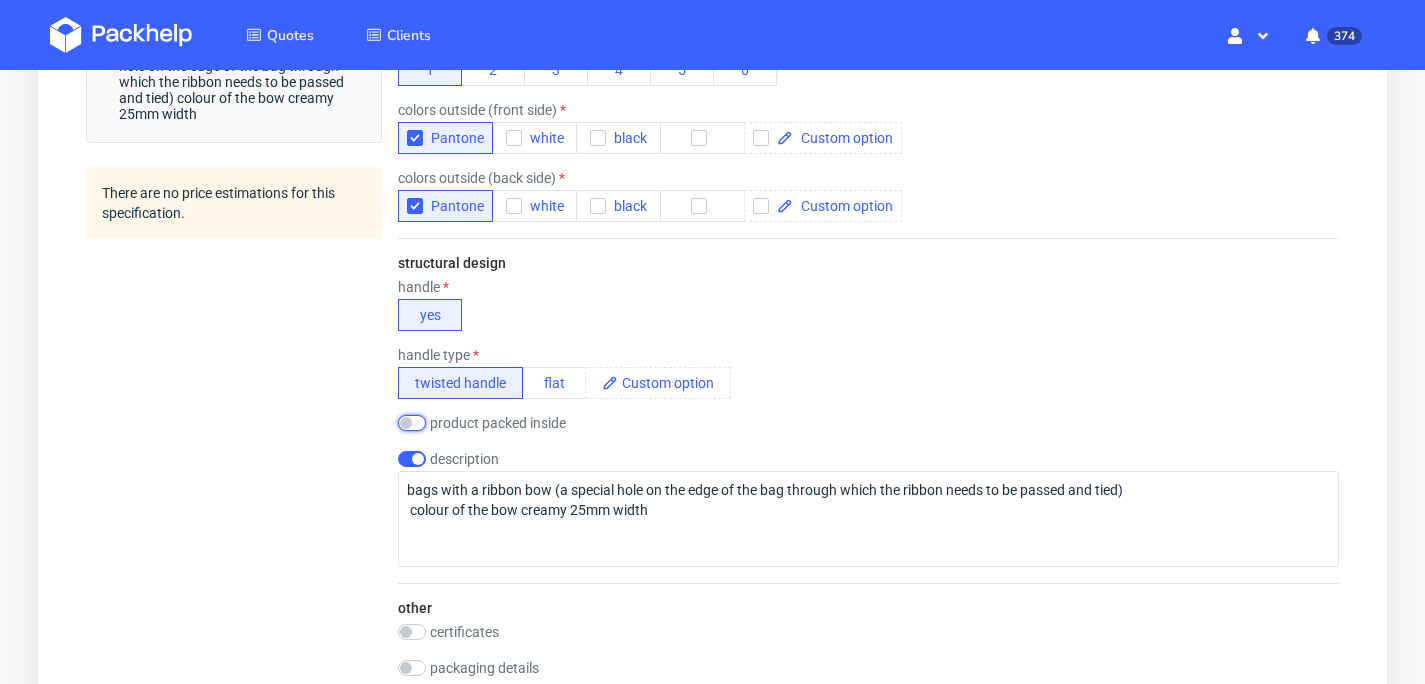 click at bounding box center [412, 423] 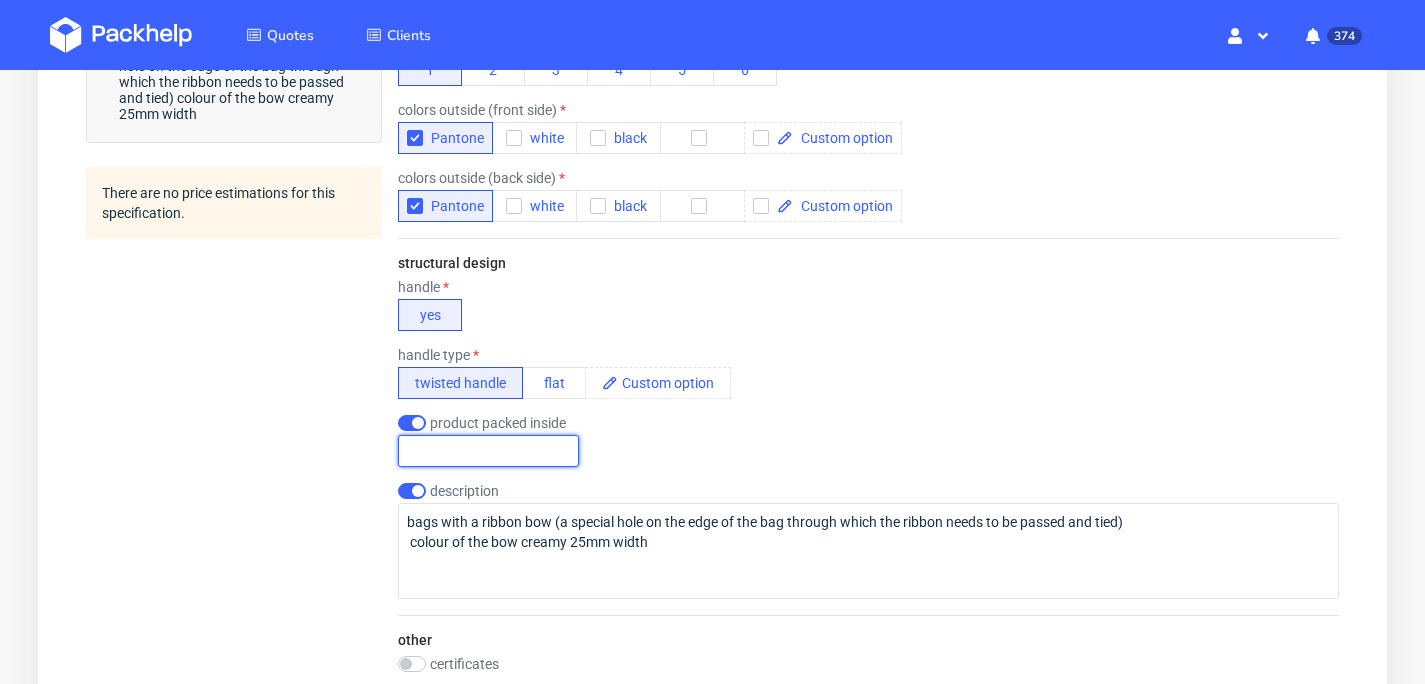 click at bounding box center [488, 451] 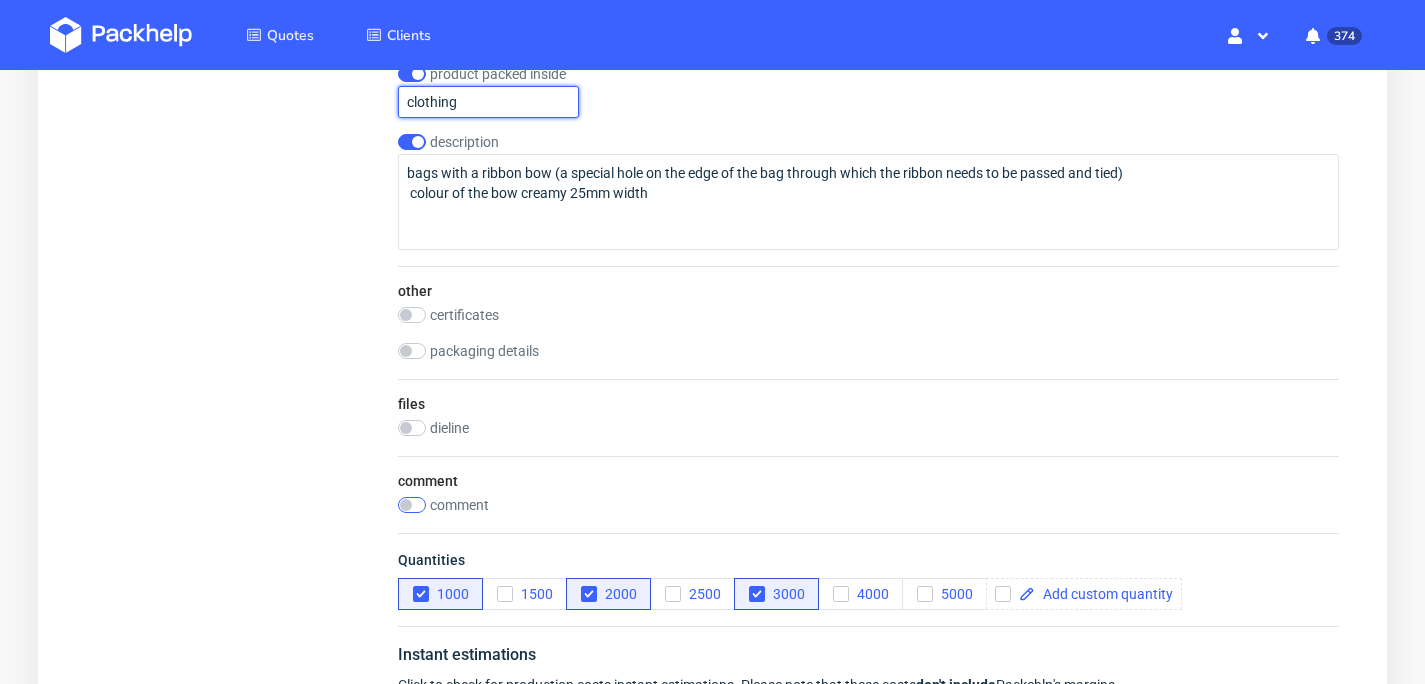 scroll, scrollTop: 1690, scrollLeft: 0, axis: vertical 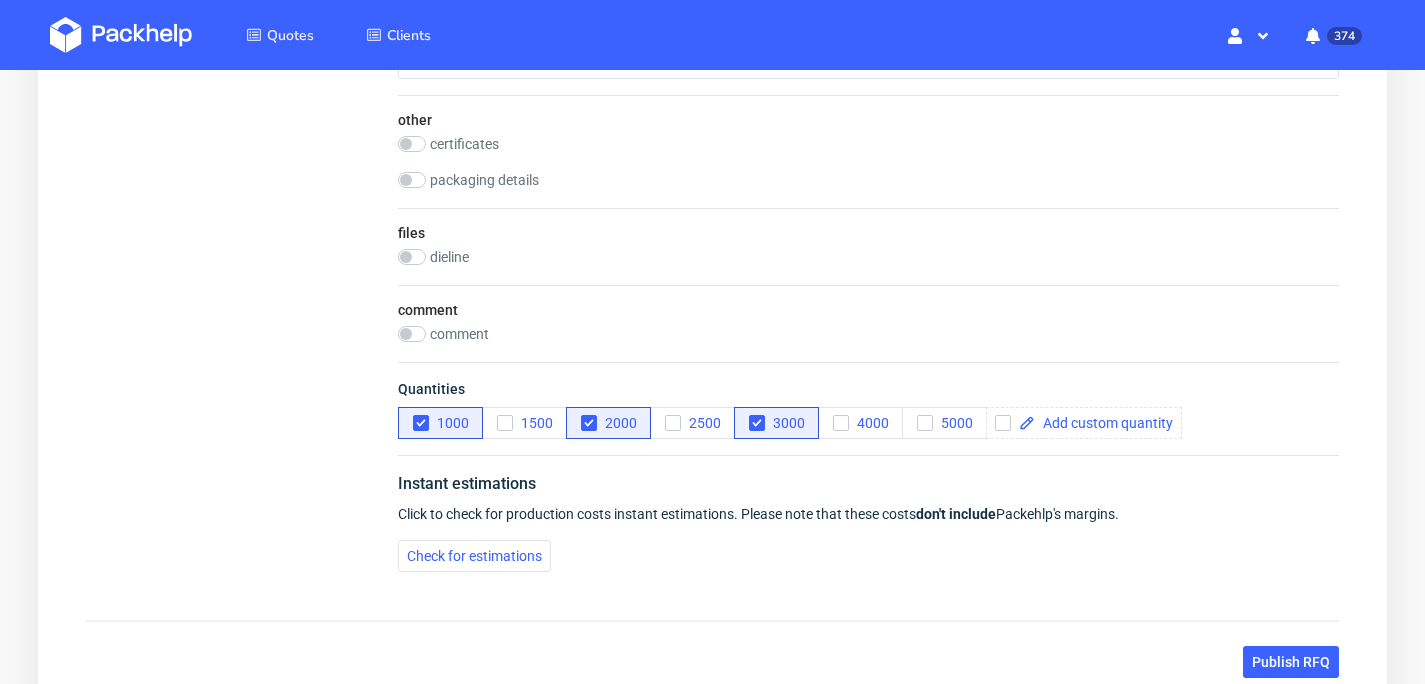 type on "clothing" 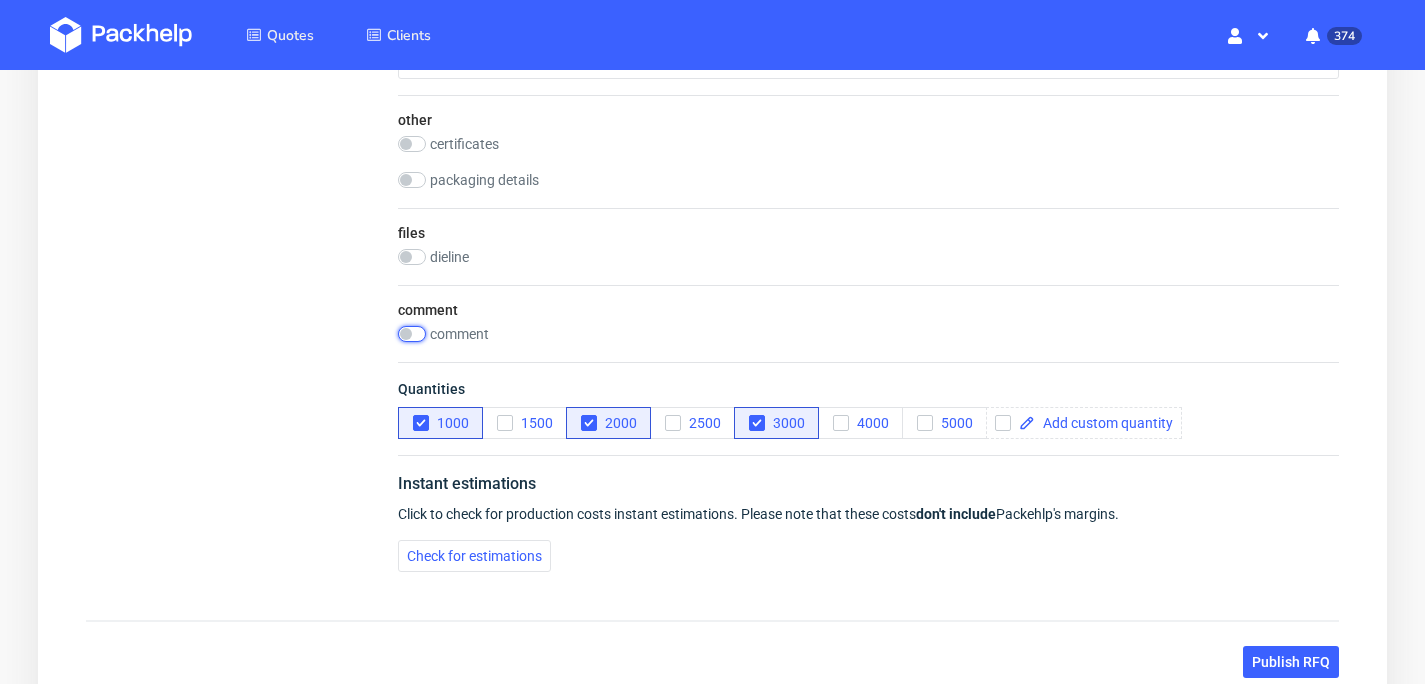 click at bounding box center (412, 334) 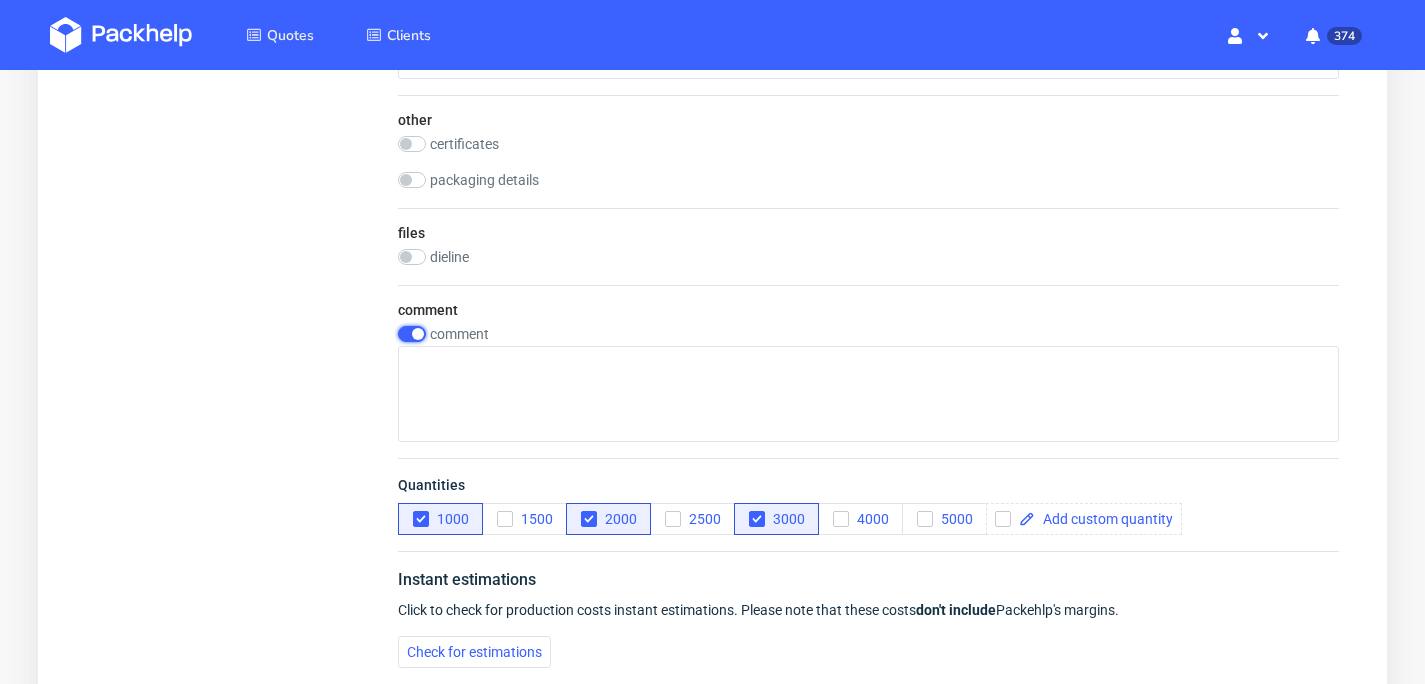 click at bounding box center [412, 334] 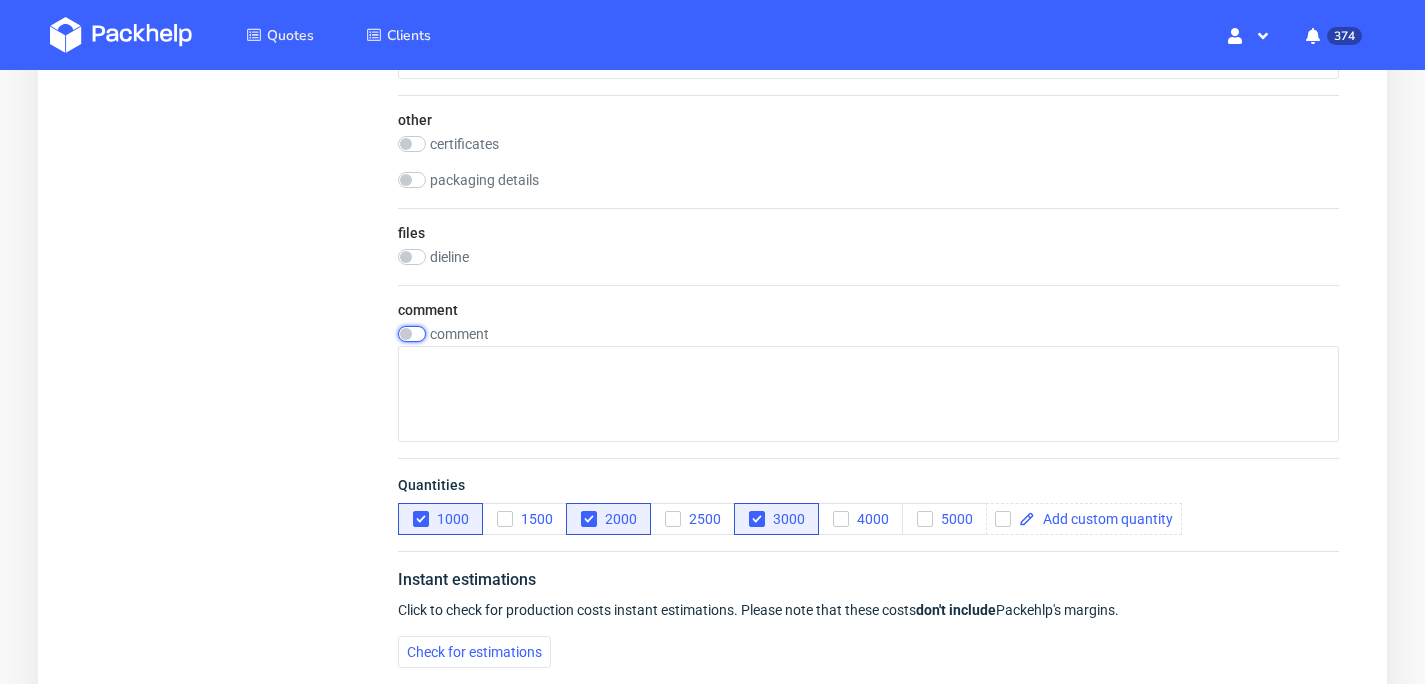 checkbox on "false" 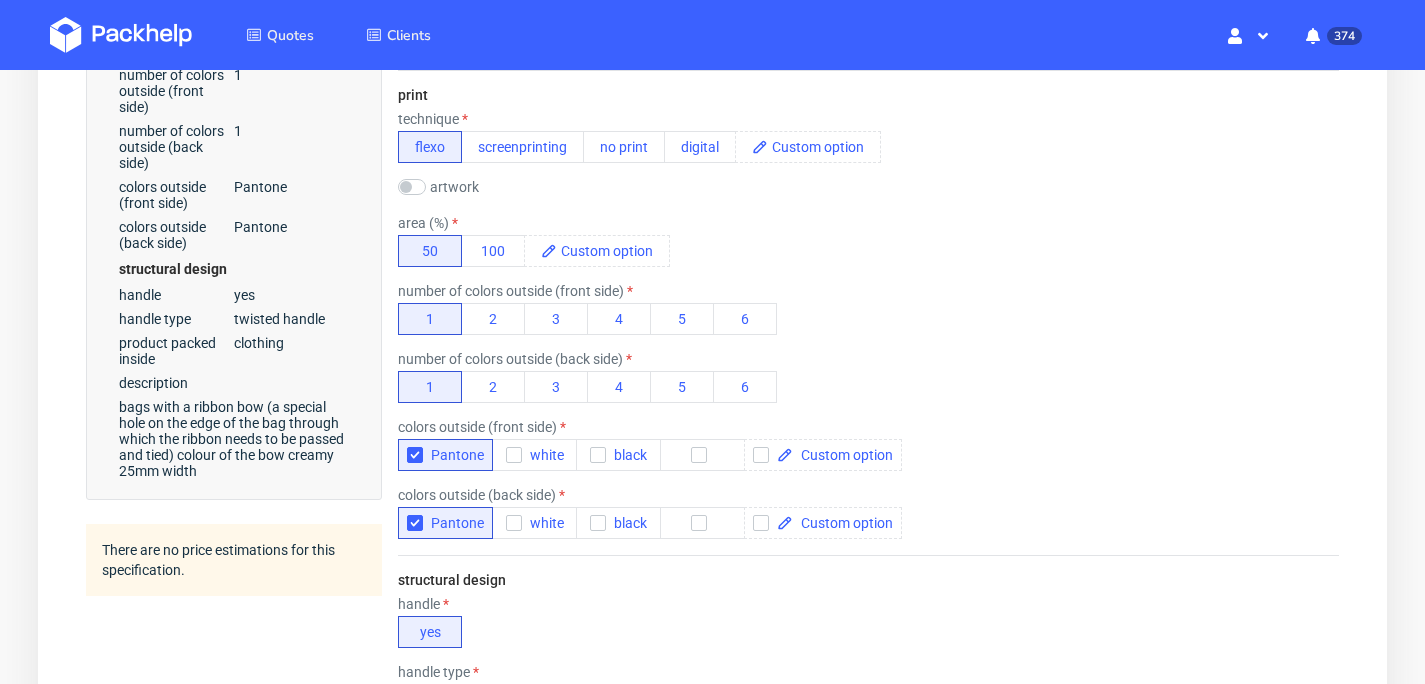 scroll, scrollTop: 850, scrollLeft: 0, axis: vertical 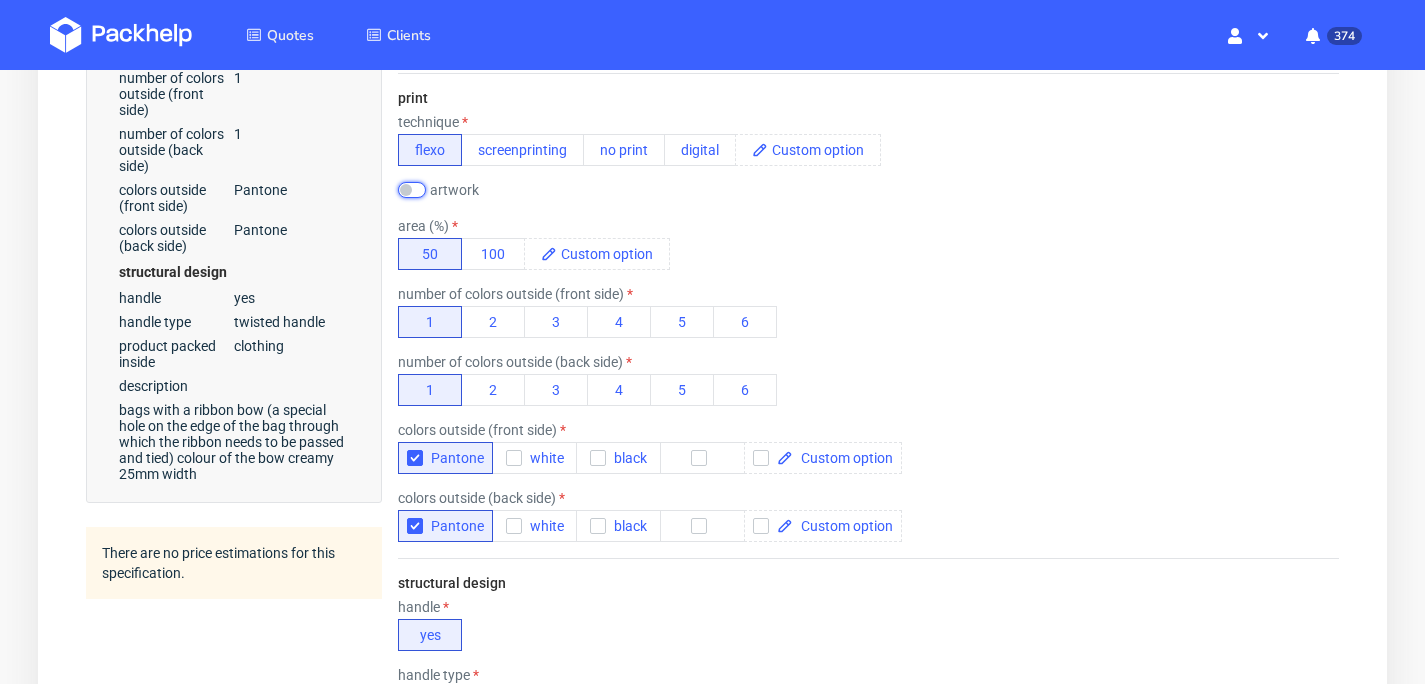 click at bounding box center (412, 190) 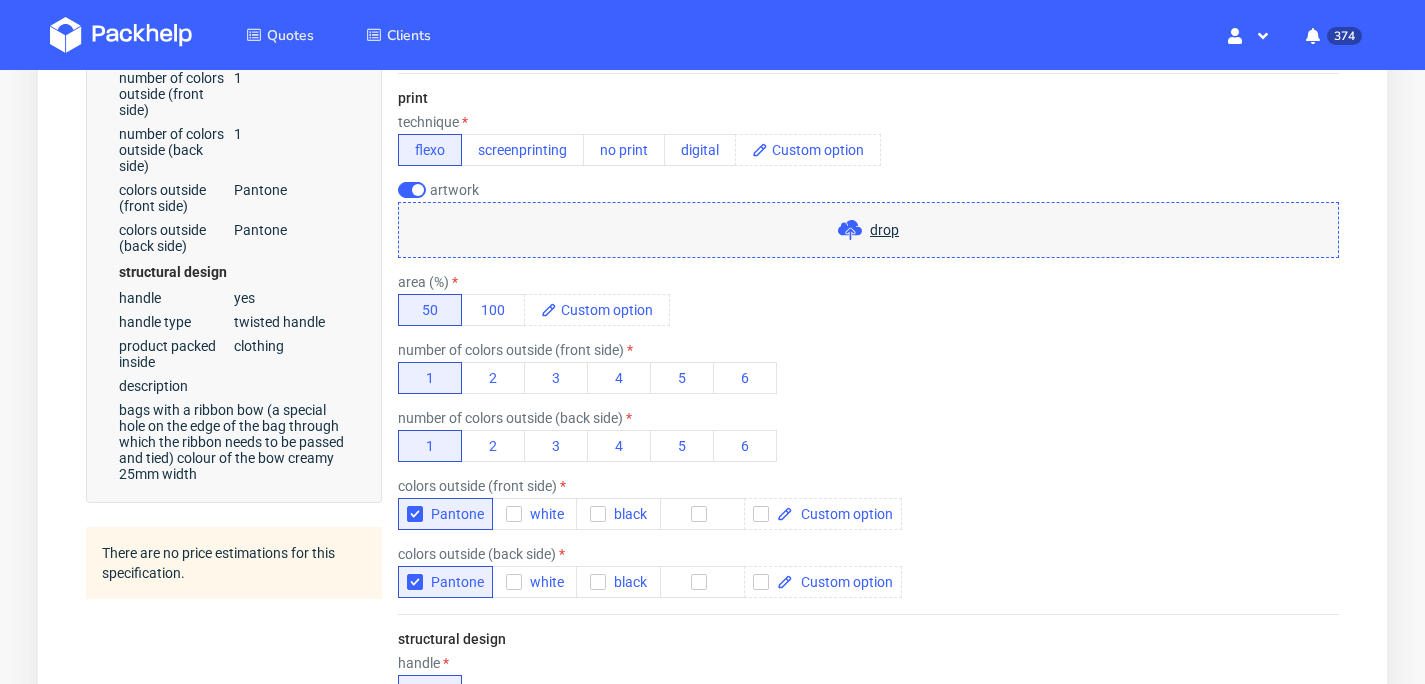 click on "drop" at bounding box center (884, 230) 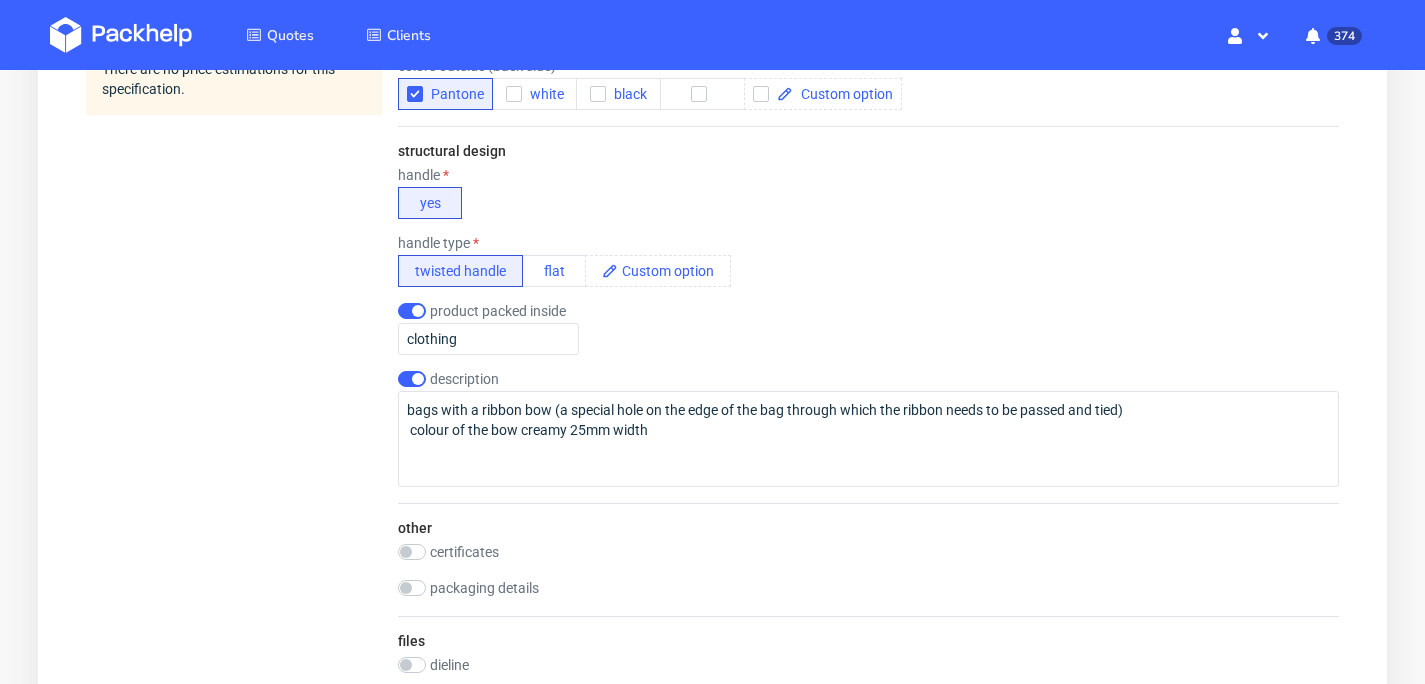 scroll, scrollTop: 1402, scrollLeft: 0, axis: vertical 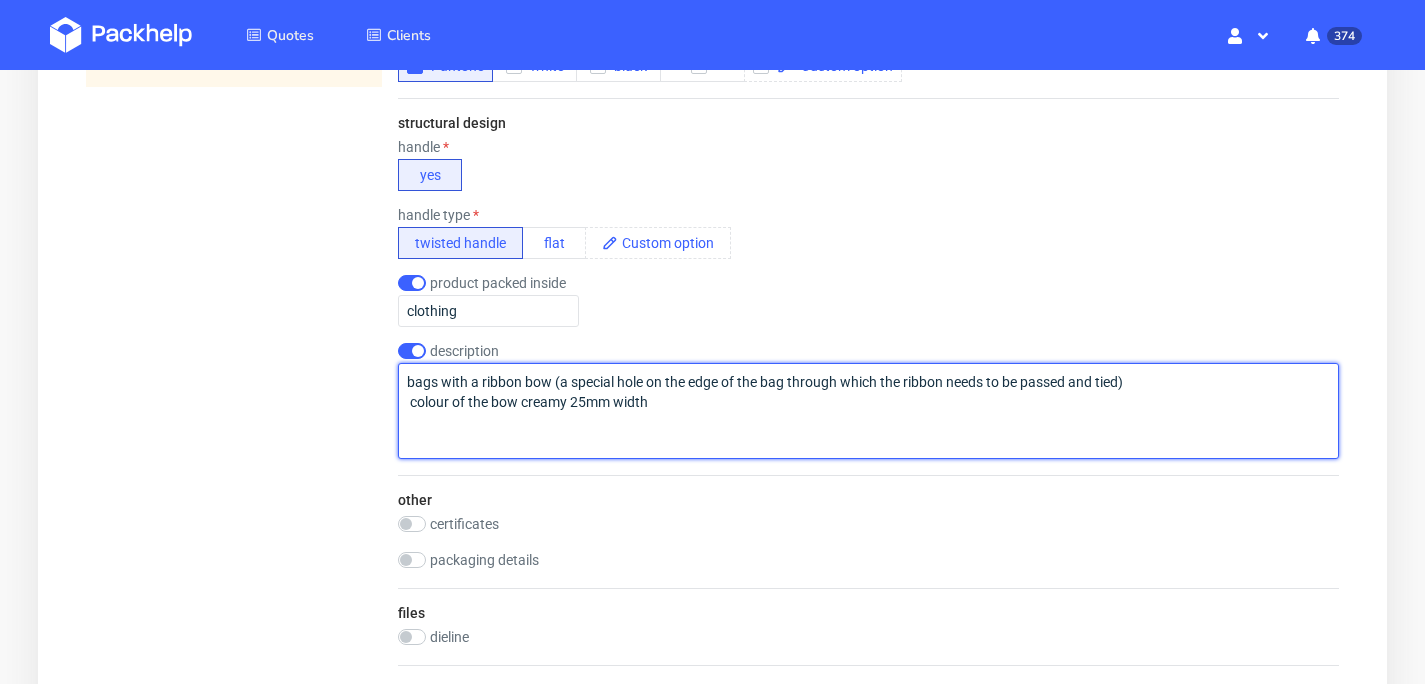 click on "bags with a ribbon bow (a special hole on the edge of the bag through which the ribbon needs to be passed and tied)
colour of the bow creamy 25mm width" at bounding box center [868, 411] 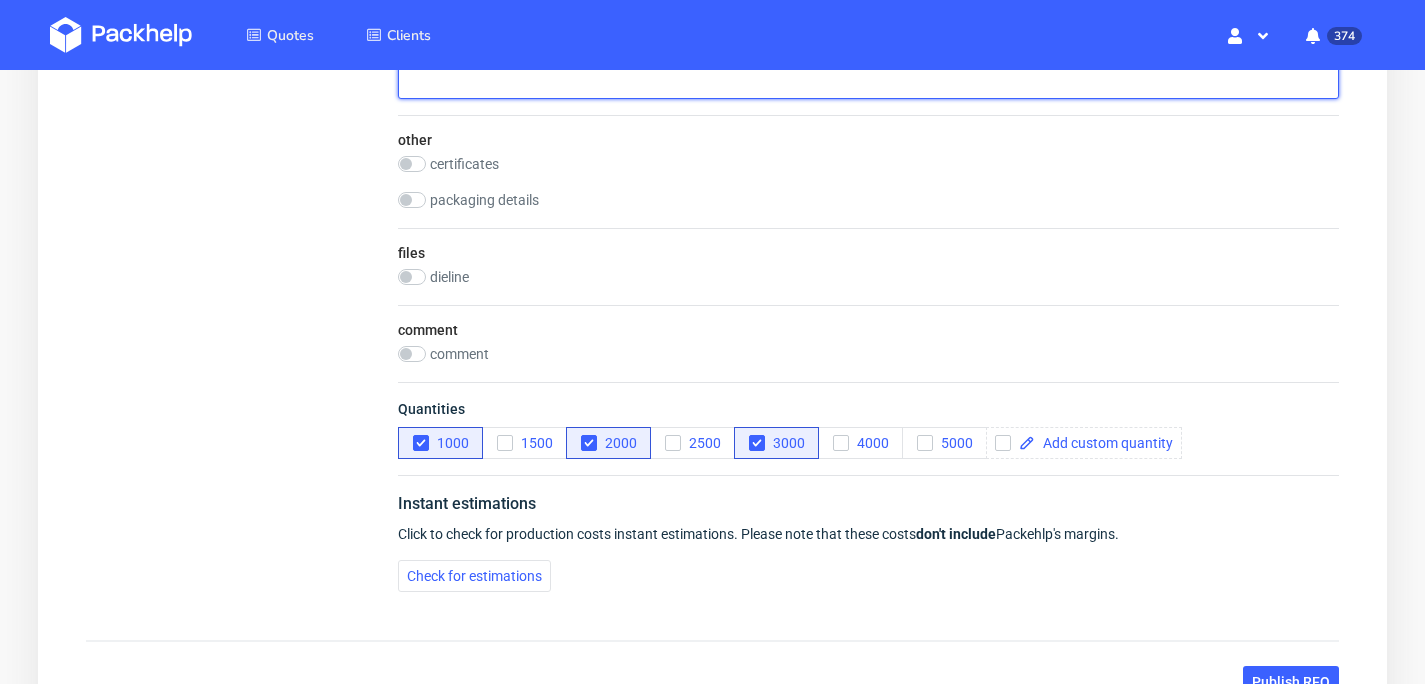 scroll, scrollTop: 1937, scrollLeft: 0, axis: vertical 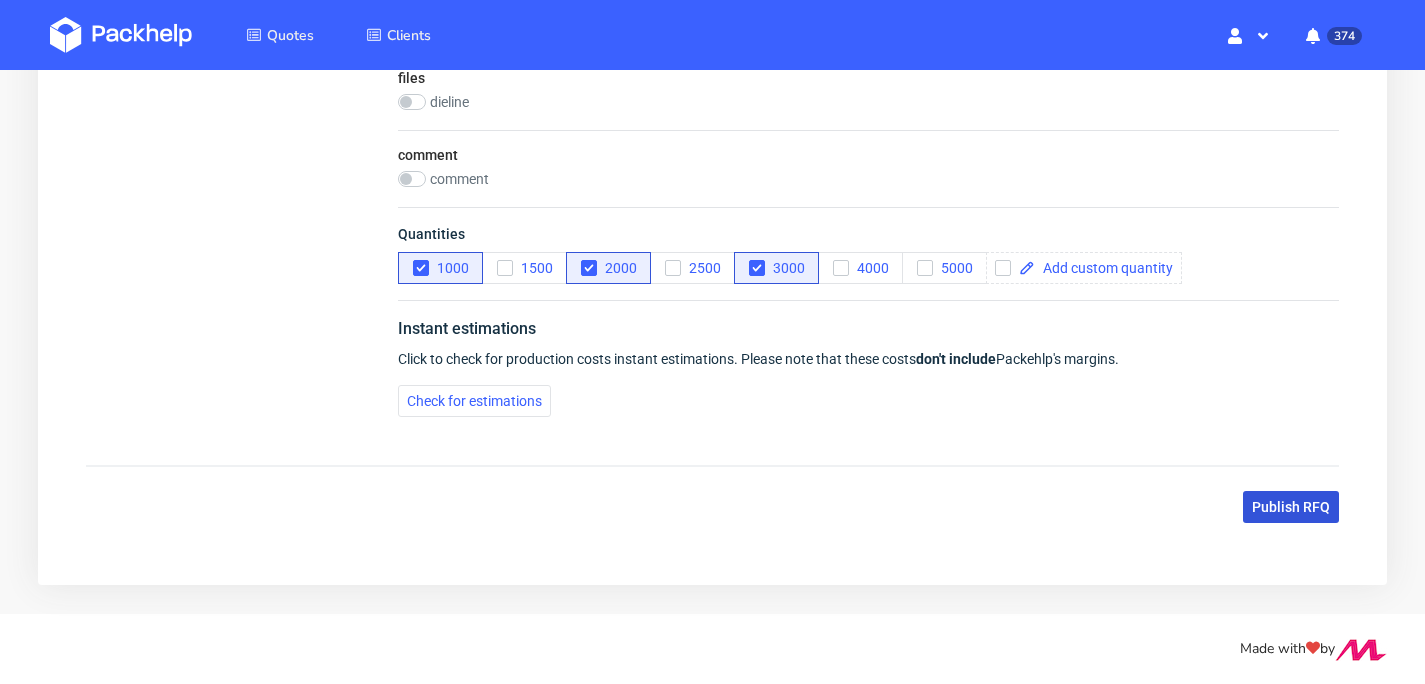 type on "bags with a ribbon bow (a special hole on the edge of the bag through which the ribbon needs to be passed and tied)
colour of the bow creamy 25mm width" 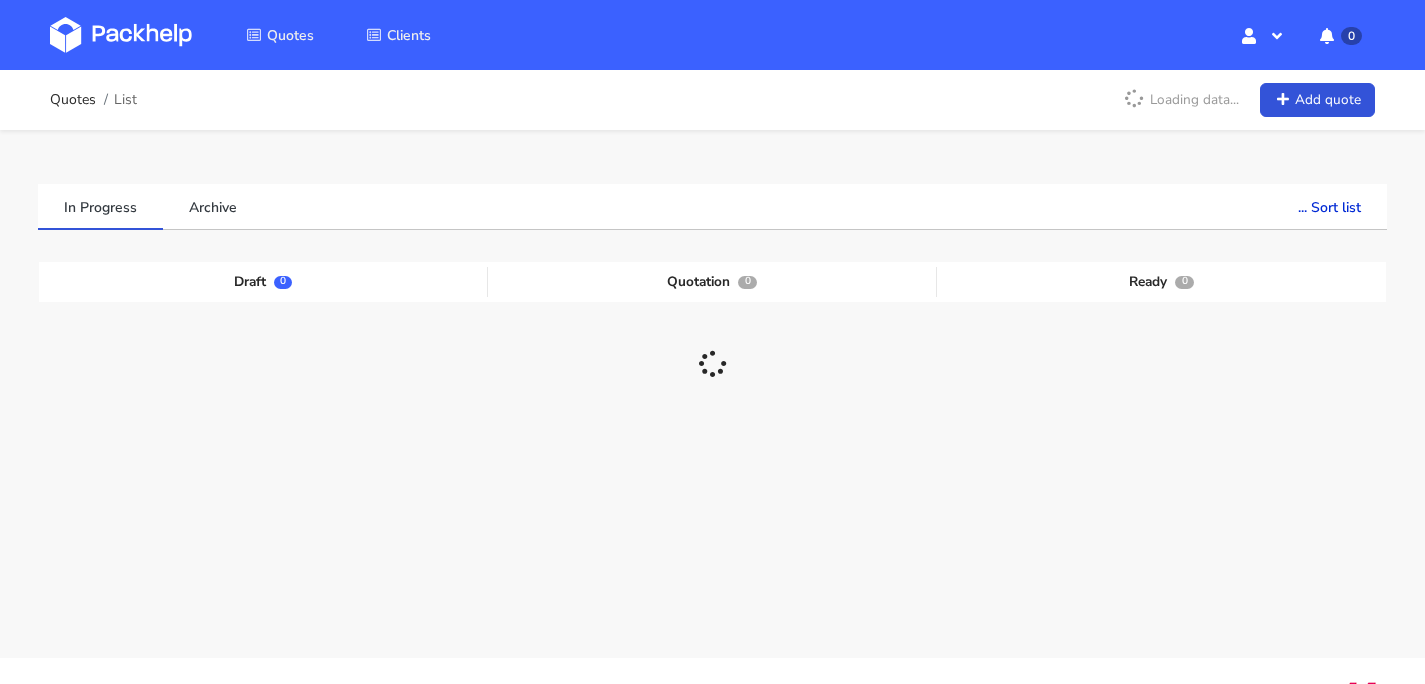scroll, scrollTop: 0, scrollLeft: 0, axis: both 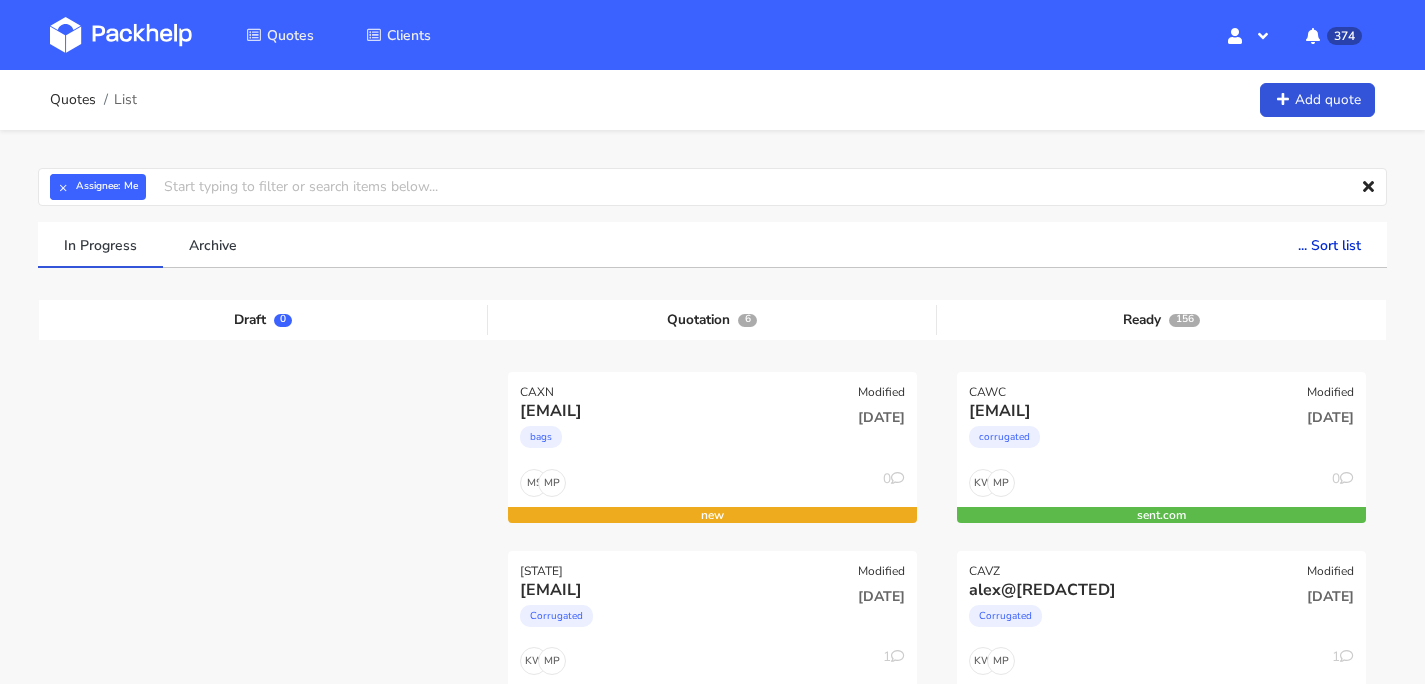 click at bounding box center (121, 35) 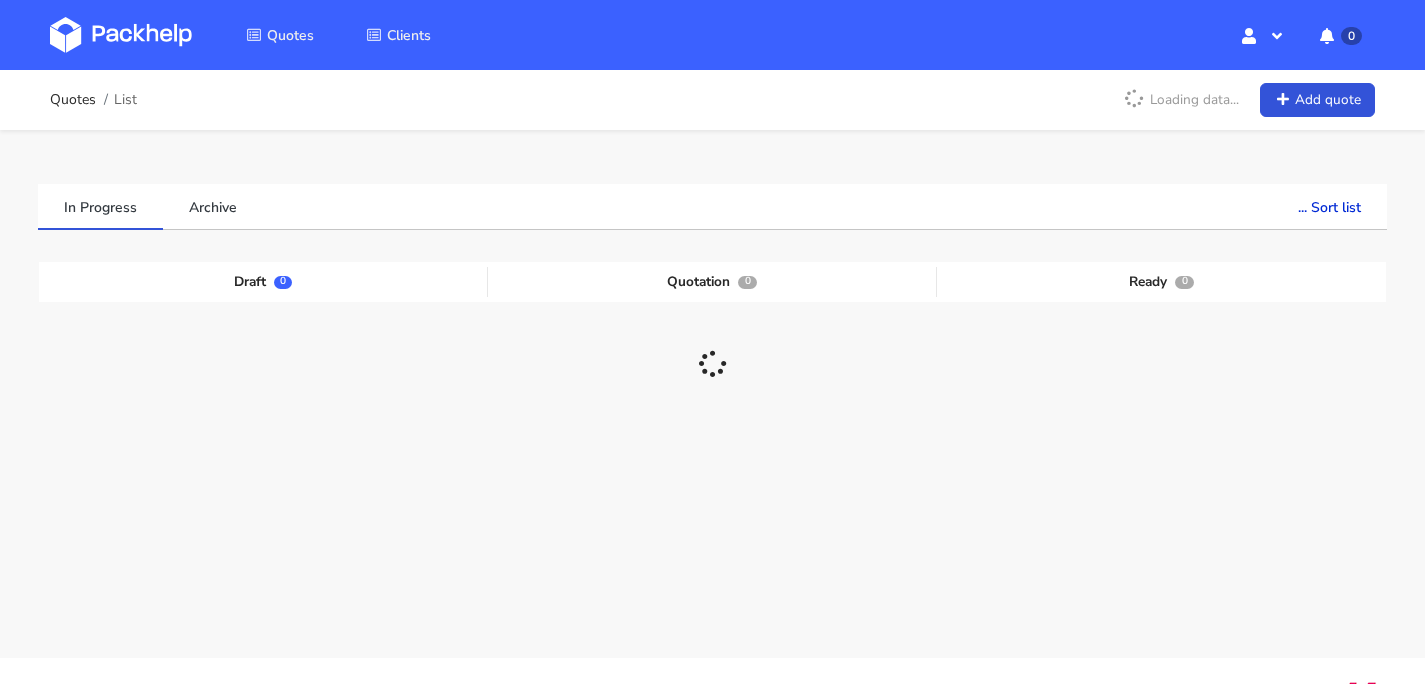 scroll, scrollTop: 0, scrollLeft: 0, axis: both 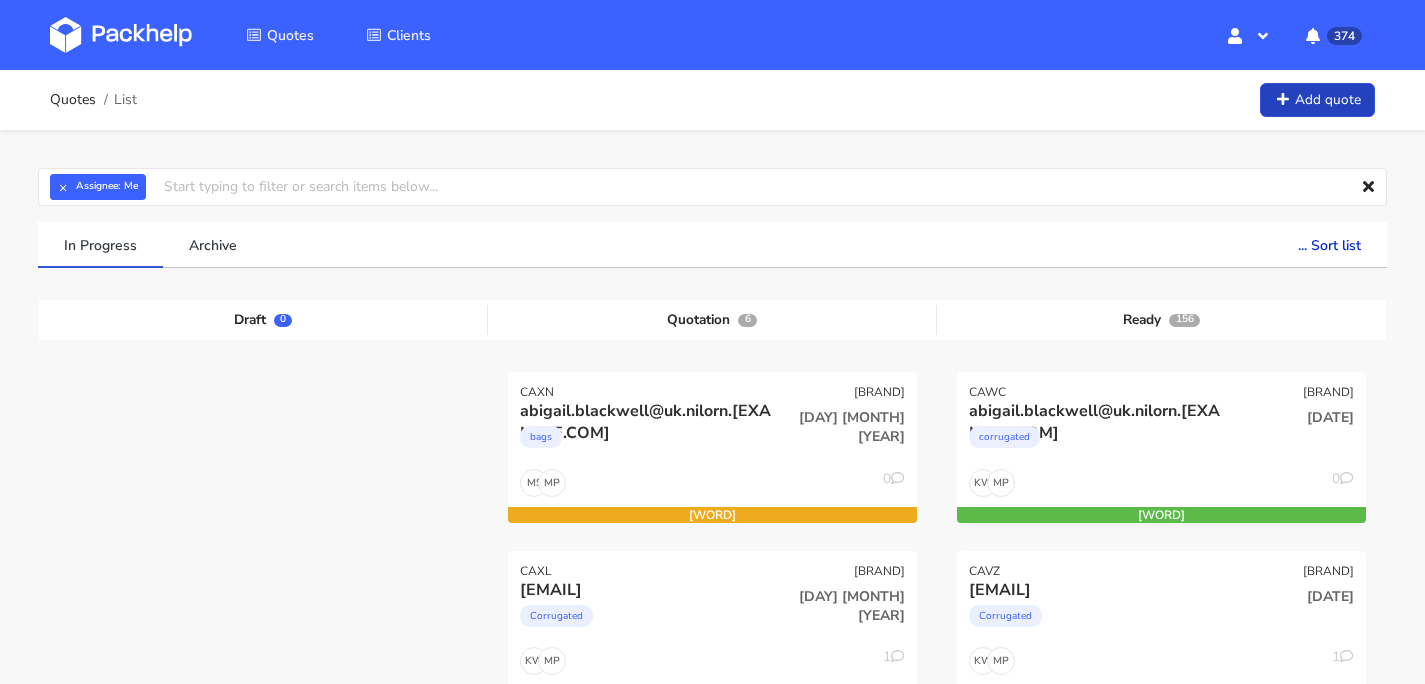click on "Add quote" at bounding box center [1317, 100] 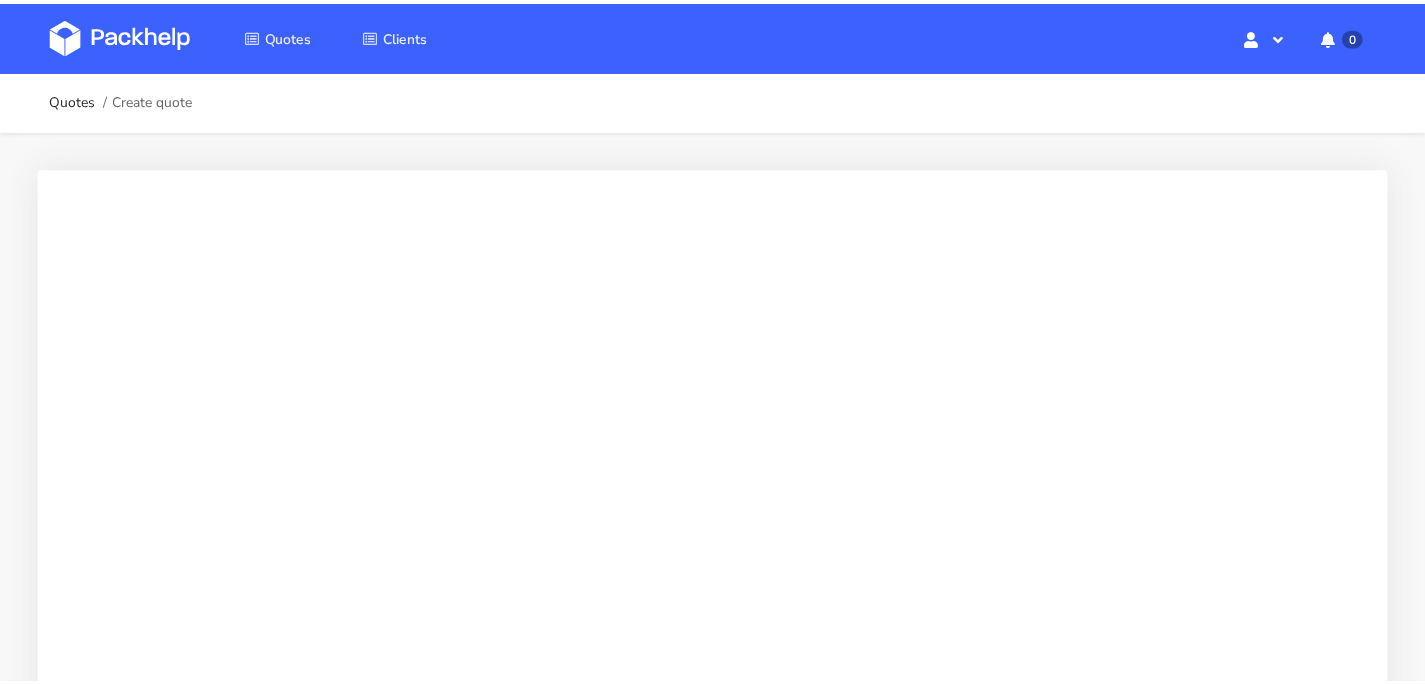 scroll, scrollTop: 0, scrollLeft: 0, axis: both 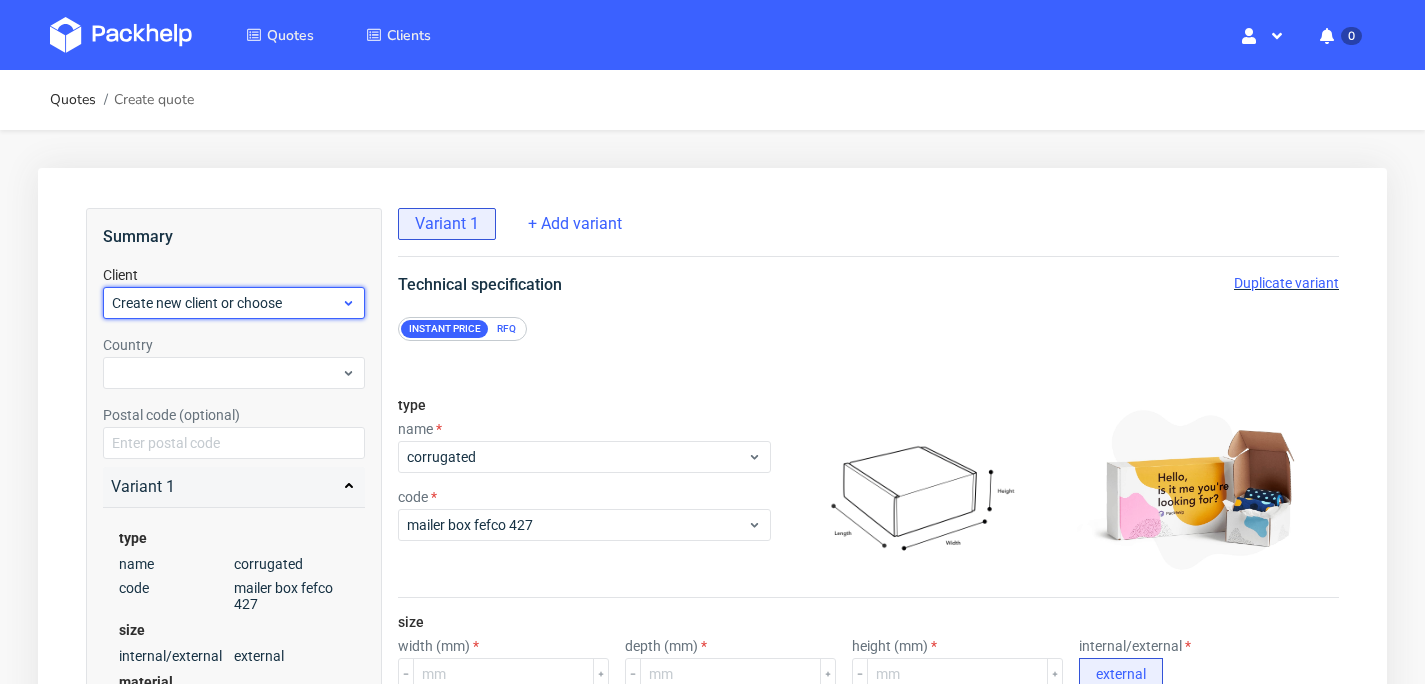 click on "Create new client or choose" at bounding box center [226, 303] 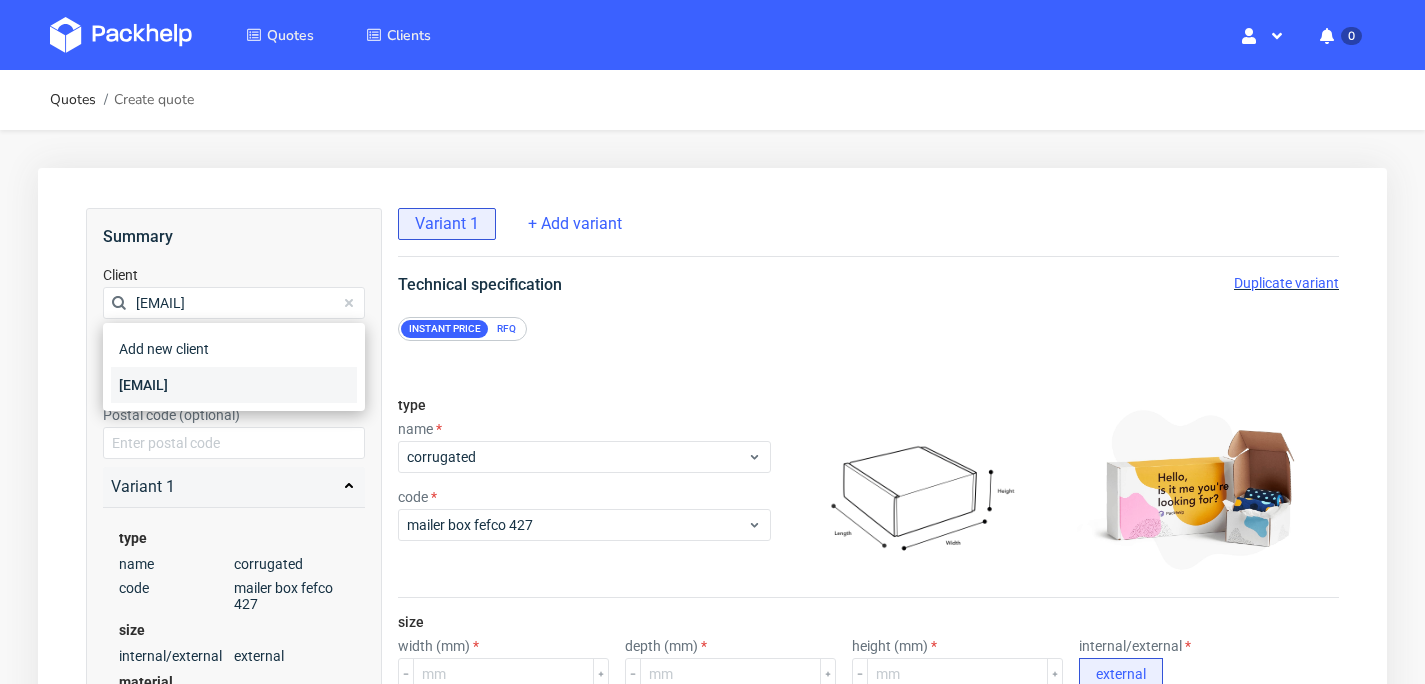 type on "[EMAIL]" 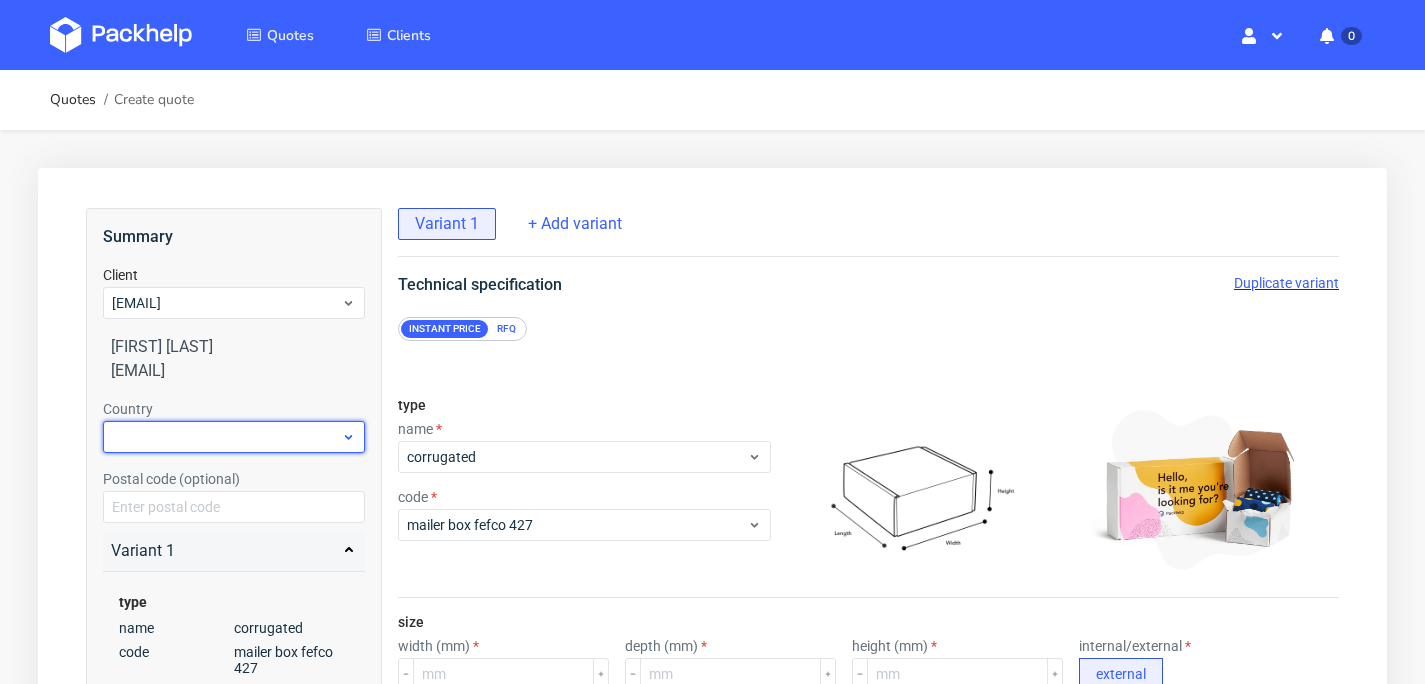 click at bounding box center [234, 437] 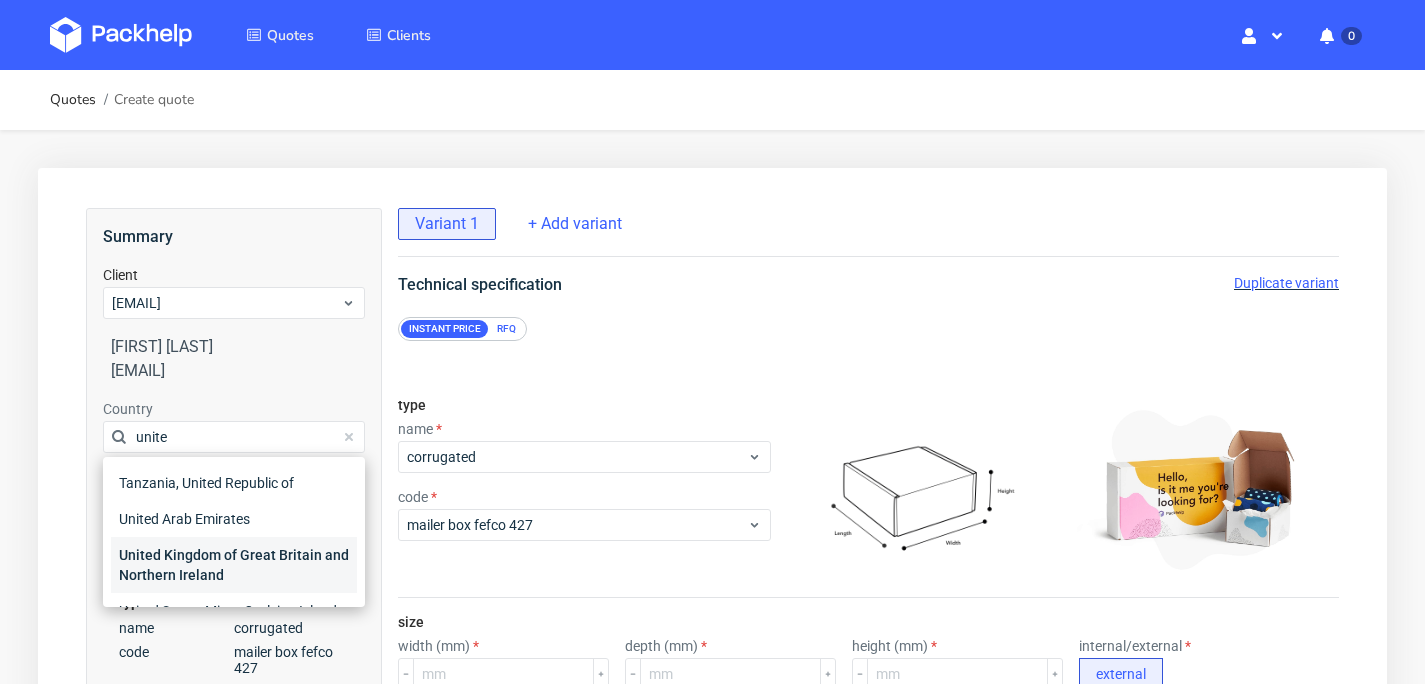 type on "unite" 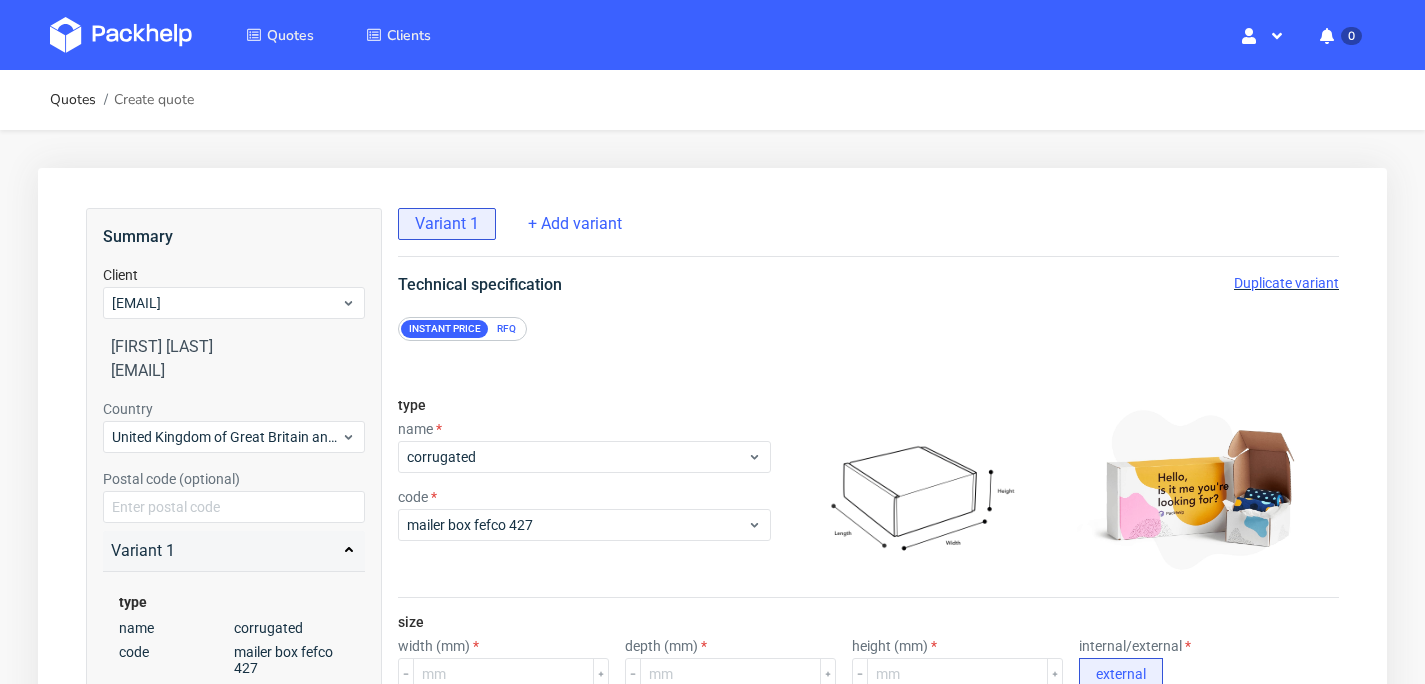 click on "RFQ" at bounding box center [506, 329] 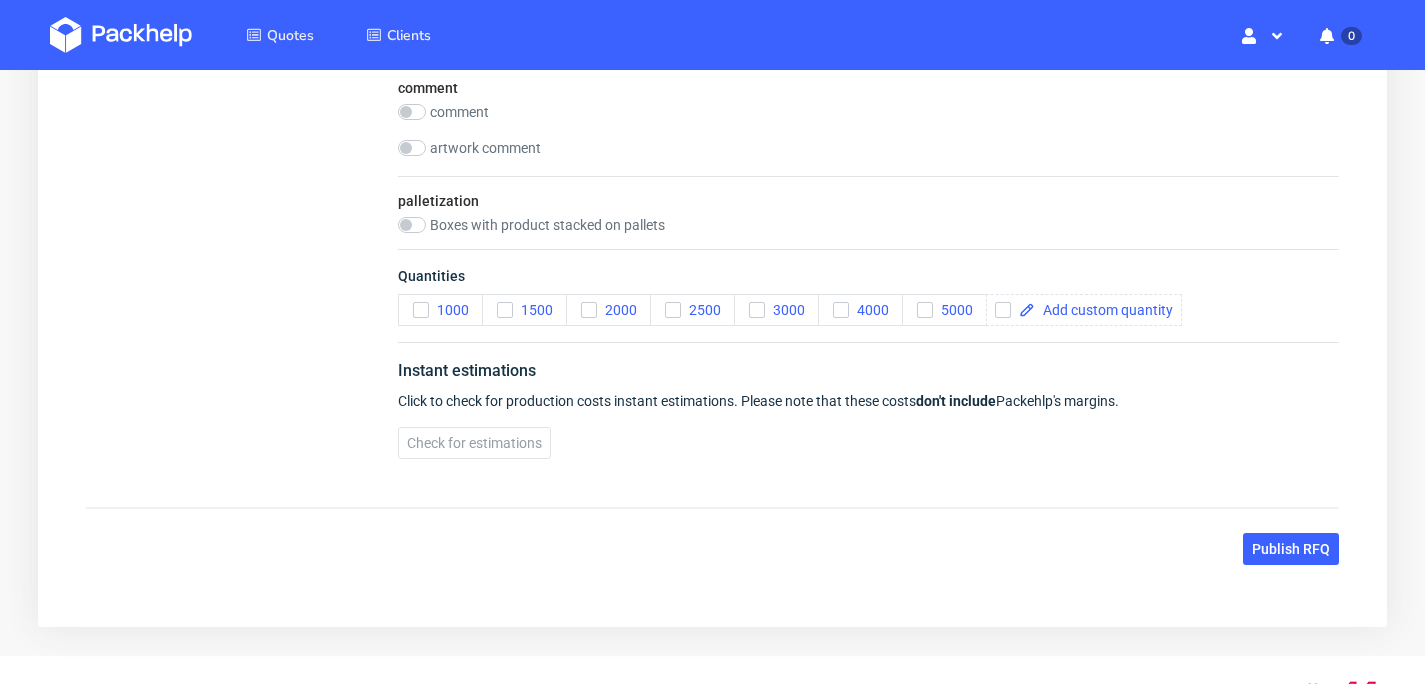 scroll, scrollTop: 2244, scrollLeft: 0, axis: vertical 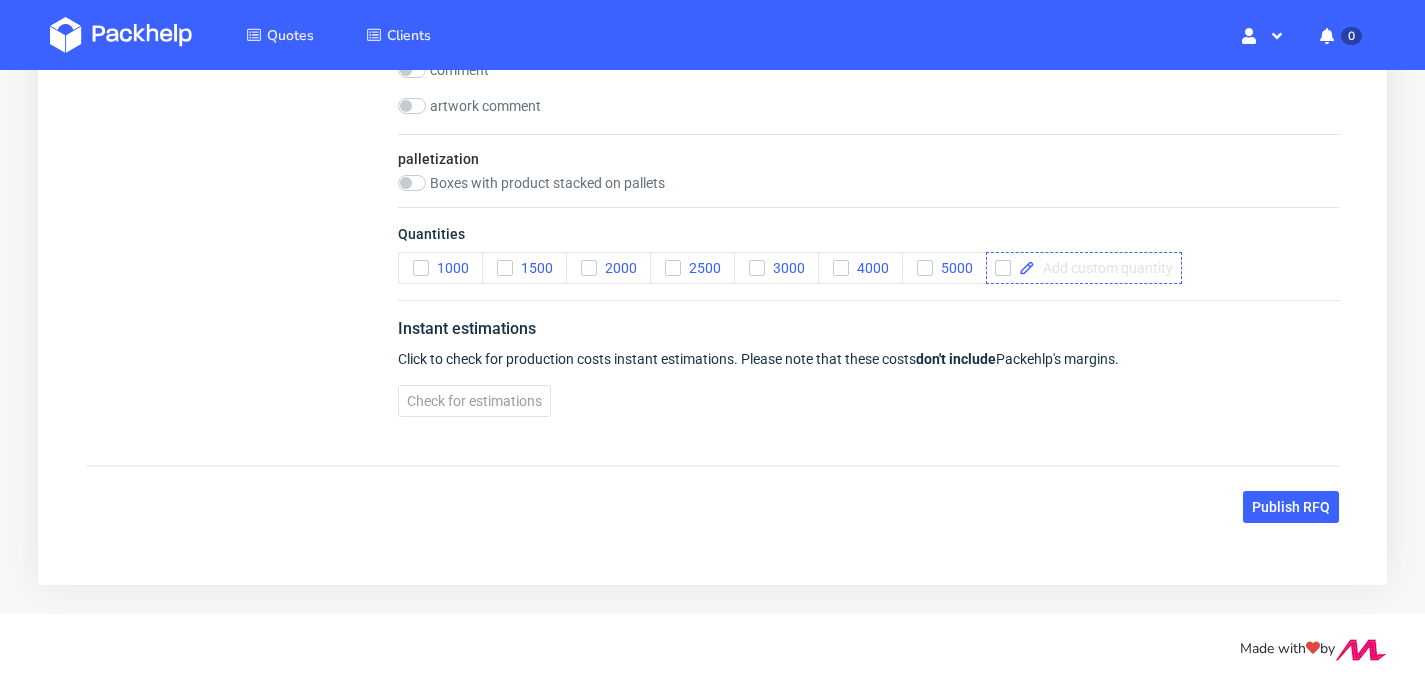 click at bounding box center (1104, 268) 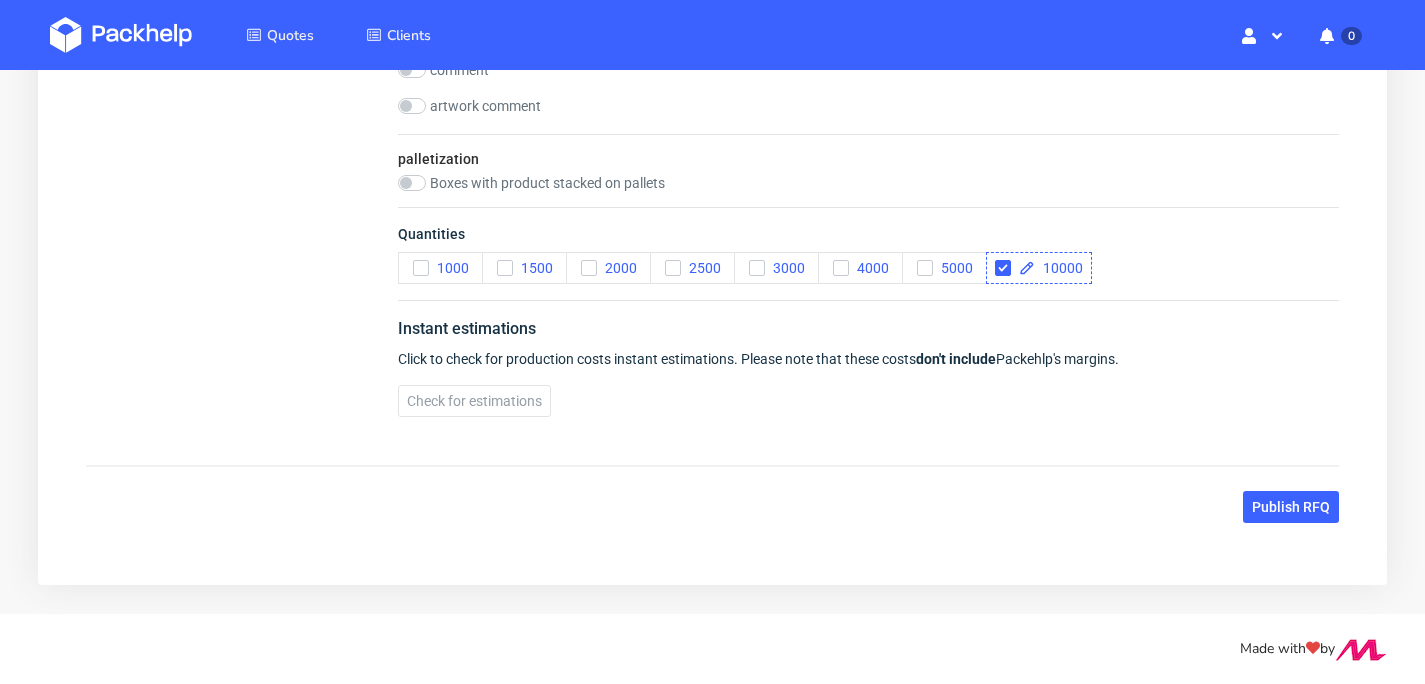 checkbox on "true" 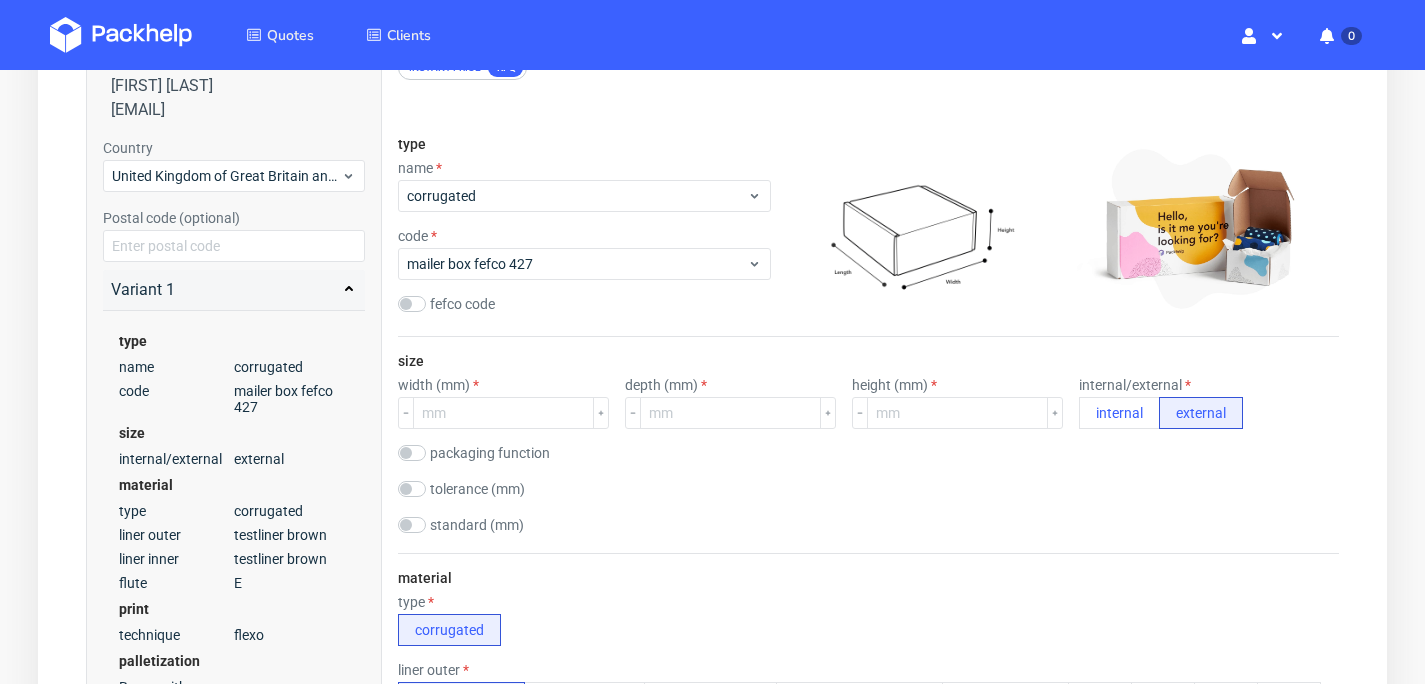 scroll, scrollTop: 0, scrollLeft: 0, axis: both 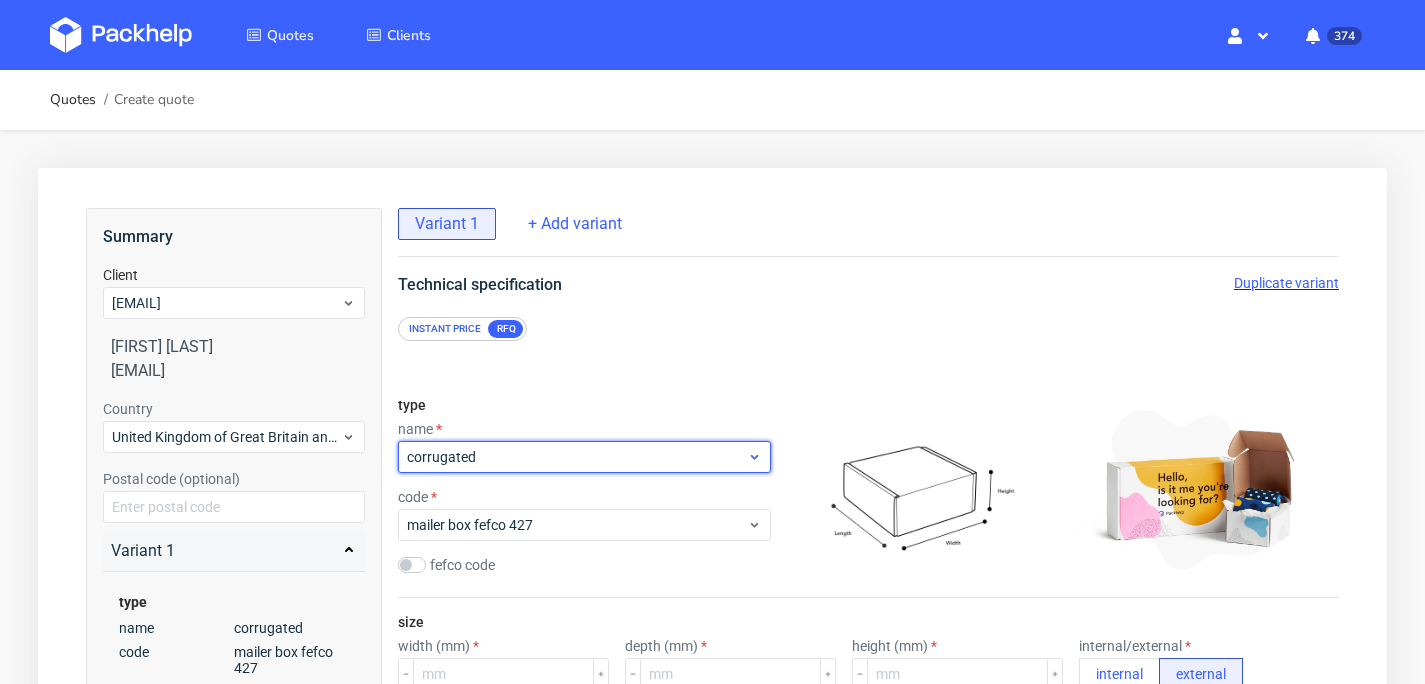 click on "corrugated" at bounding box center [577, 457] 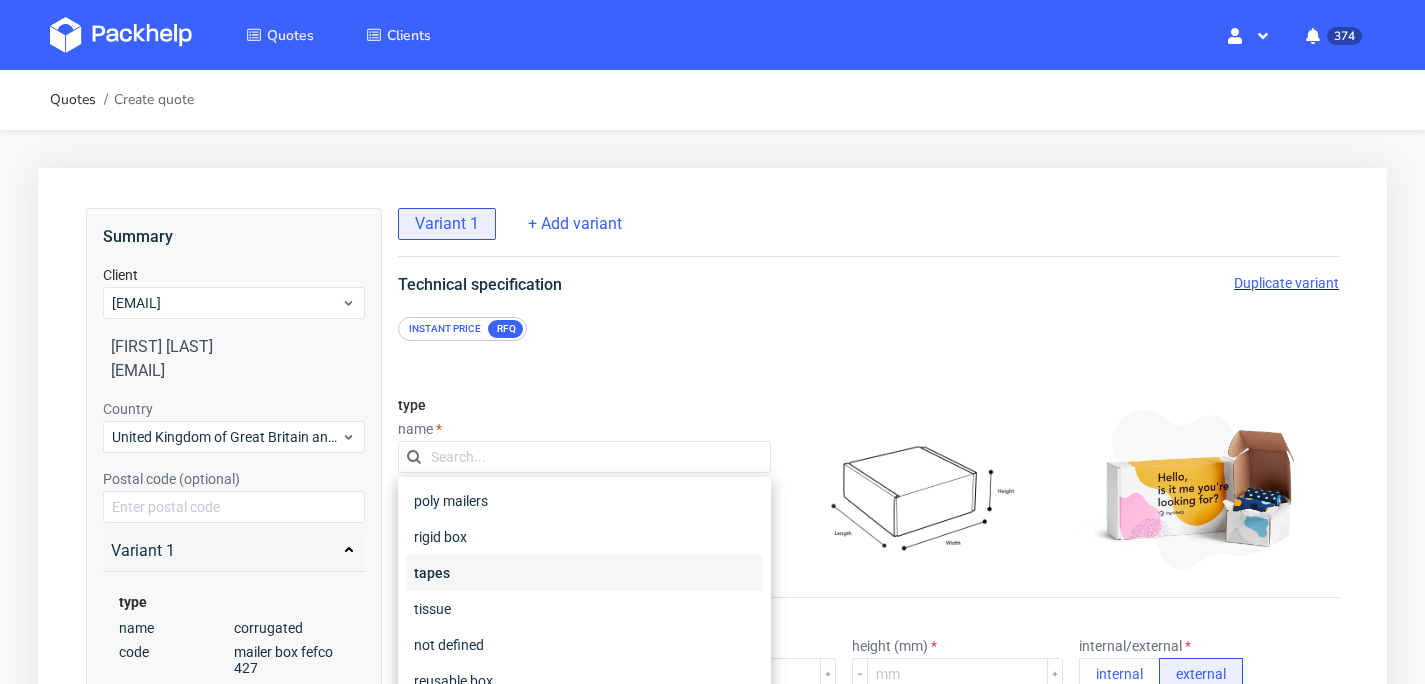 scroll, scrollTop: 364, scrollLeft: 0, axis: vertical 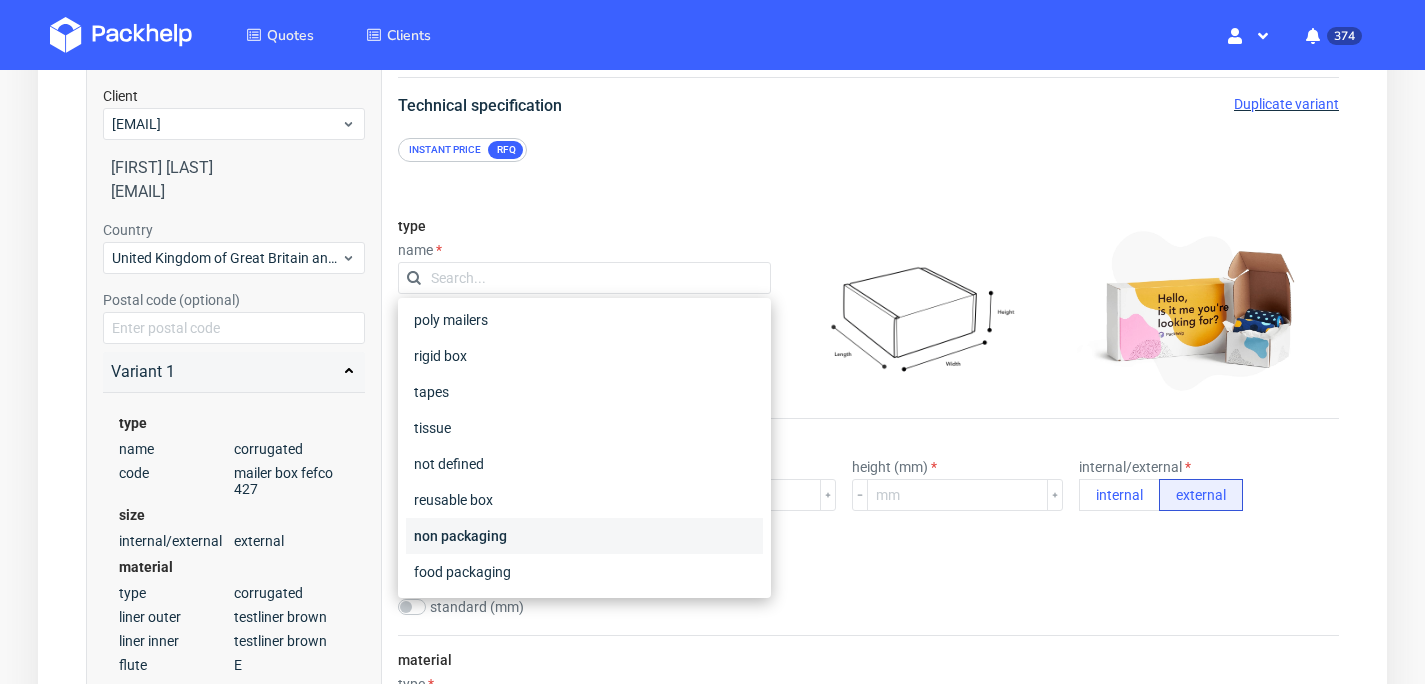 click on "non packaging" at bounding box center (584, 536) 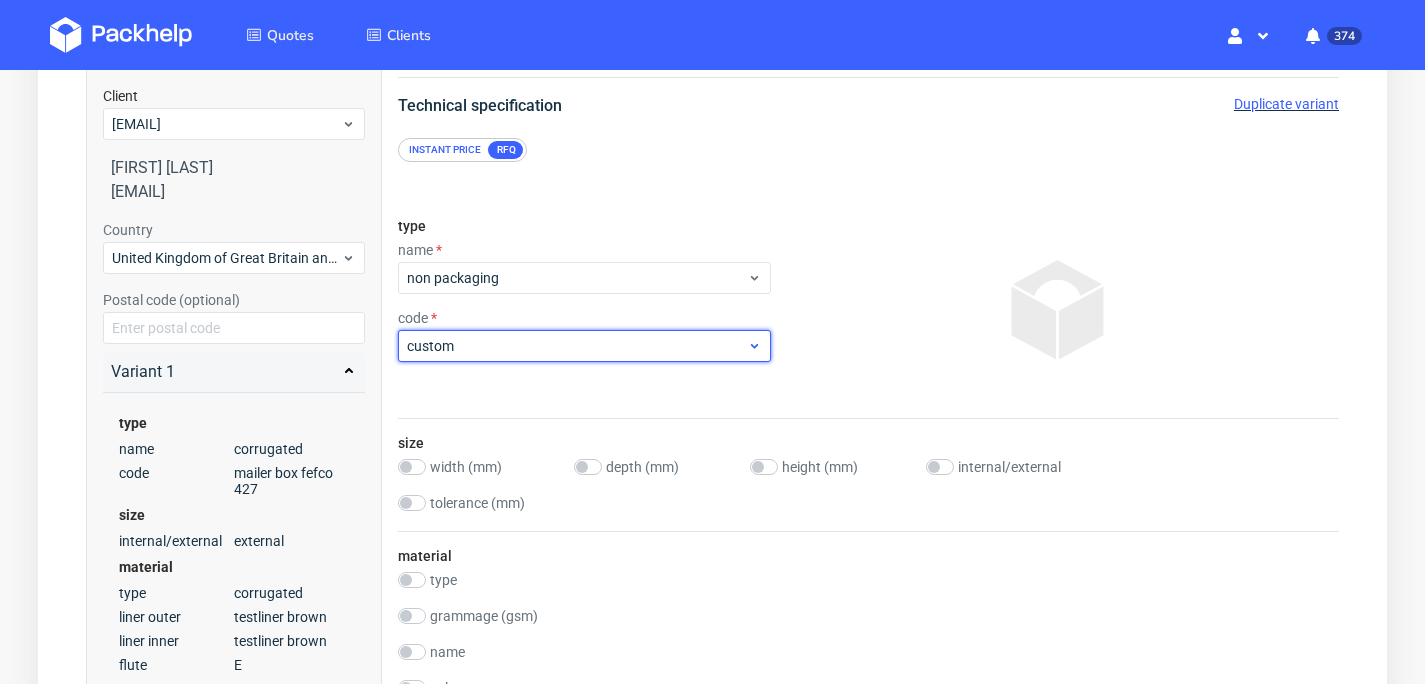 click on "custom" at bounding box center [577, 346] 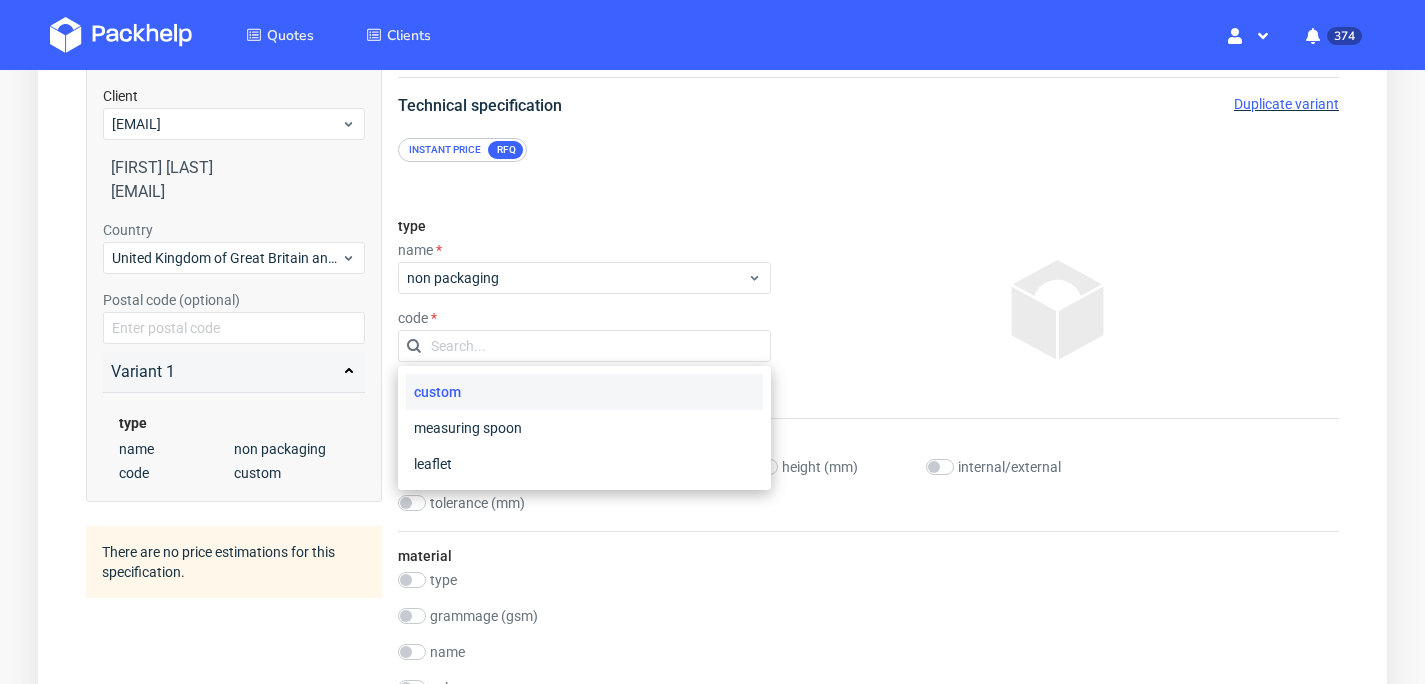 click on "custom" at bounding box center (584, 392) 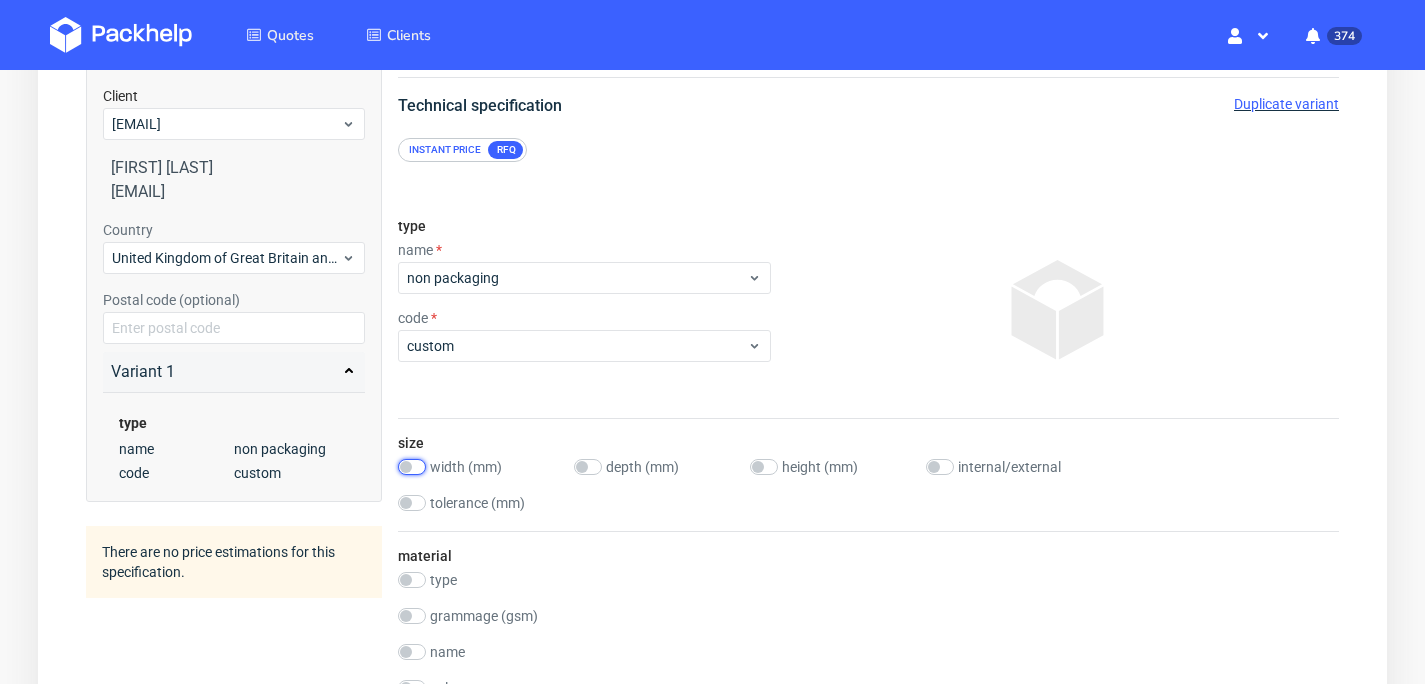 click at bounding box center (412, 467) 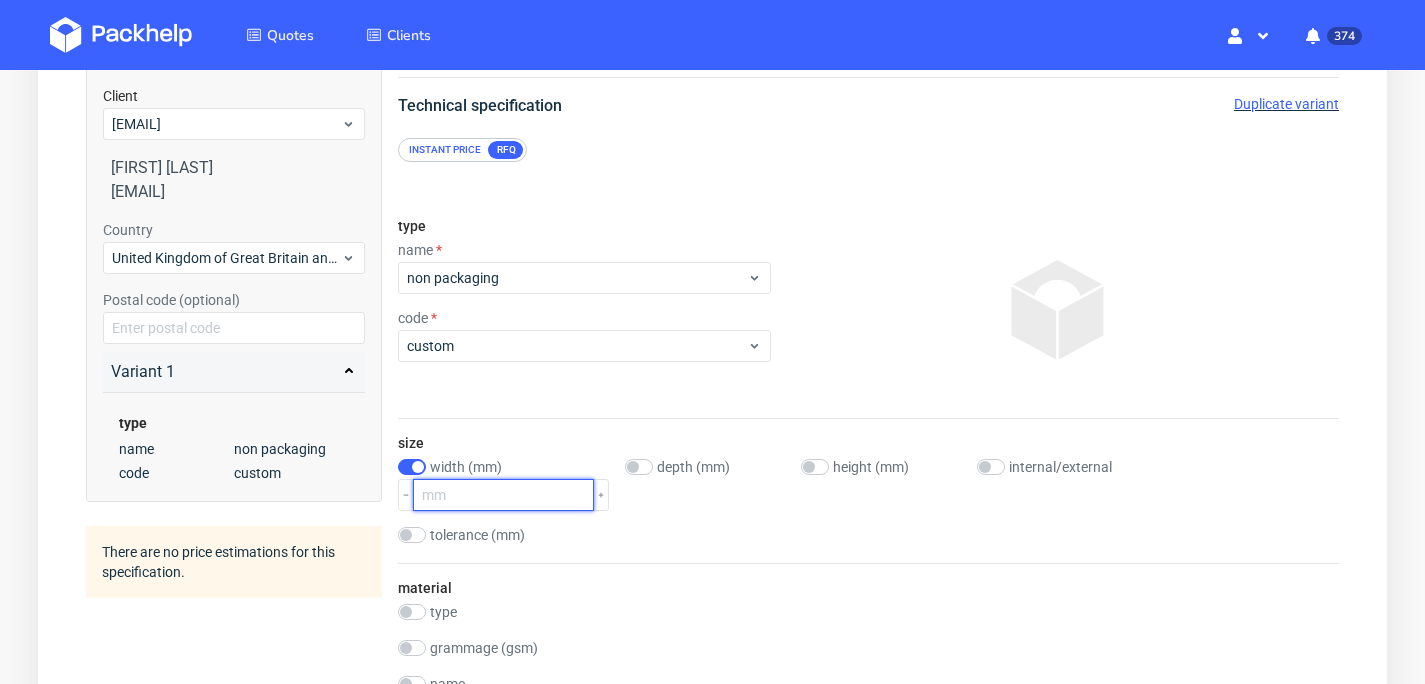 click at bounding box center (503, 495) 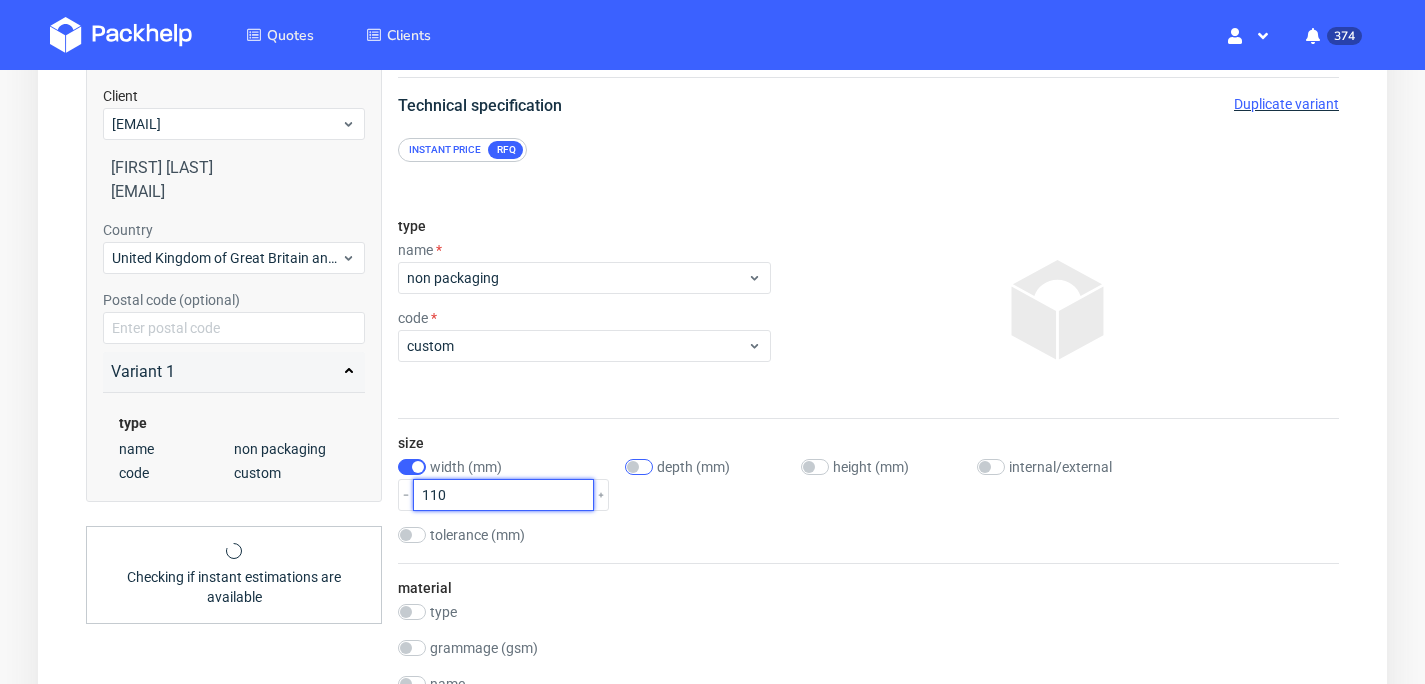 type on "110" 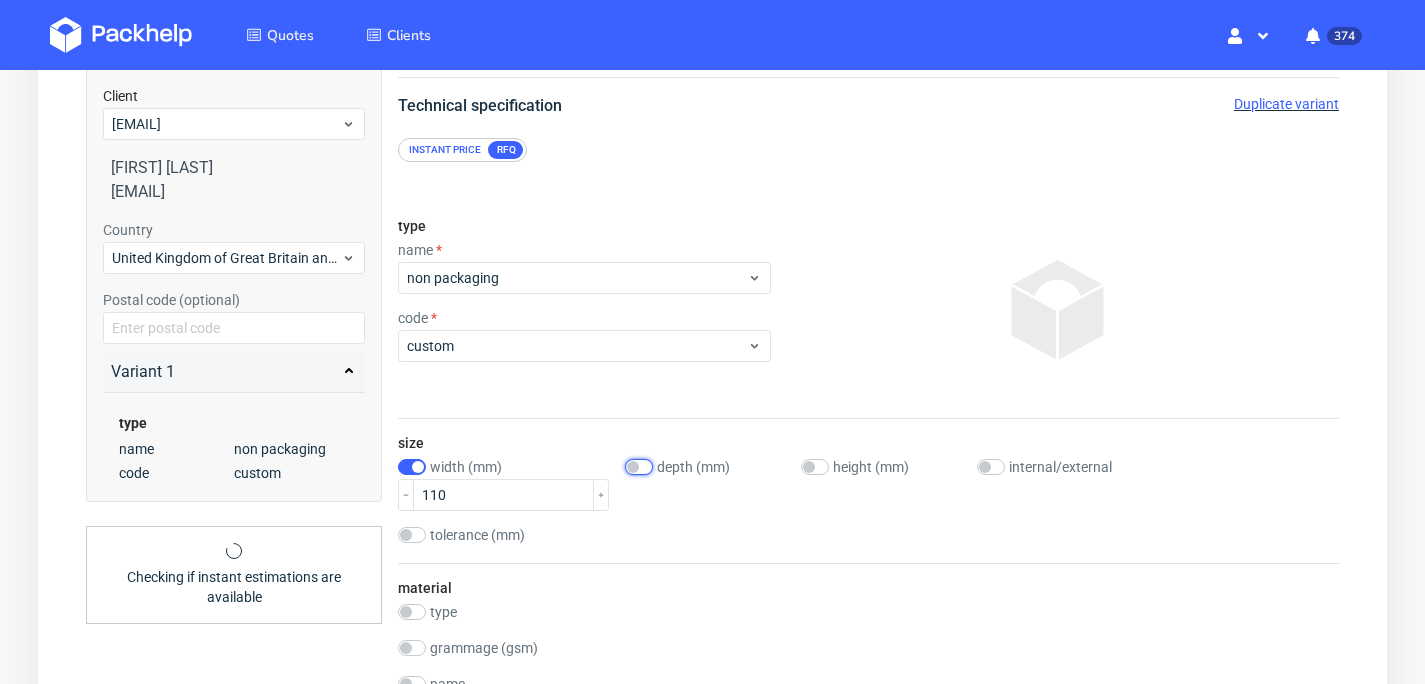 click at bounding box center [639, 467] 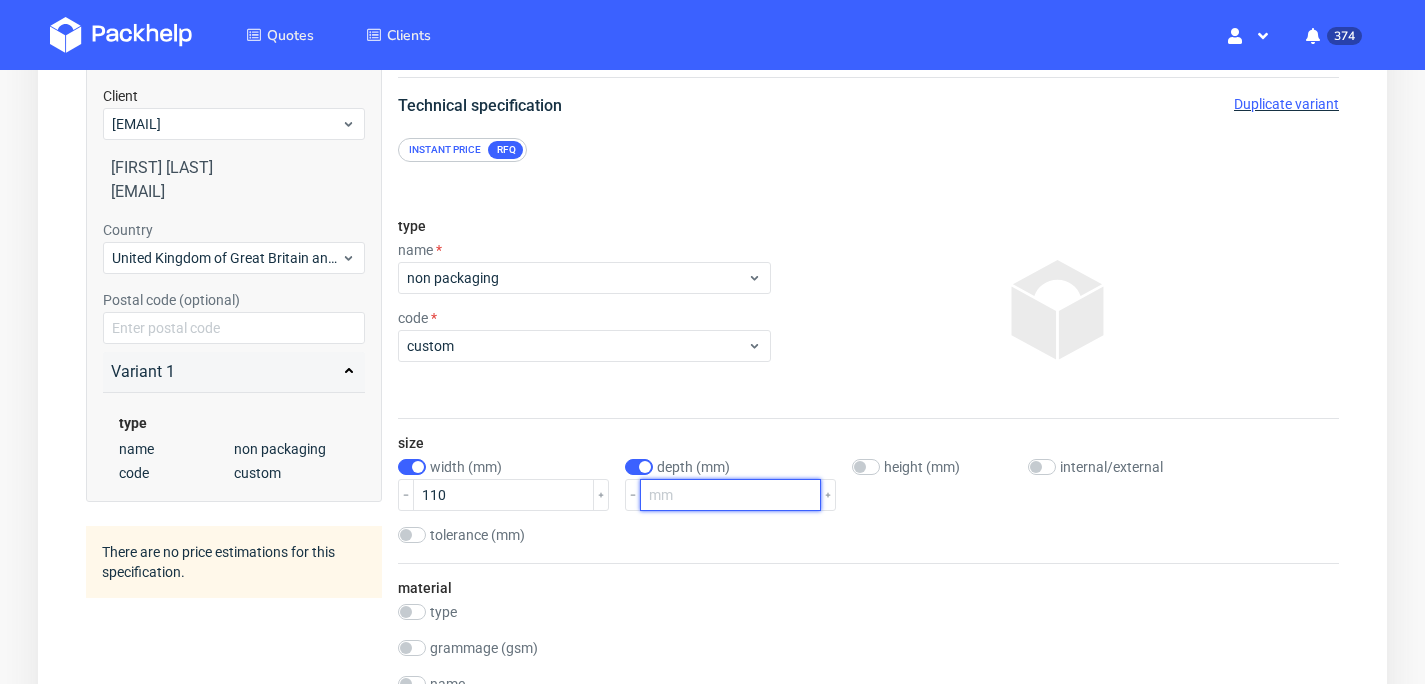 click at bounding box center (730, 495) 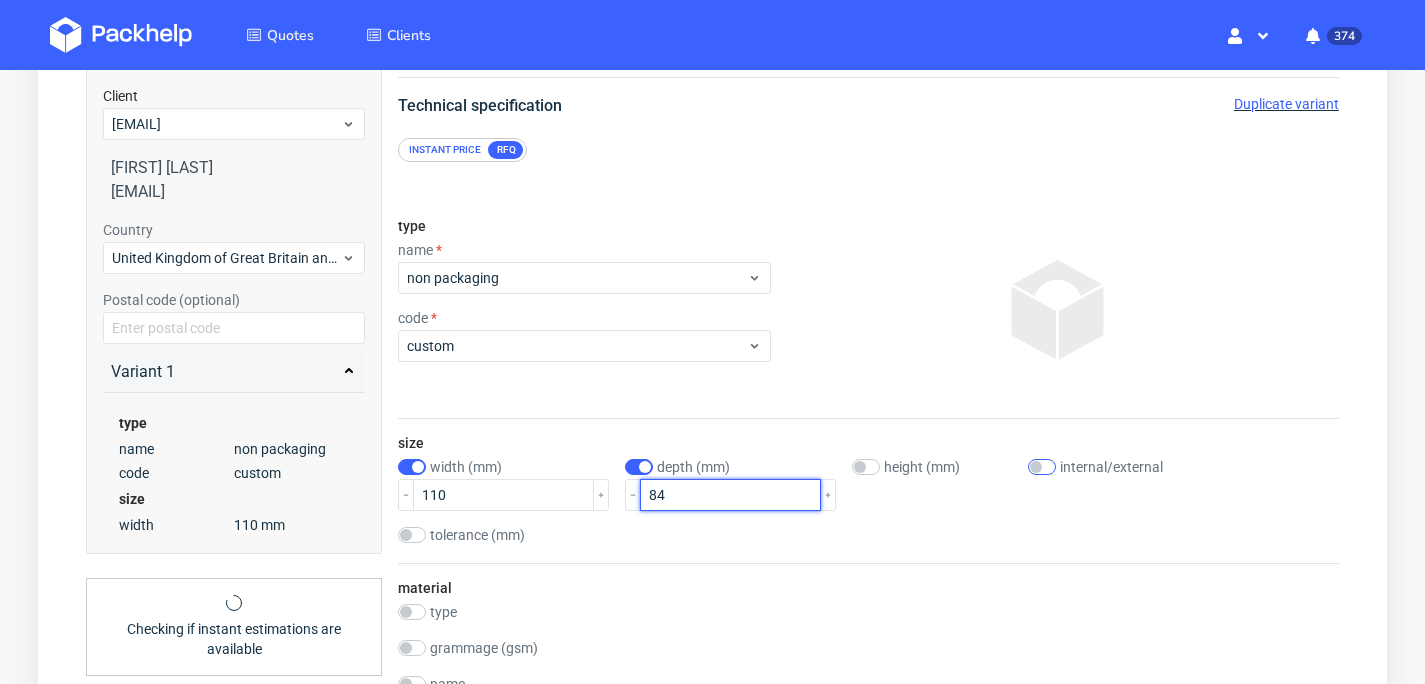 type on "84" 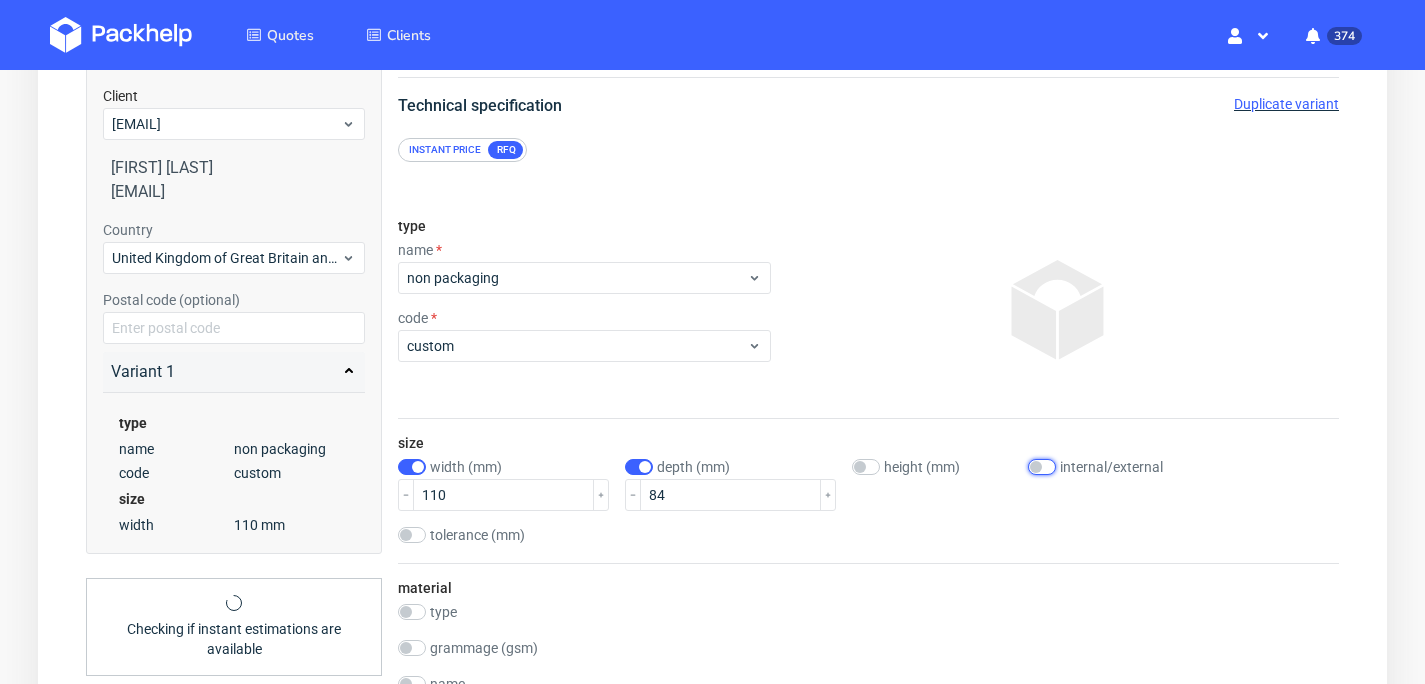 click at bounding box center (1042, 467) 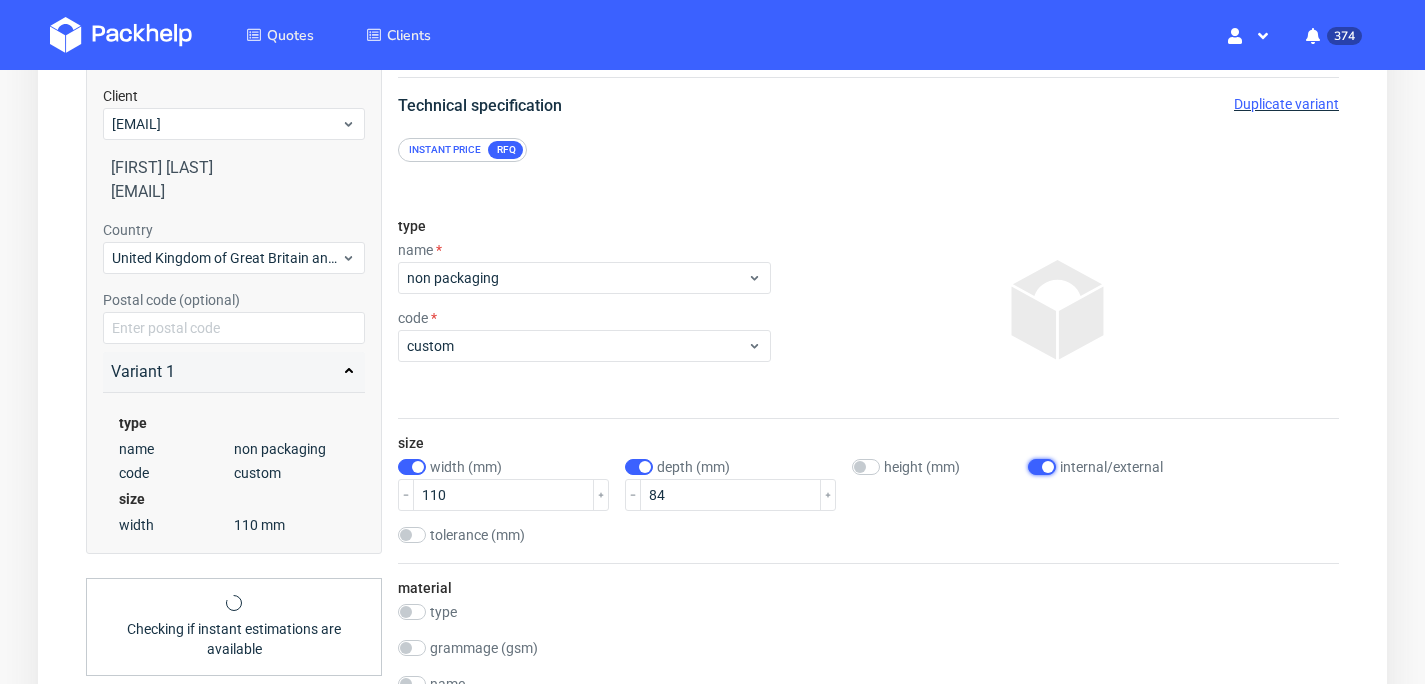 checkbox on "true" 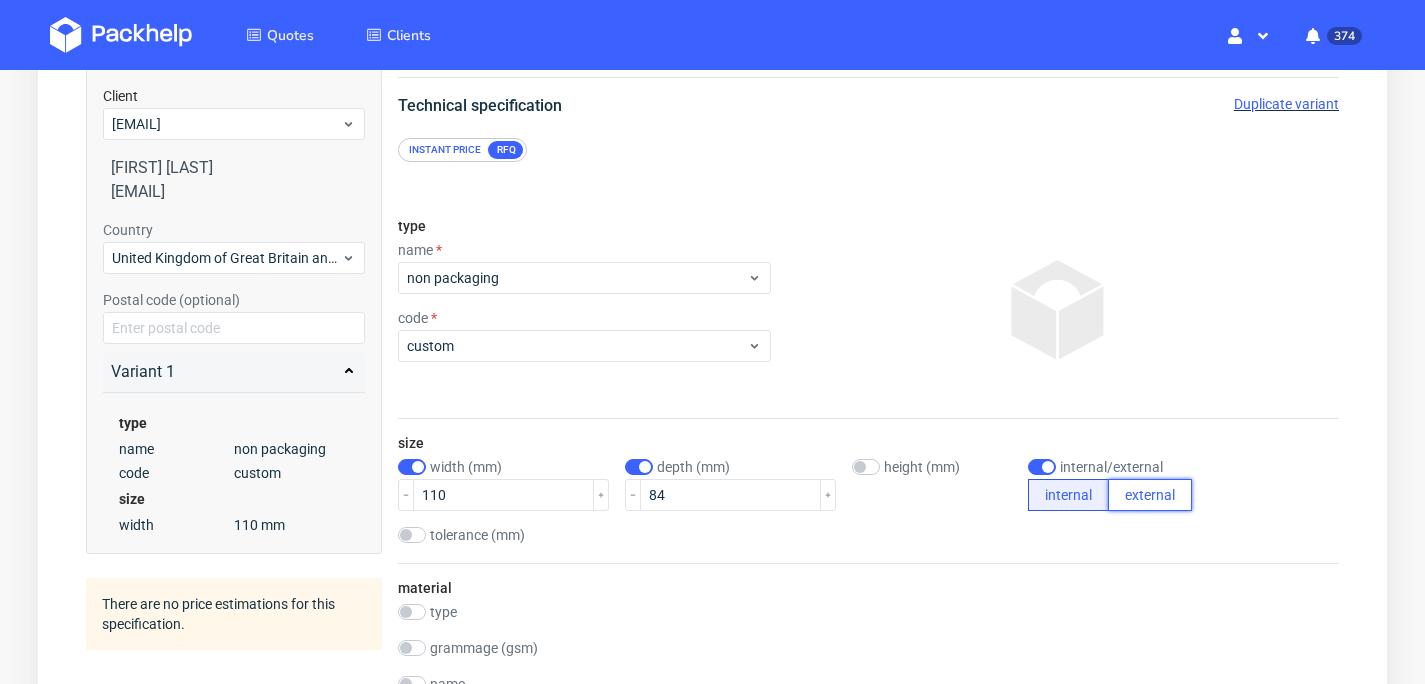 click on "external" at bounding box center (1150, 495) 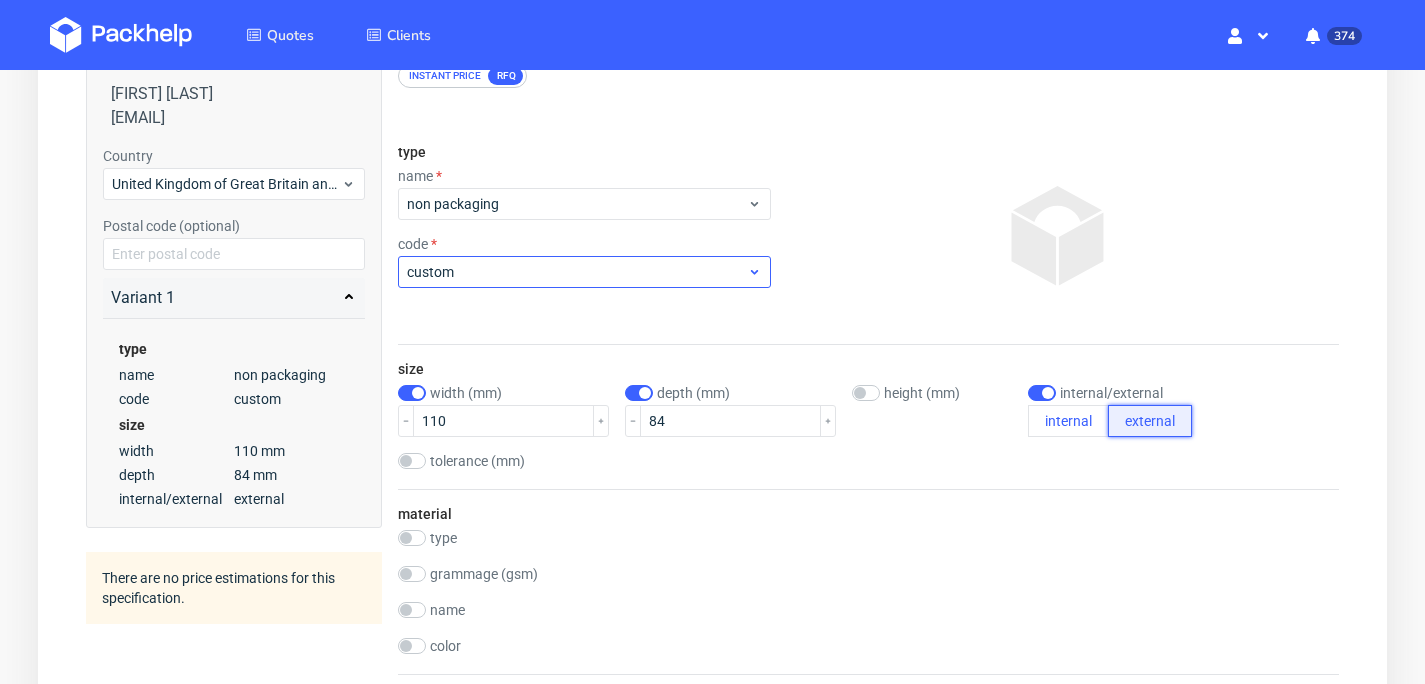 scroll, scrollTop: 329, scrollLeft: 0, axis: vertical 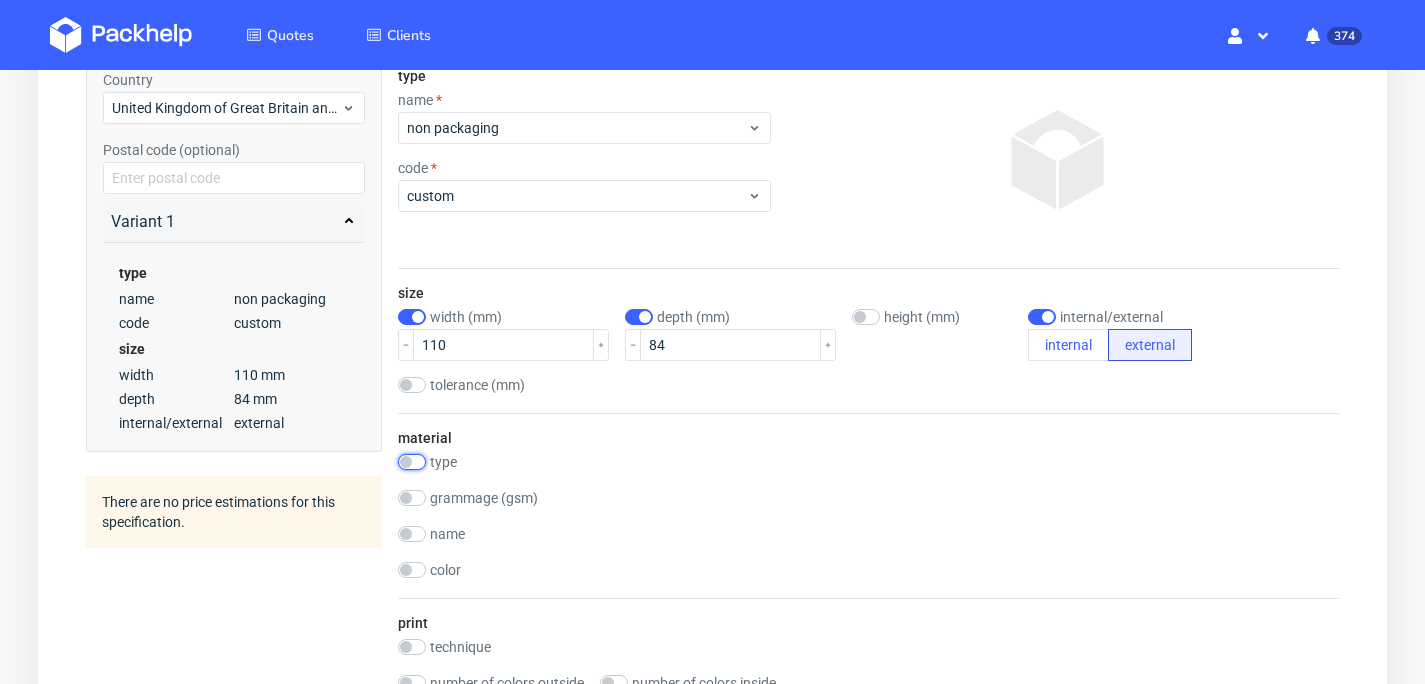click at bounding box center [412, 462] 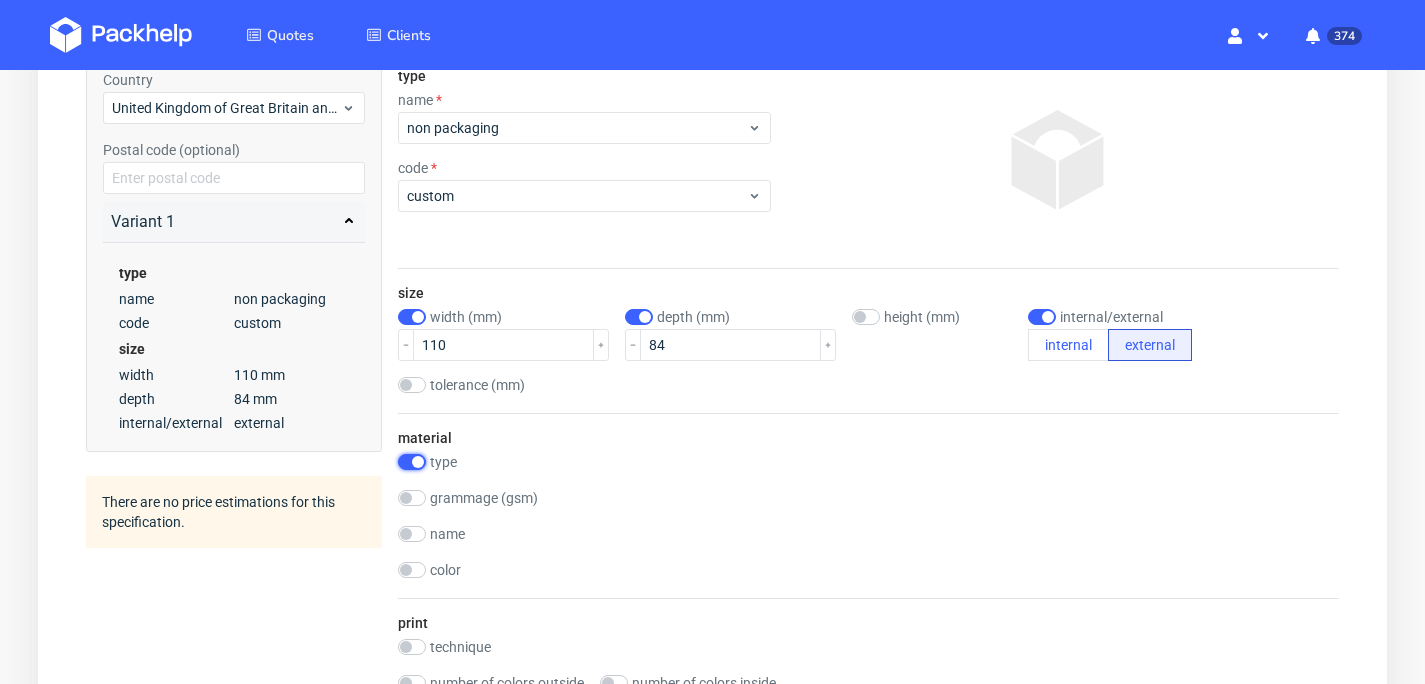 checkbox on "true" 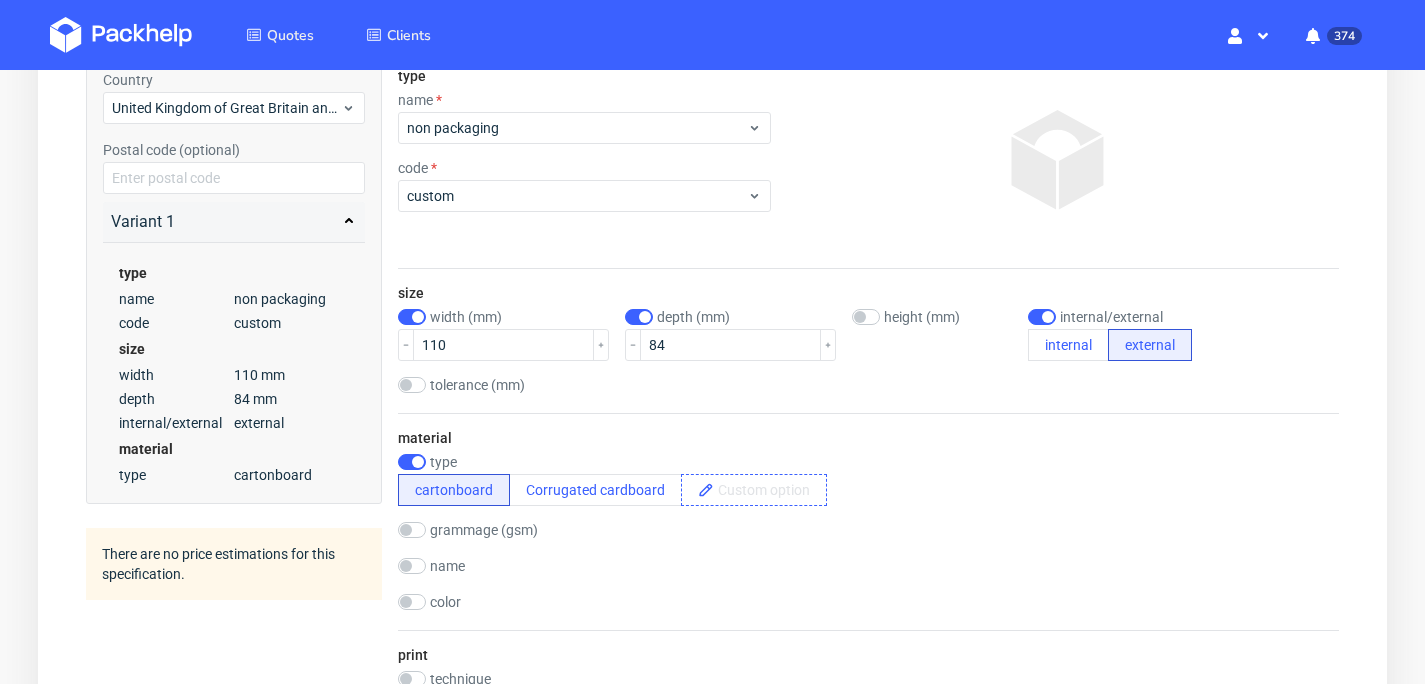 click at bounding box center (770, 490) 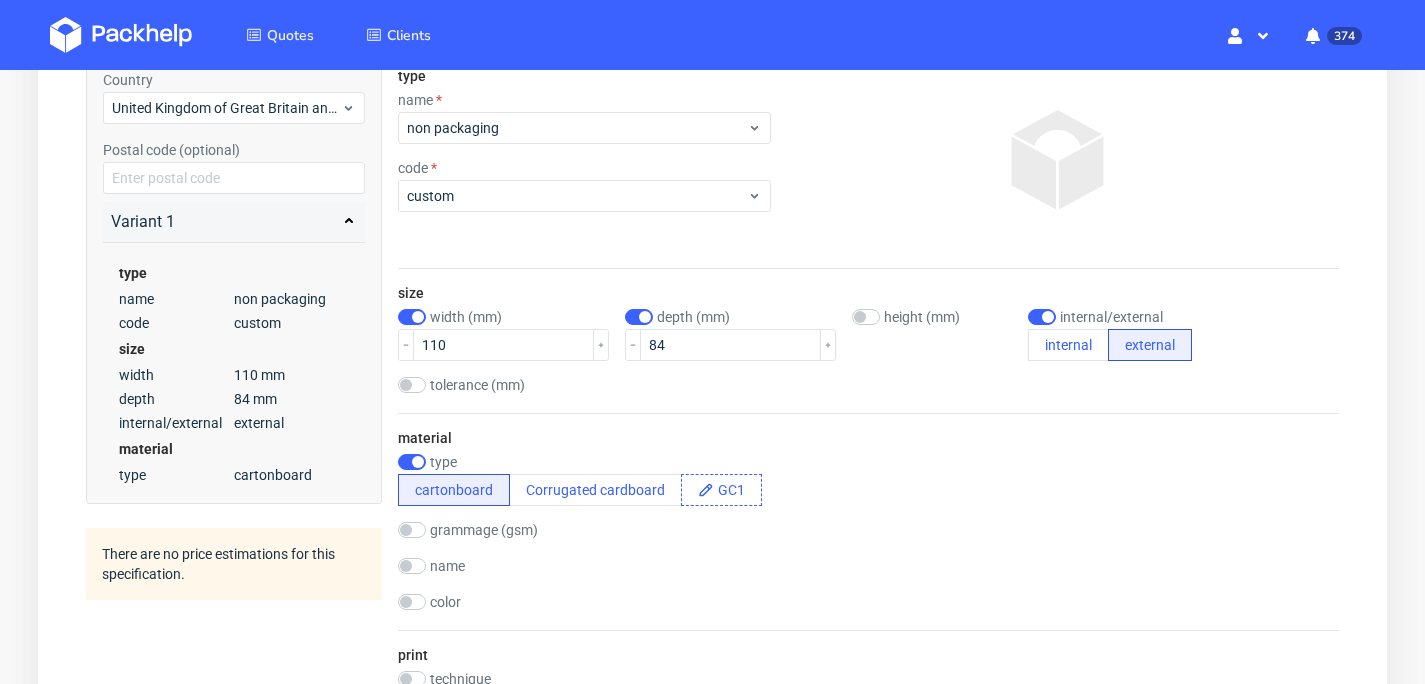 click at bounding box center [698, 490] 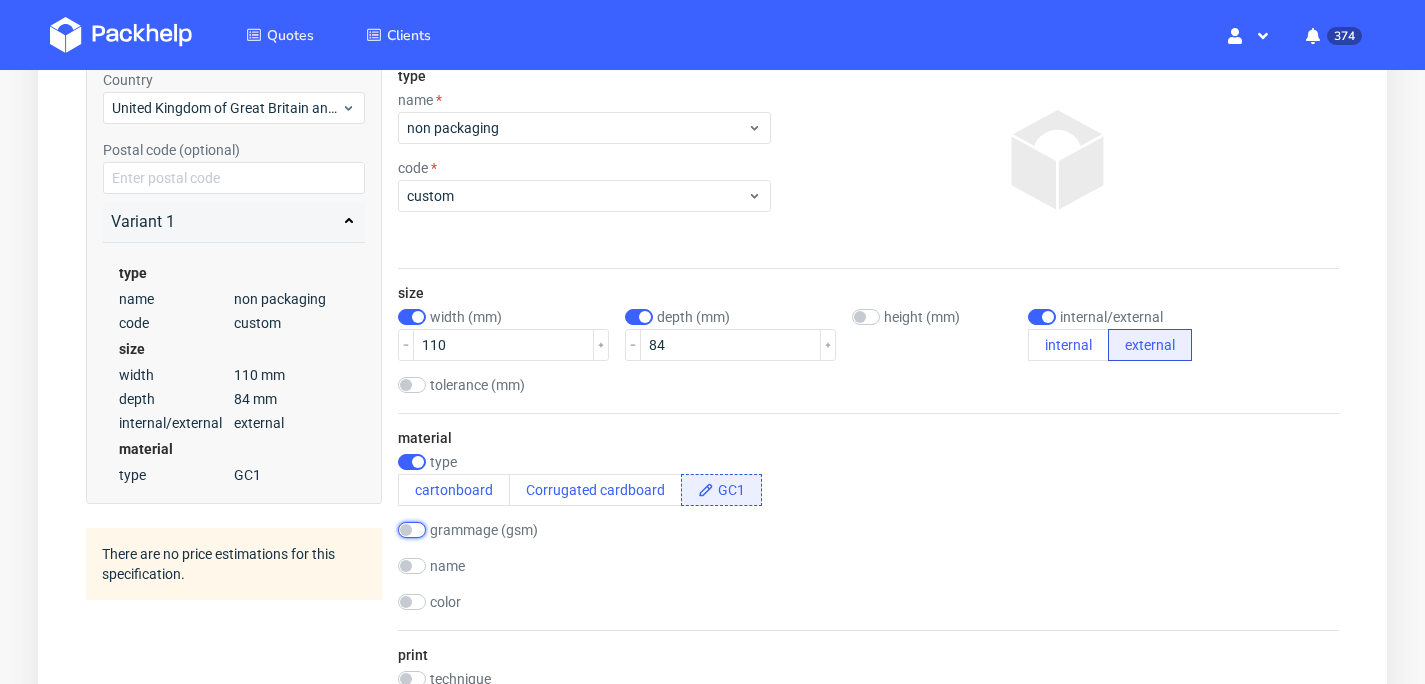 click at bounding box center (412, 530) 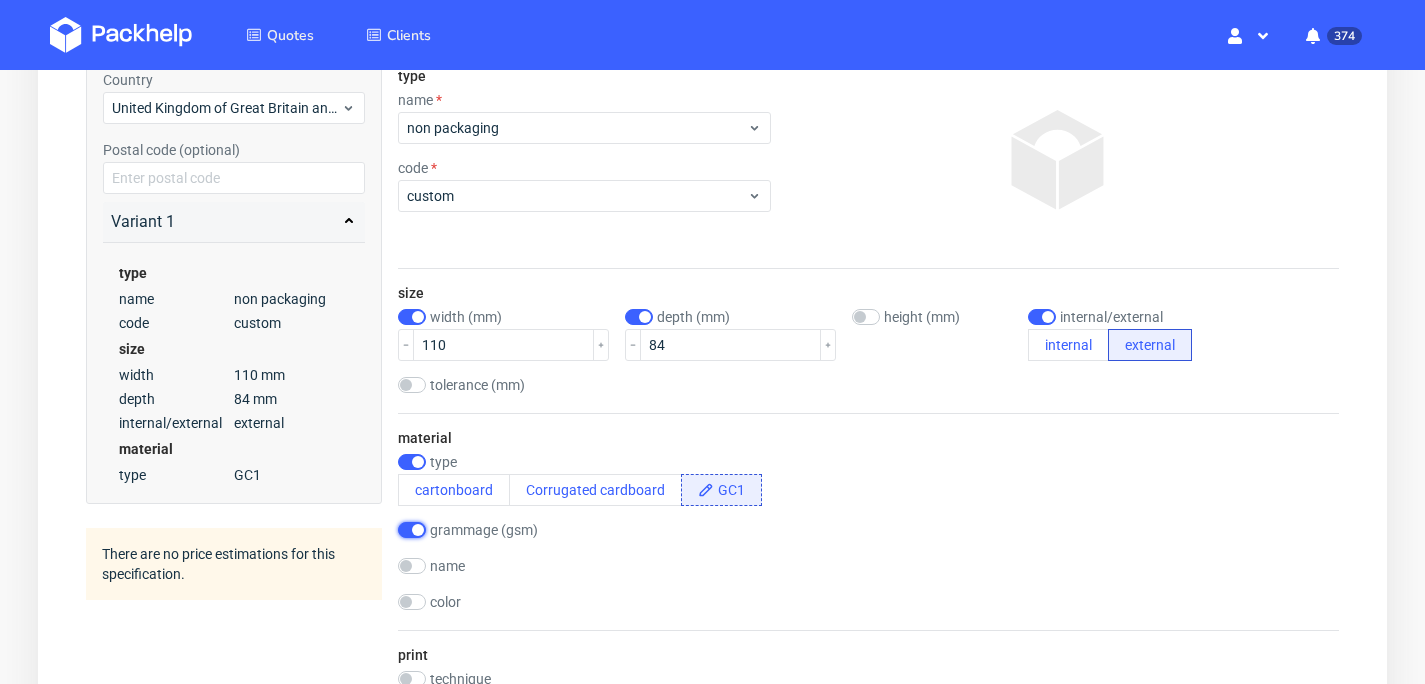 checkbox on "true" 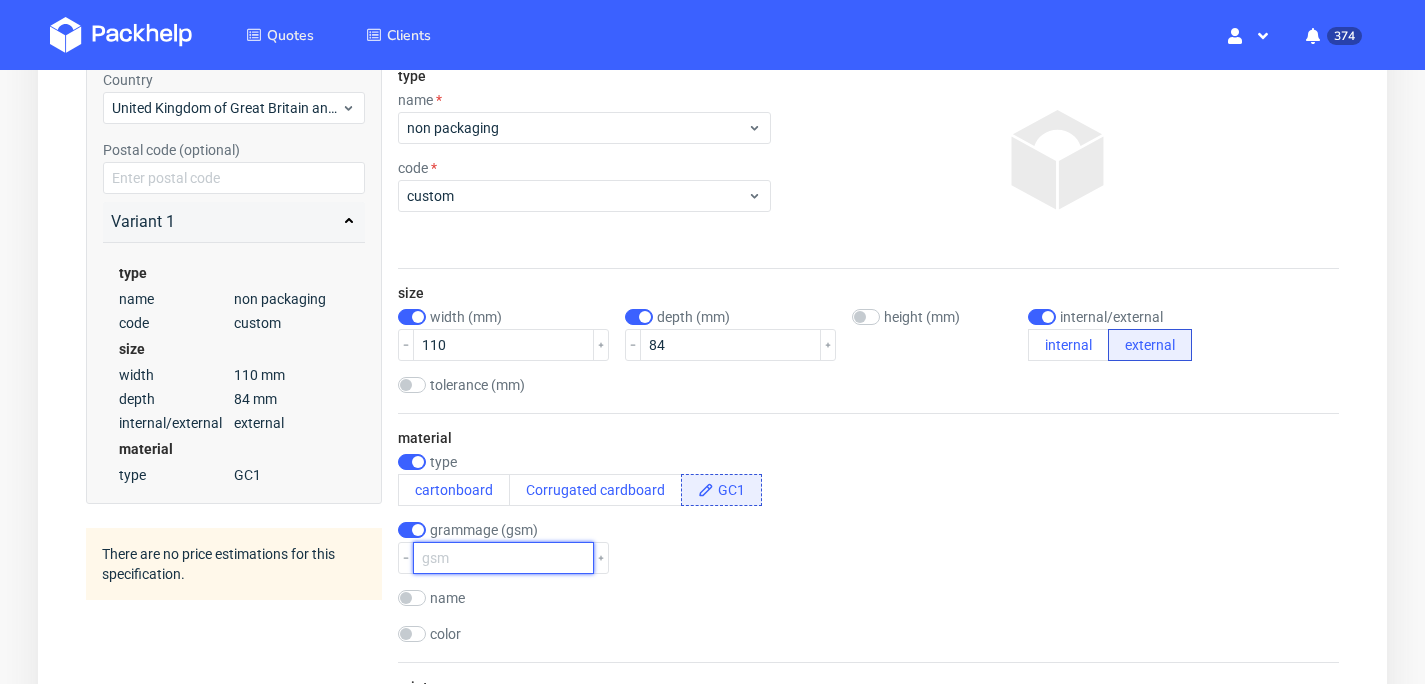 click at bounding box center (503, 558) 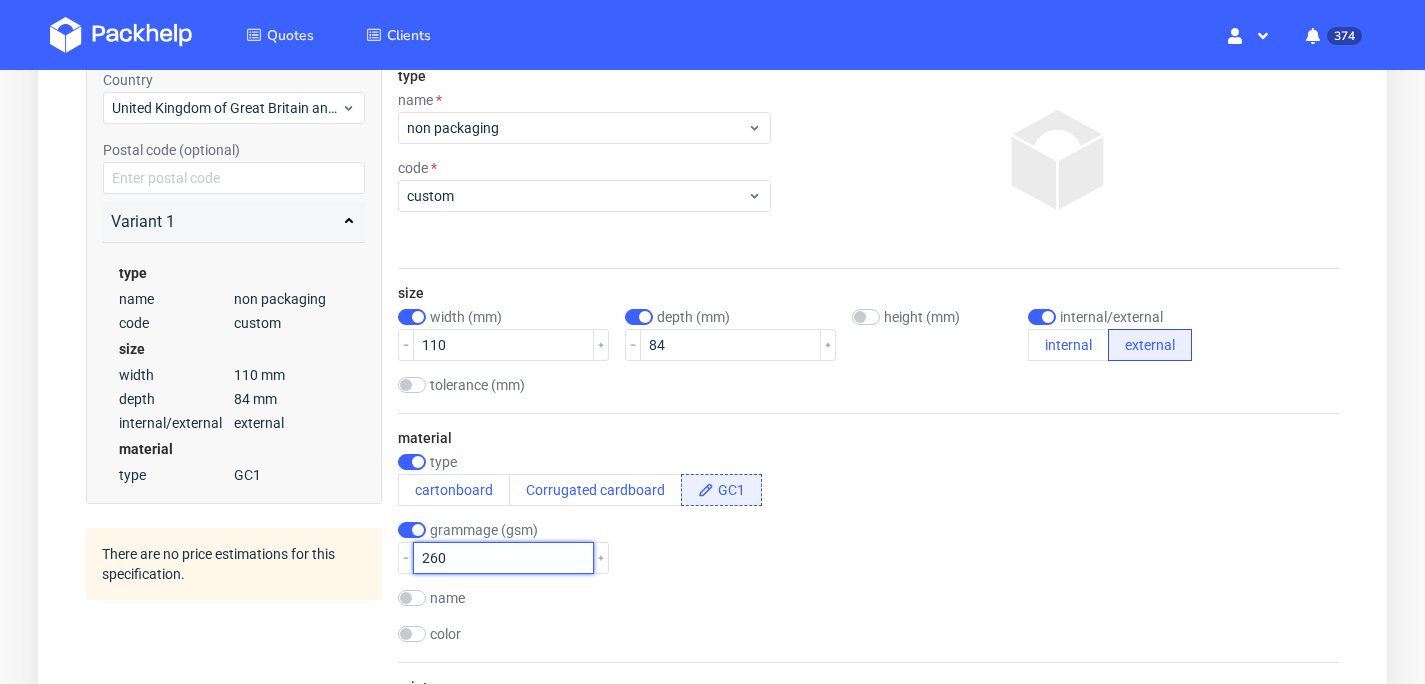 type on "260" 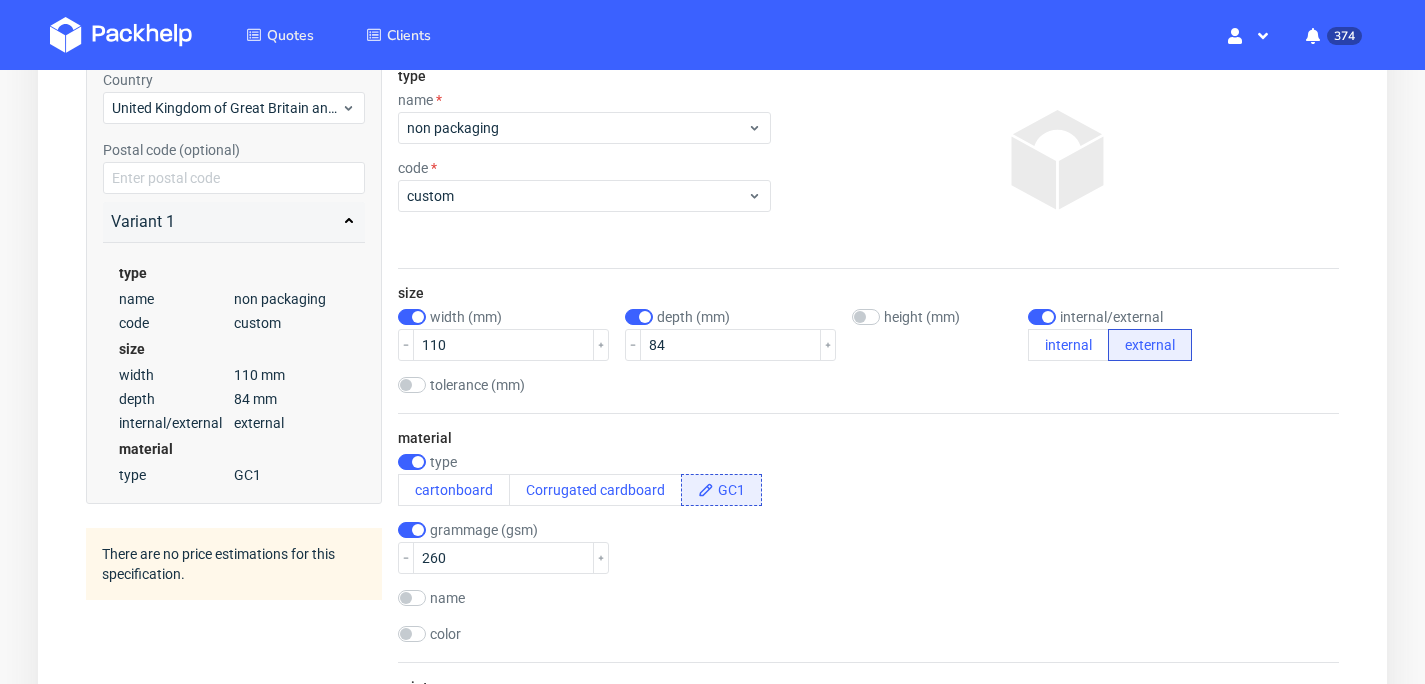 click on "grammage (gsm) 260" at bounding box center (868, 548) 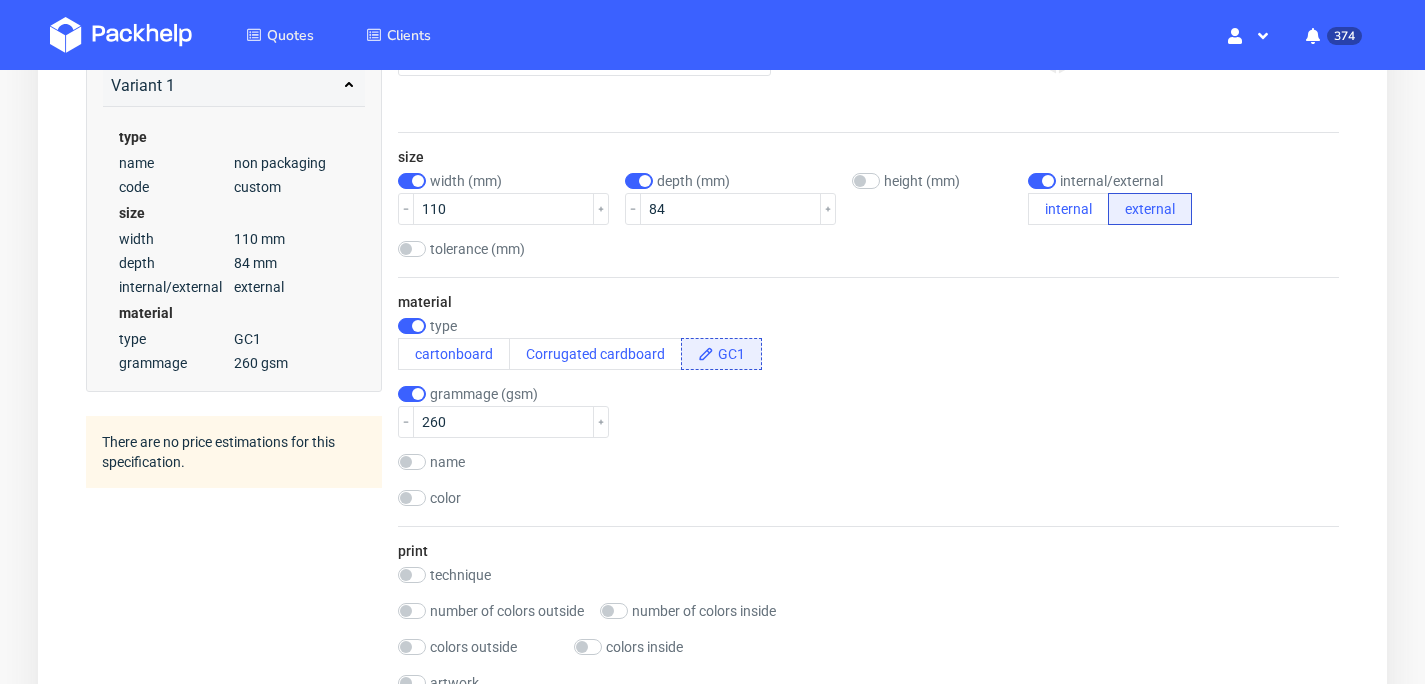 scroll, scrollTop: 471, scrollLeft: 0, axis: vertical 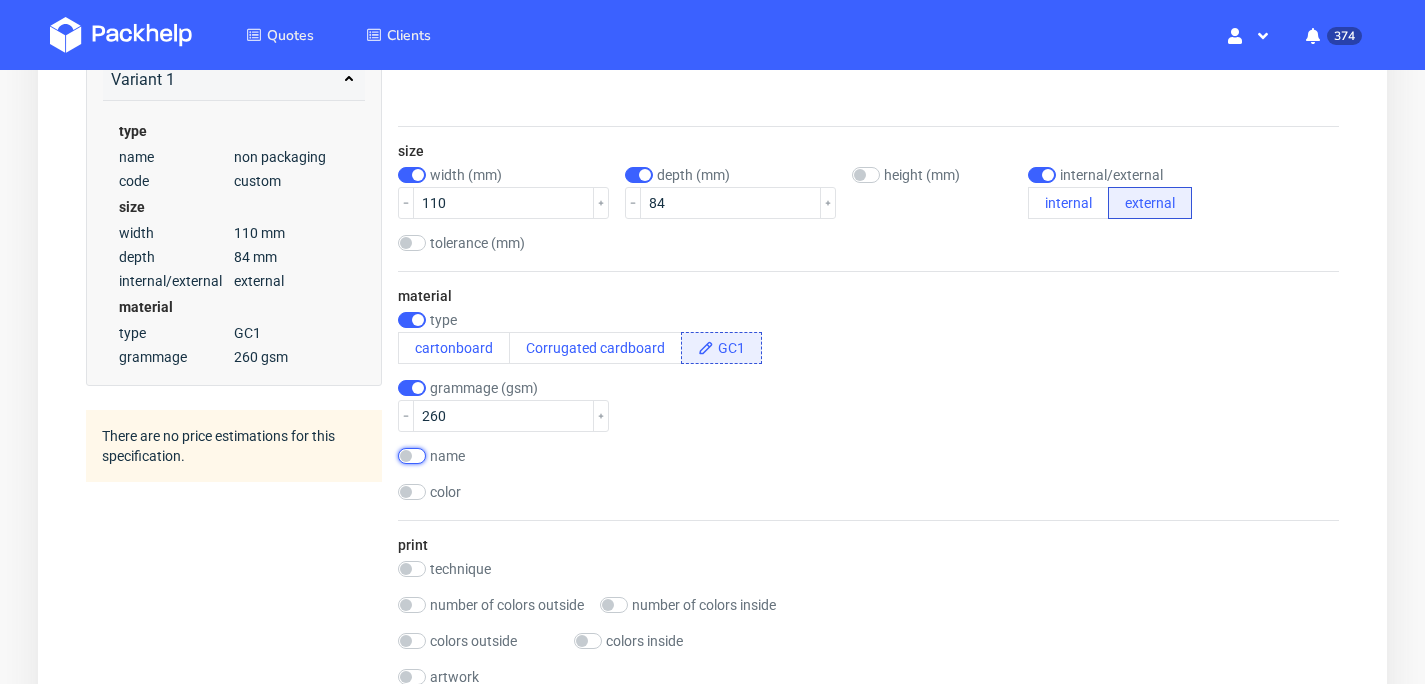 click at bounding box center (412, 456) 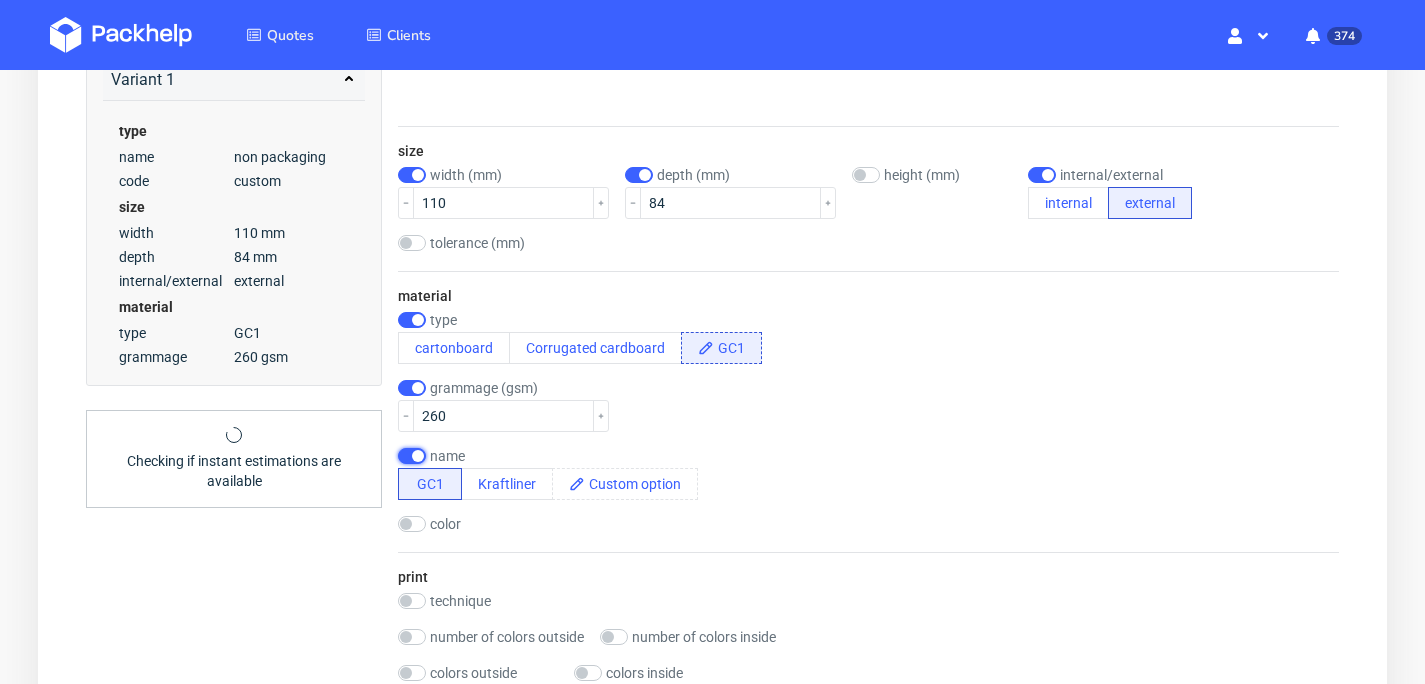 click at bounding box center (412, 456) 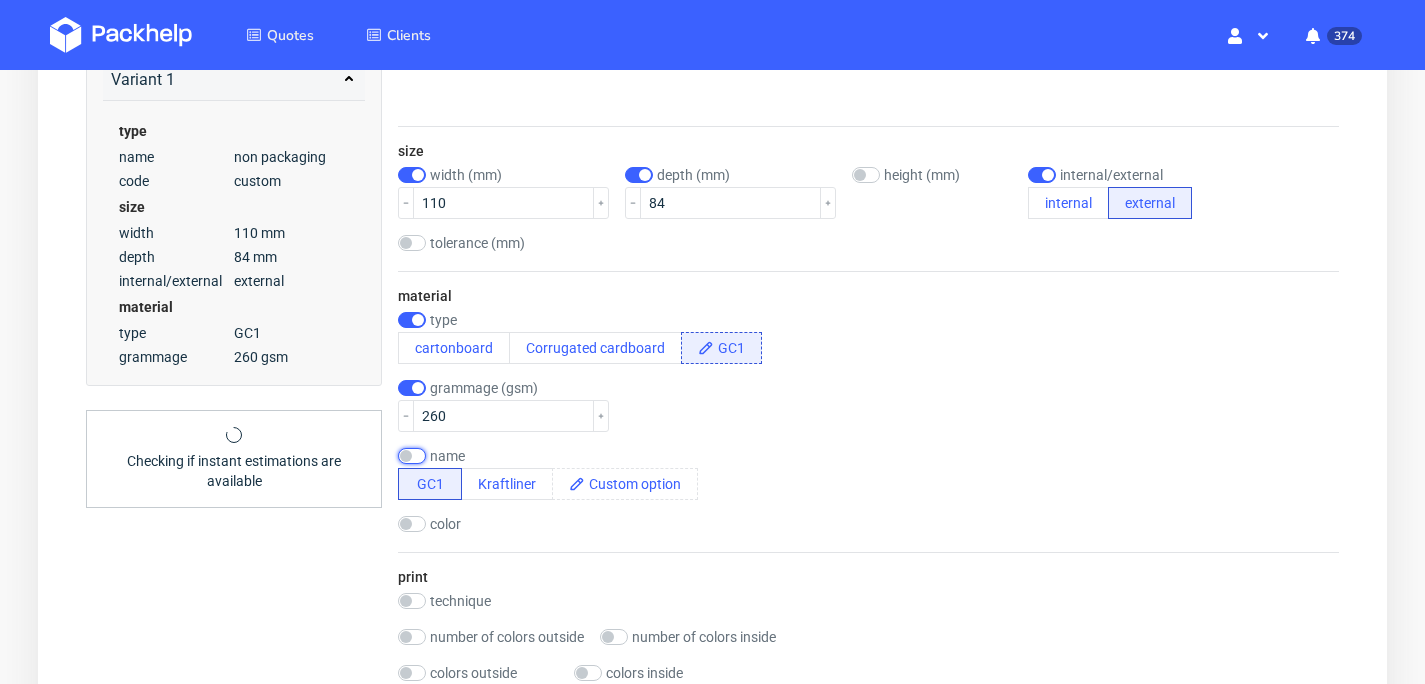 checkbox on "false" 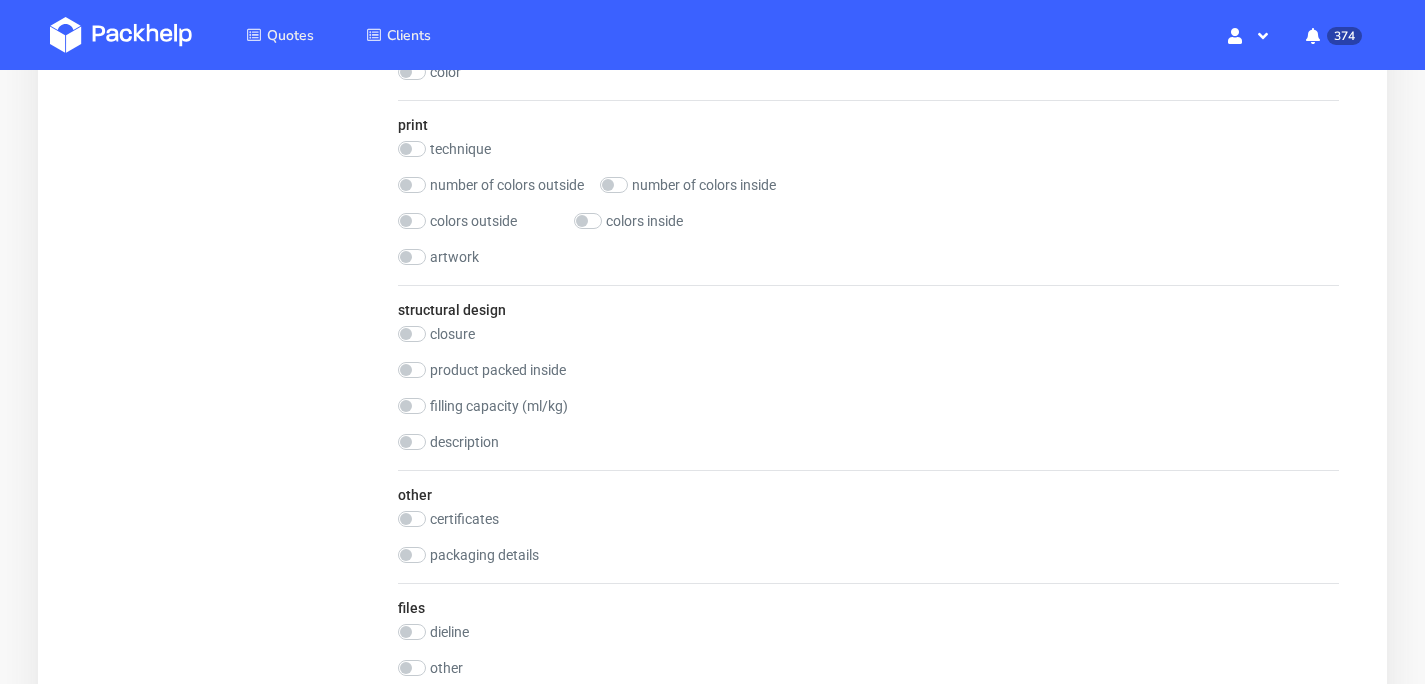 scroll, scrollTop: 1171, scrollLeft: 0, axis: vertical 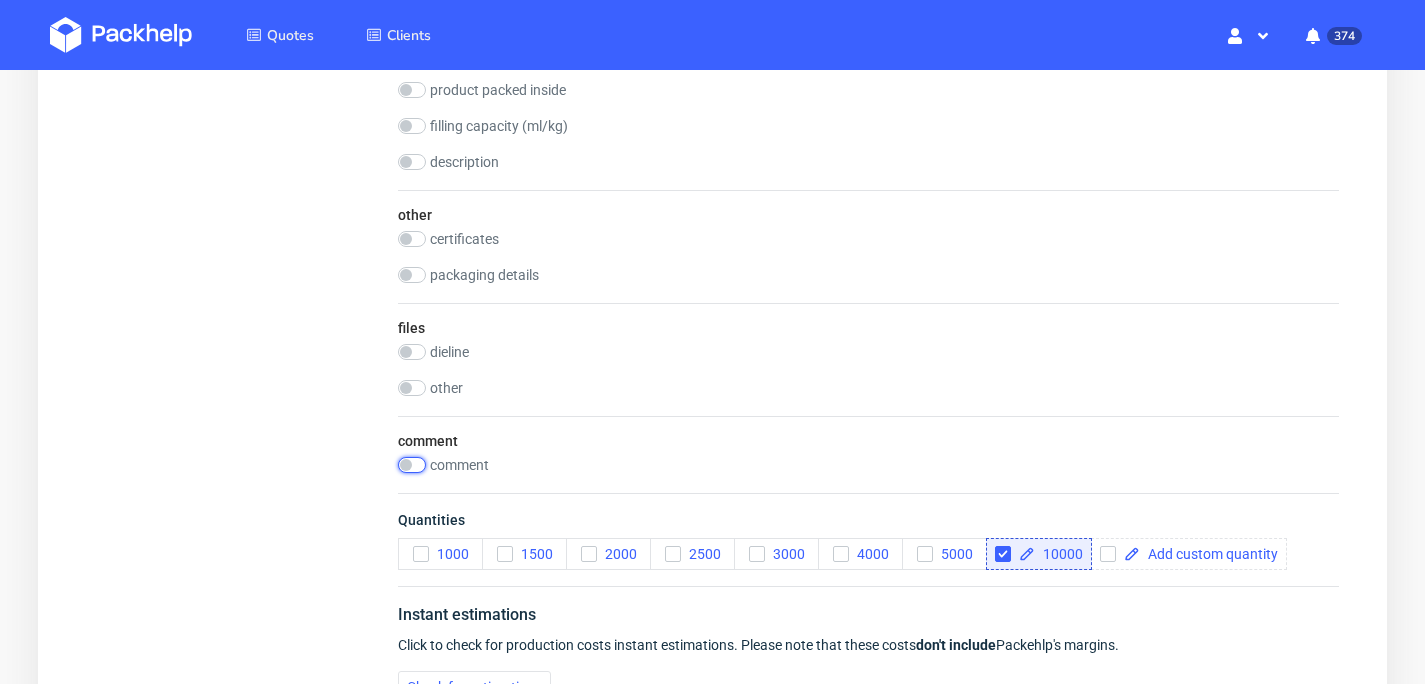 click at bounding box center (412, 465) 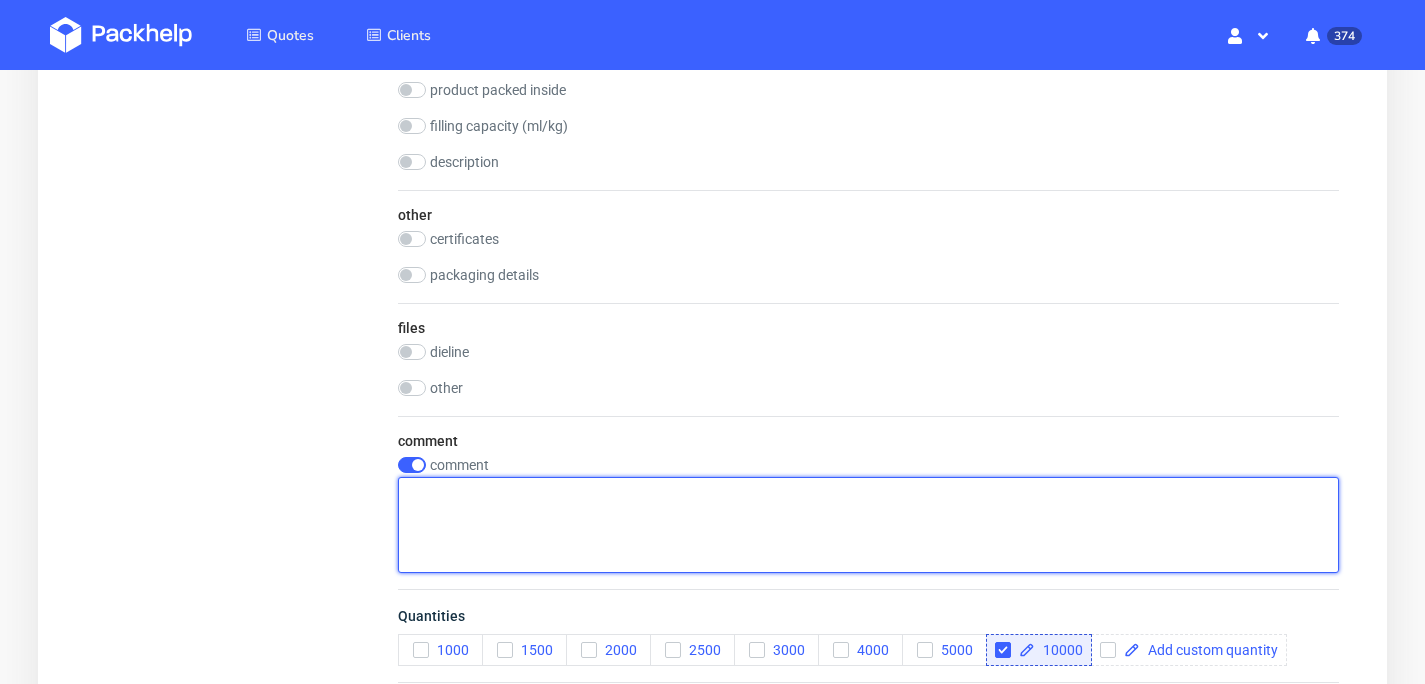 click at bounding box center [868, 525] 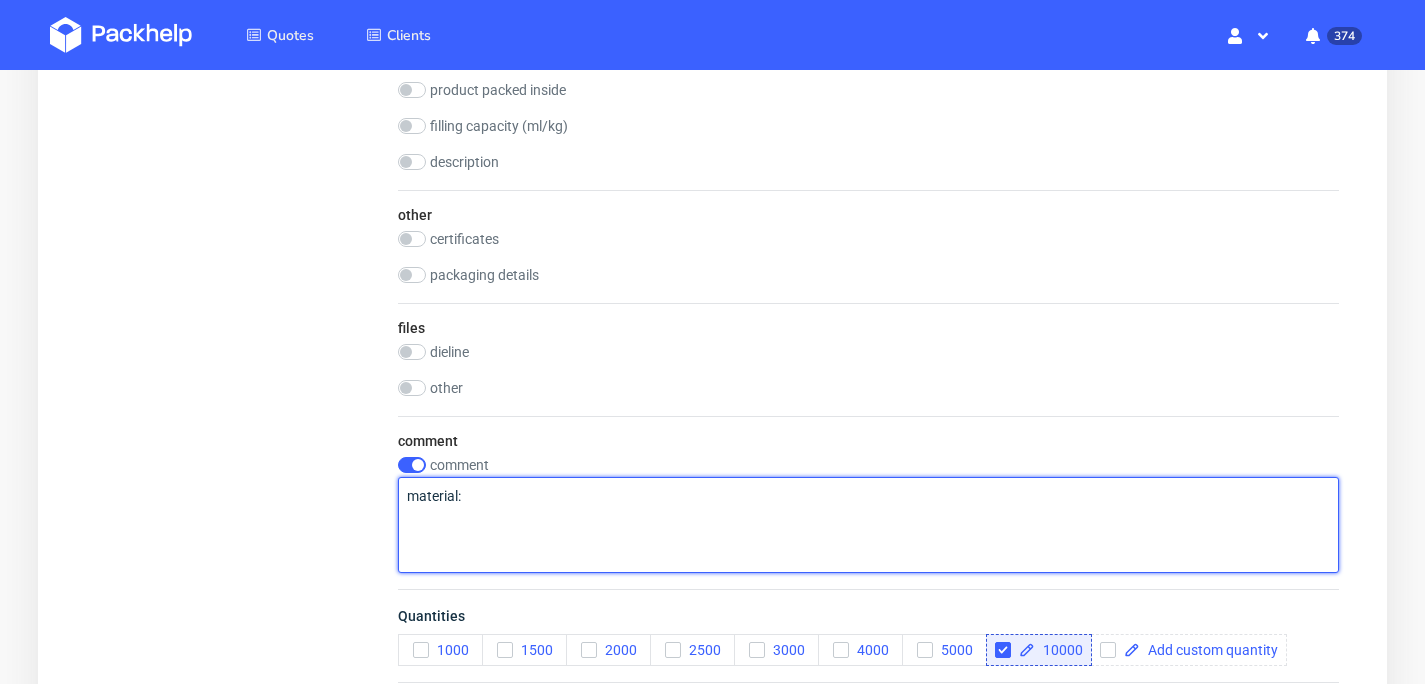 paste on "klient używa aktualnie papieru Tango 1SC 260g." 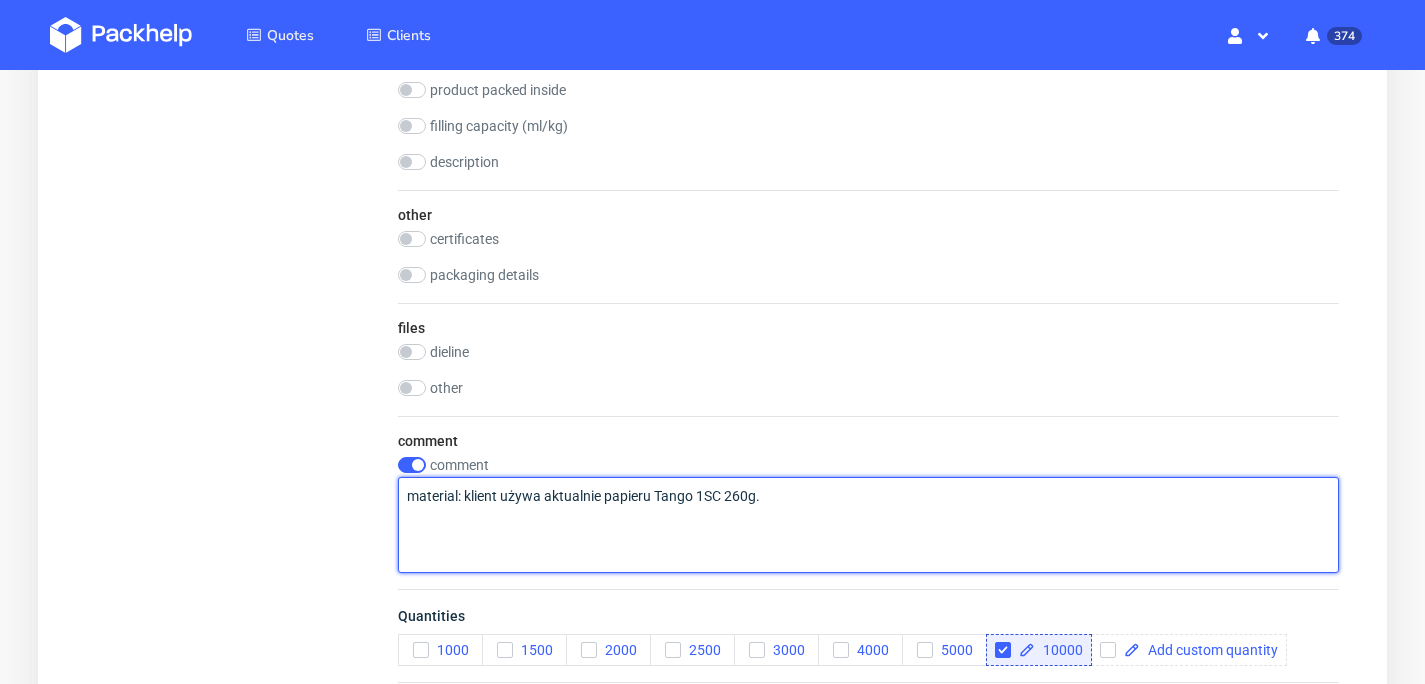 type on "material: klient używa aktualnie papieru Tango 1SC 260g." 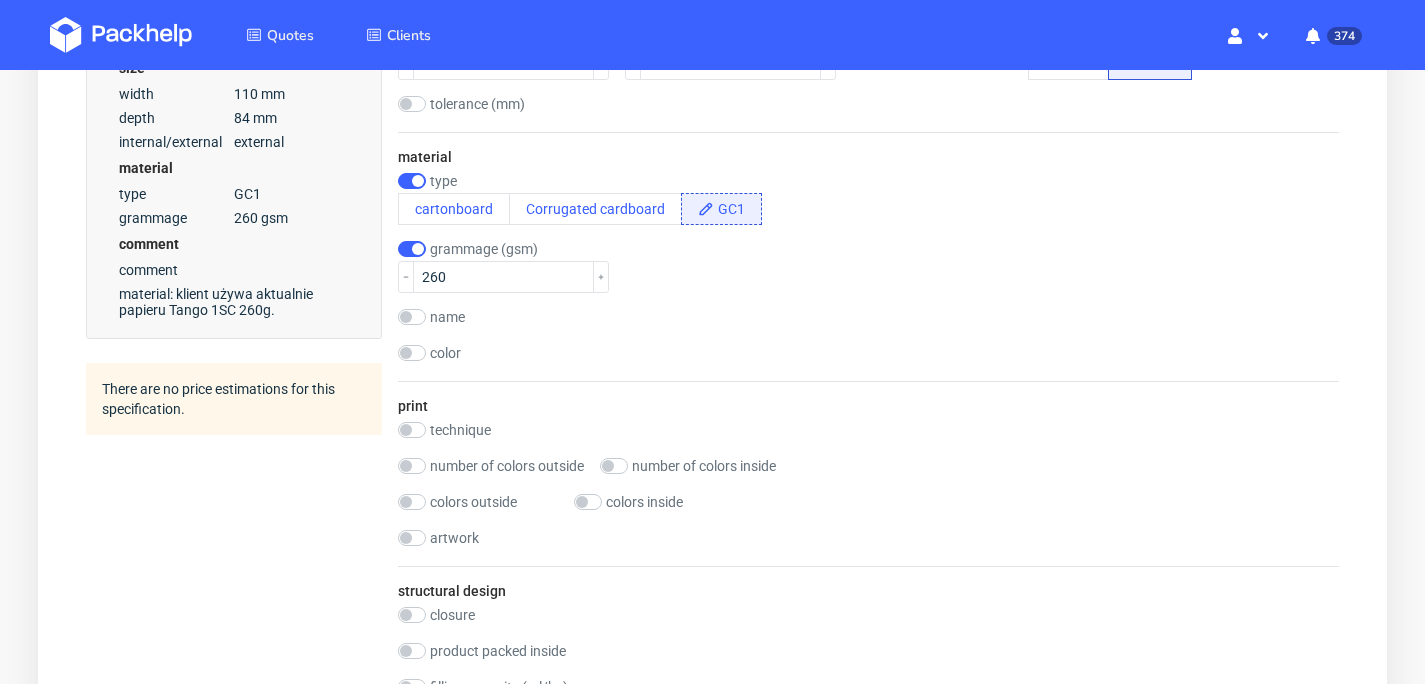 scroll, scrollTop: 630, scrollLeft: 0, axis: vertical 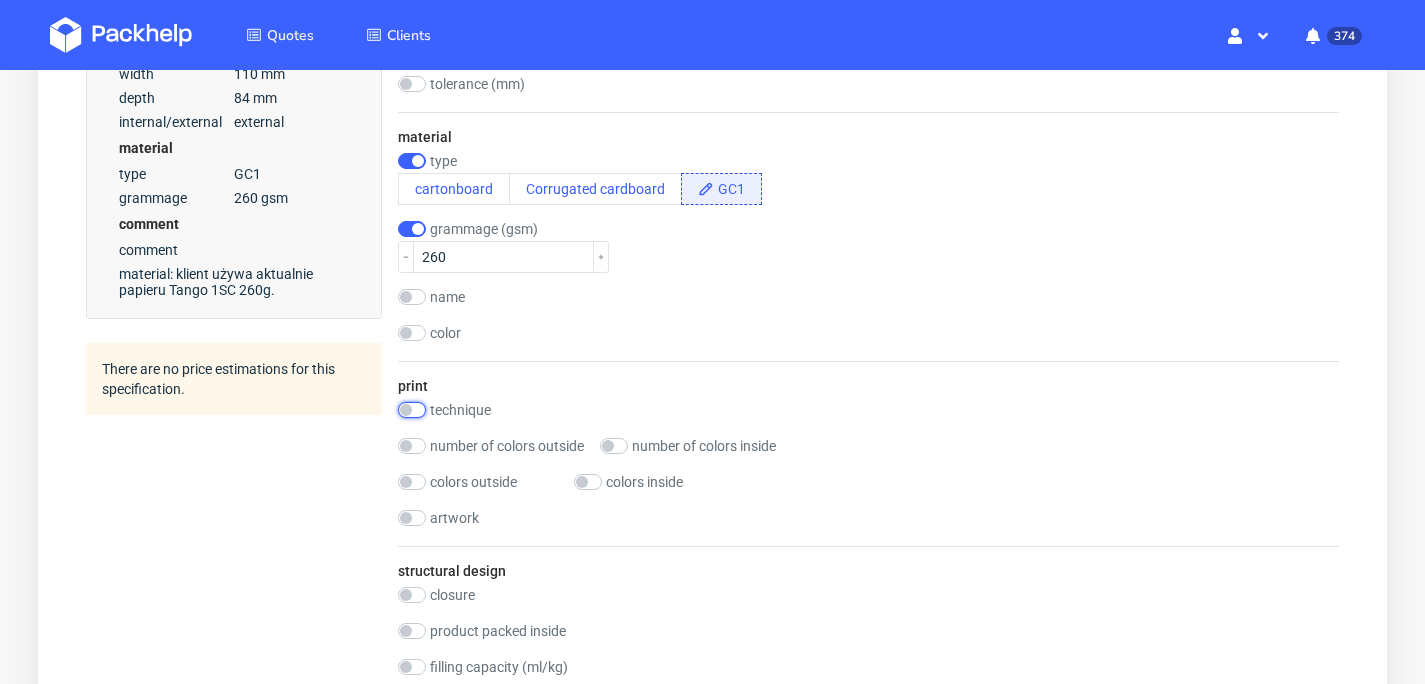 click at bounding box center [412, 410] 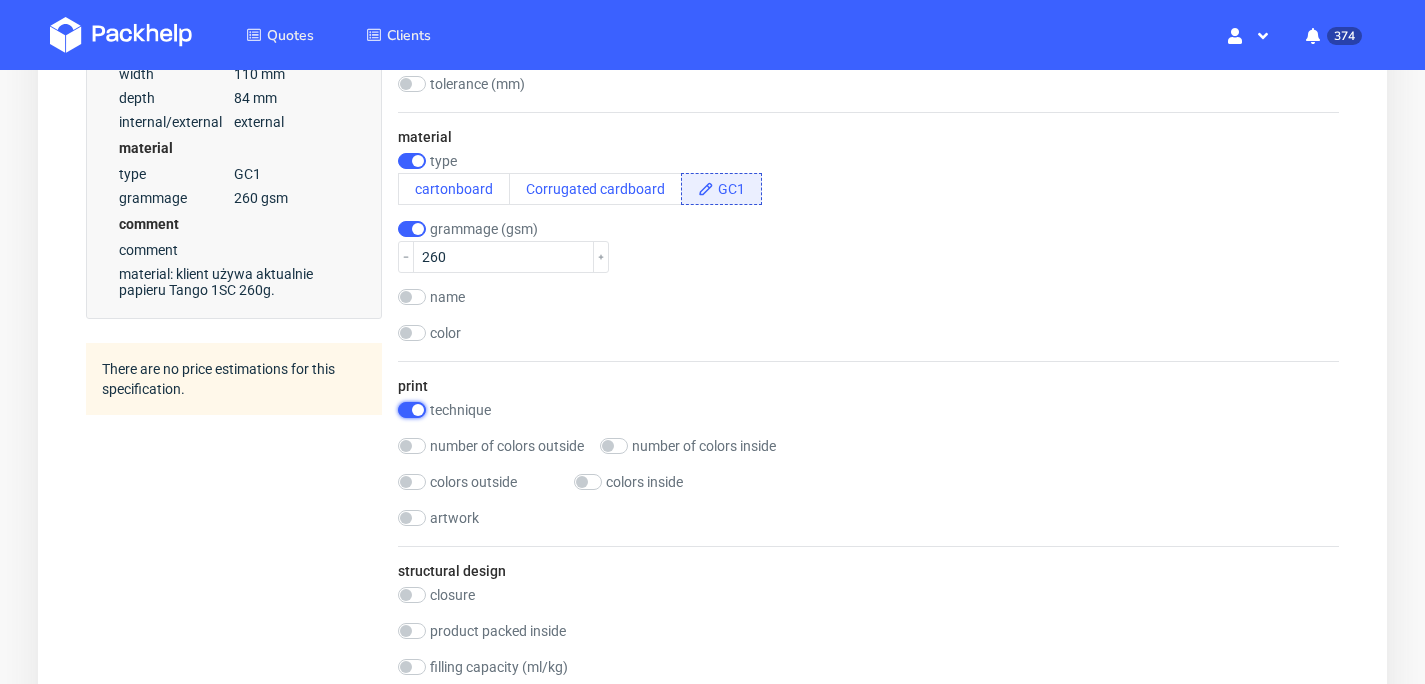 checkbox on "true" 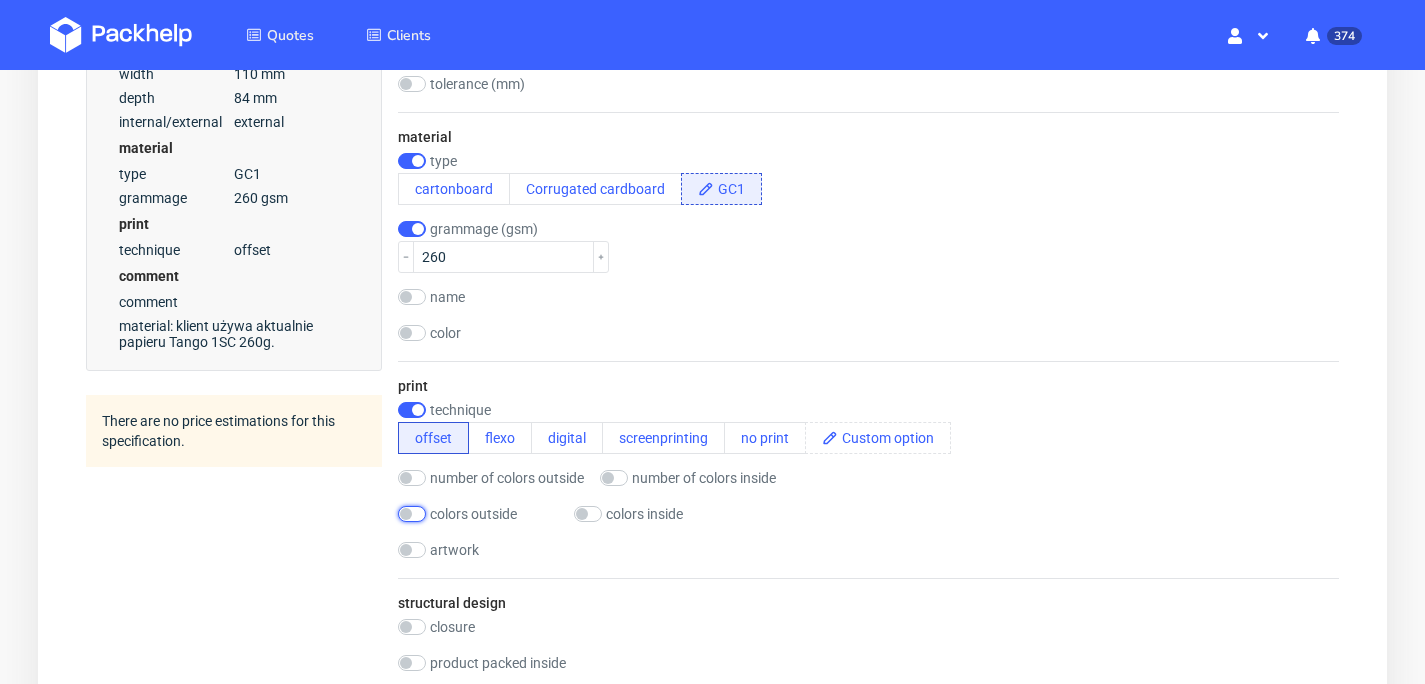 click at bounding box center [412, 514] 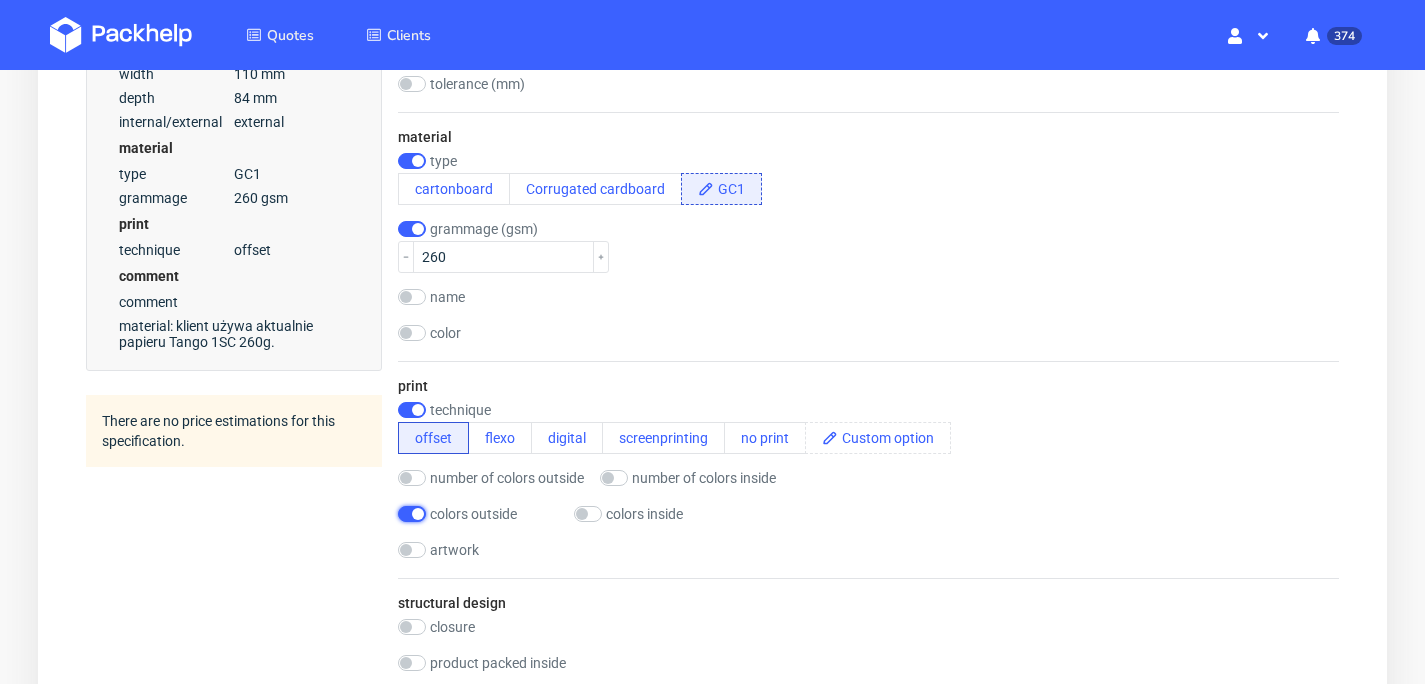 checkbox on "true" 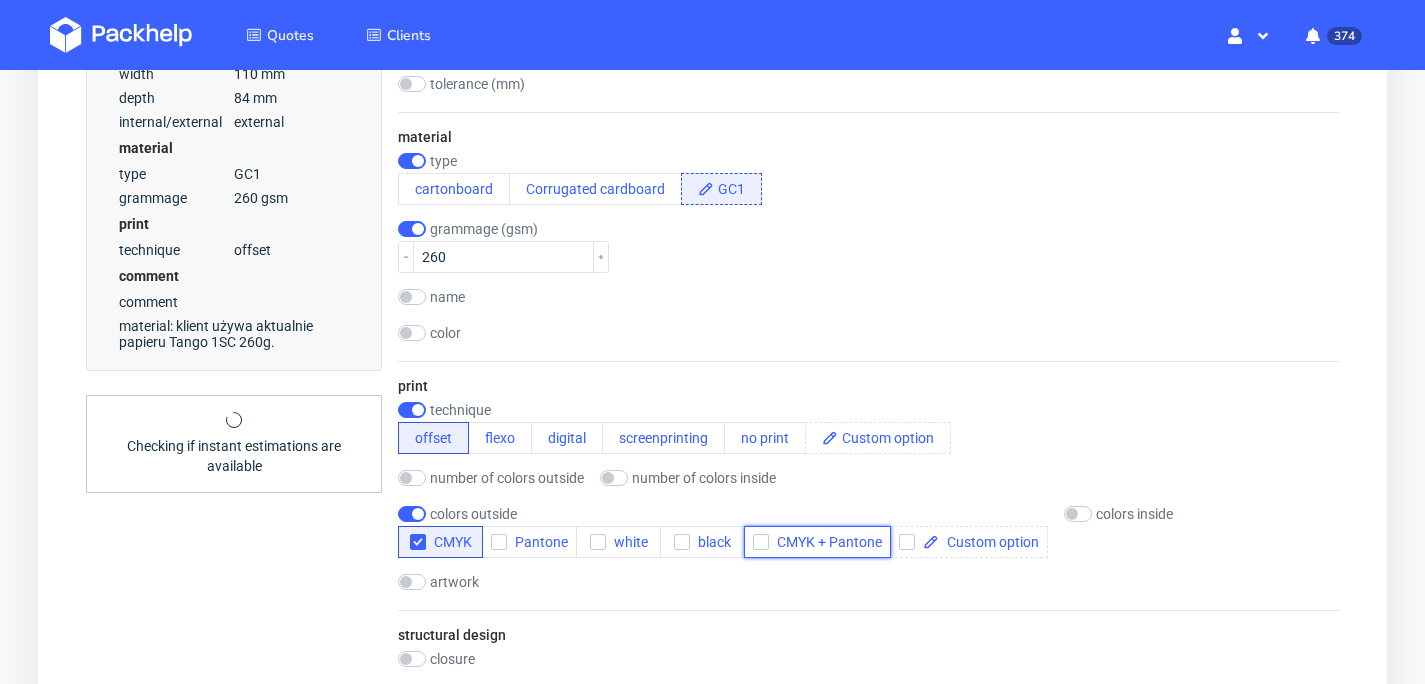 click on "CMYK + Pantone" at bounding box center [825, 542] 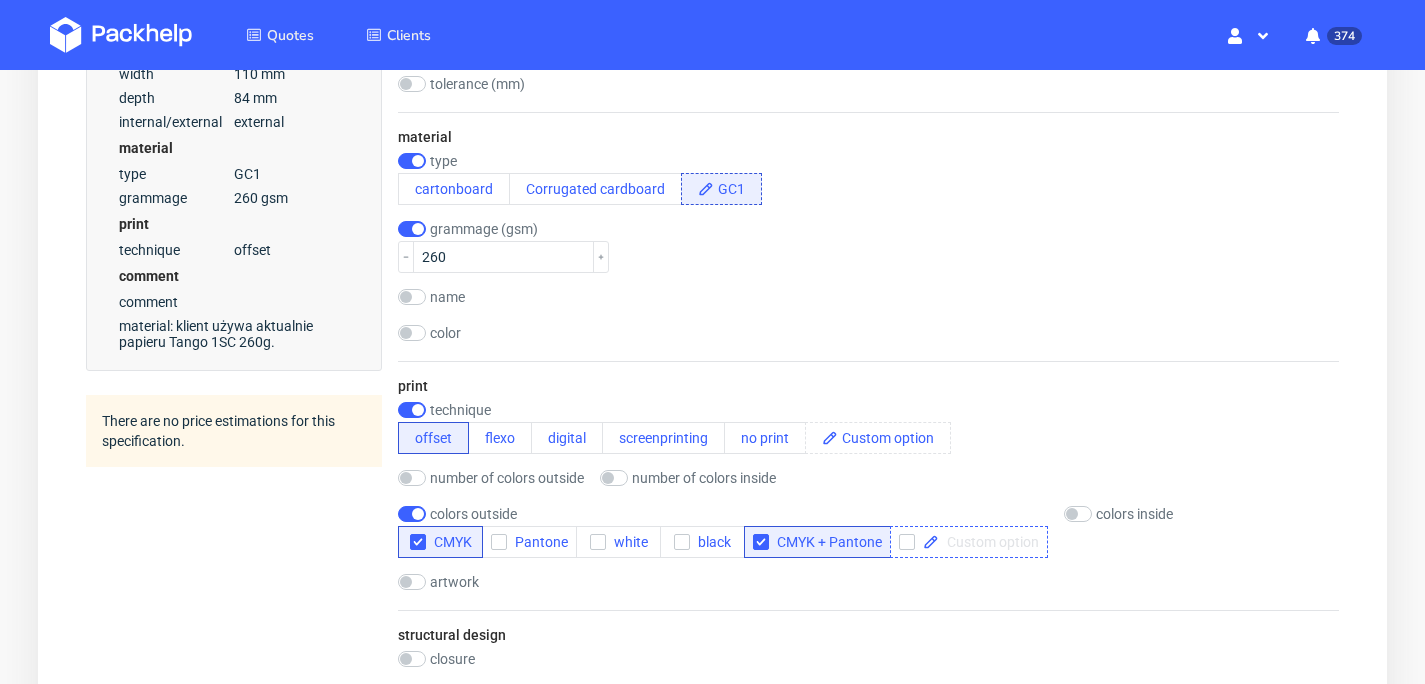click at bounding box center (989, 542) 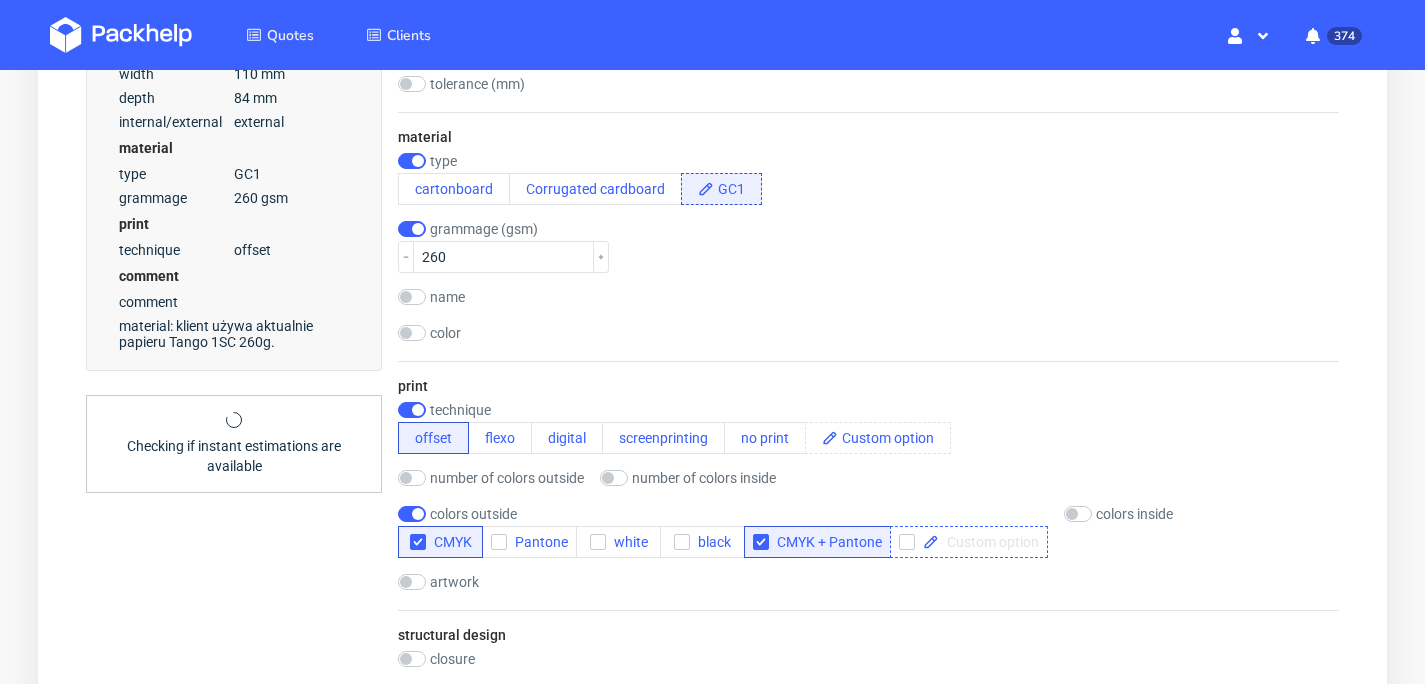 paste 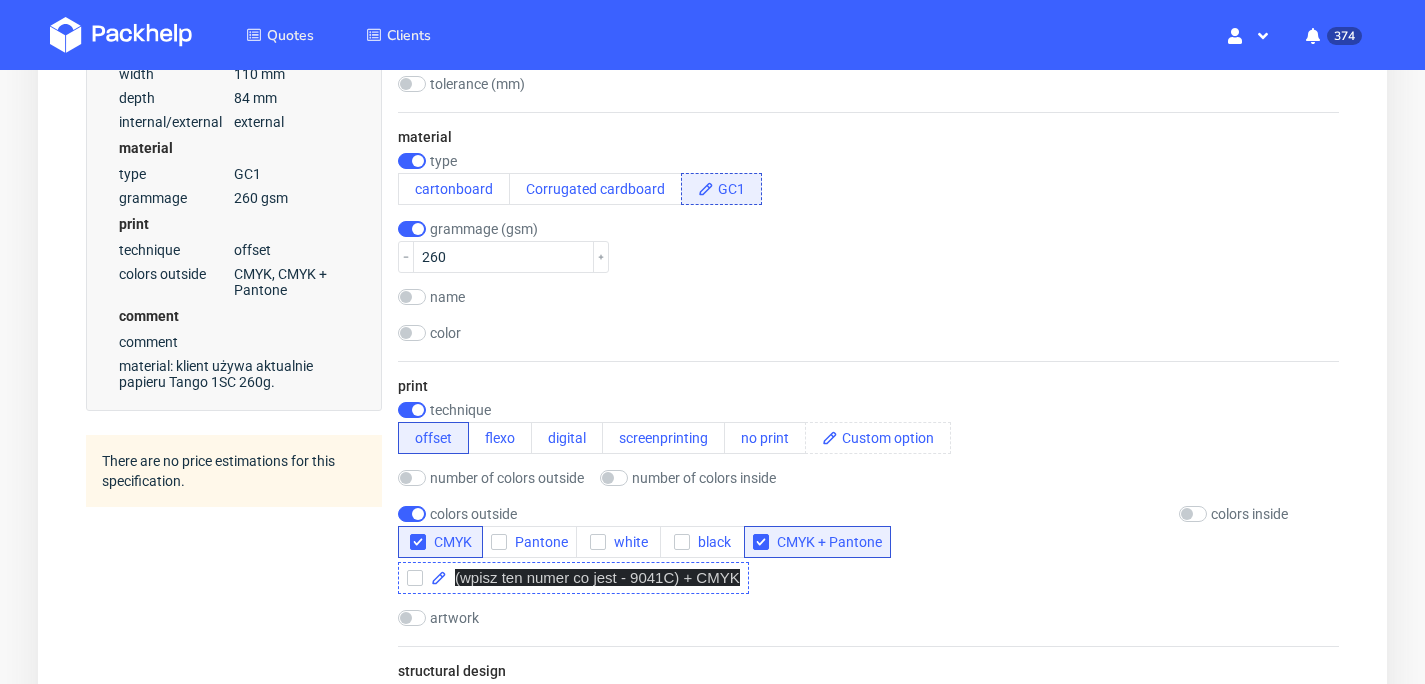 click on "(wpisz ten numer co jest - 9041C) + CMYK" at bounding box center [597, 577] 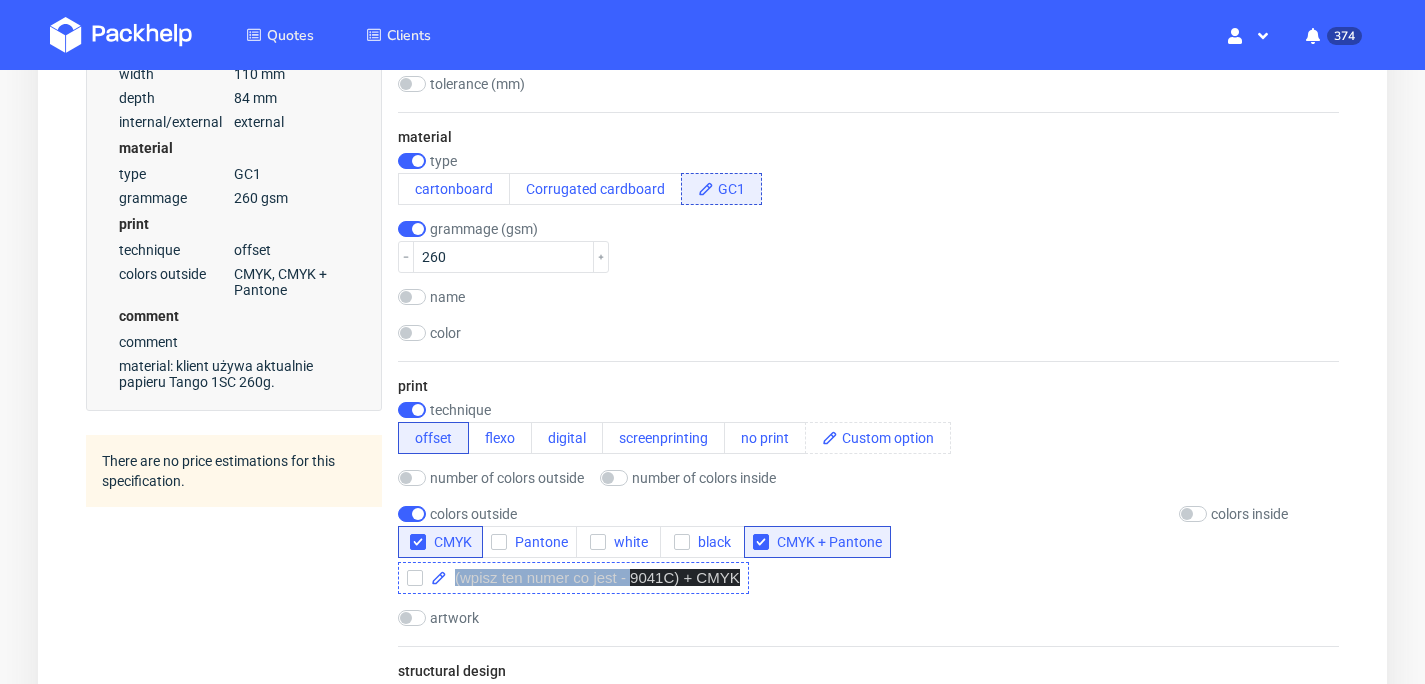 drag, startPoint x: 629, startPoint y: 578, endPoint x: 453, endPoint y: 577, distance: 176.00284 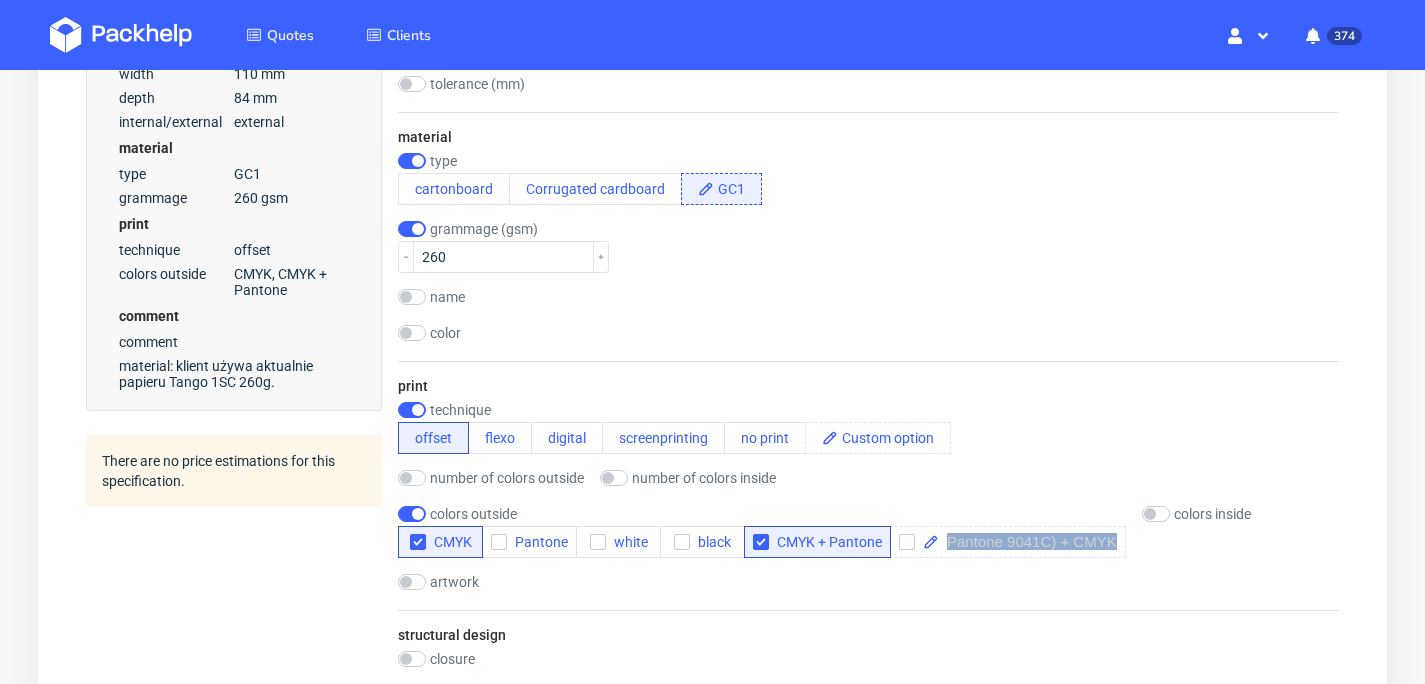 drag, startPoint x: 944, startPoint y: 538, endPoint x: 1128, endPoint y: 538, distance: 184 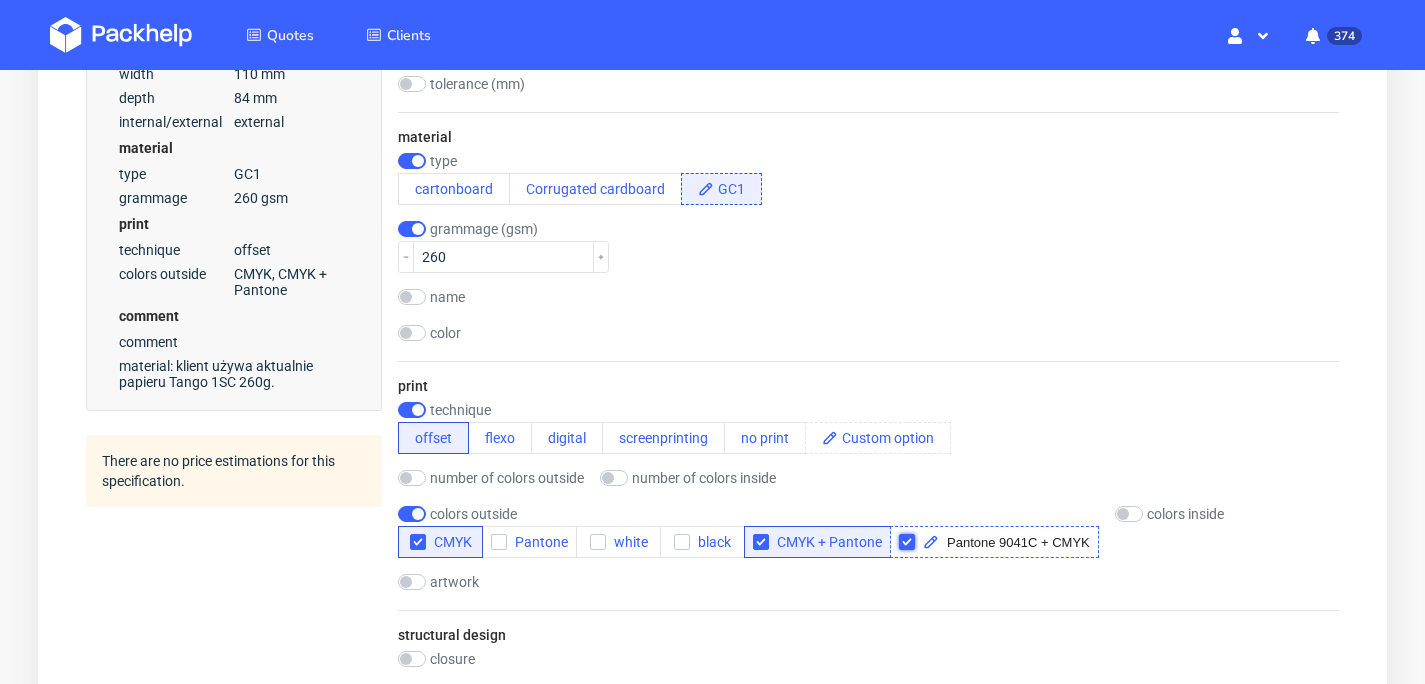 click at bounding box center (907, 542) 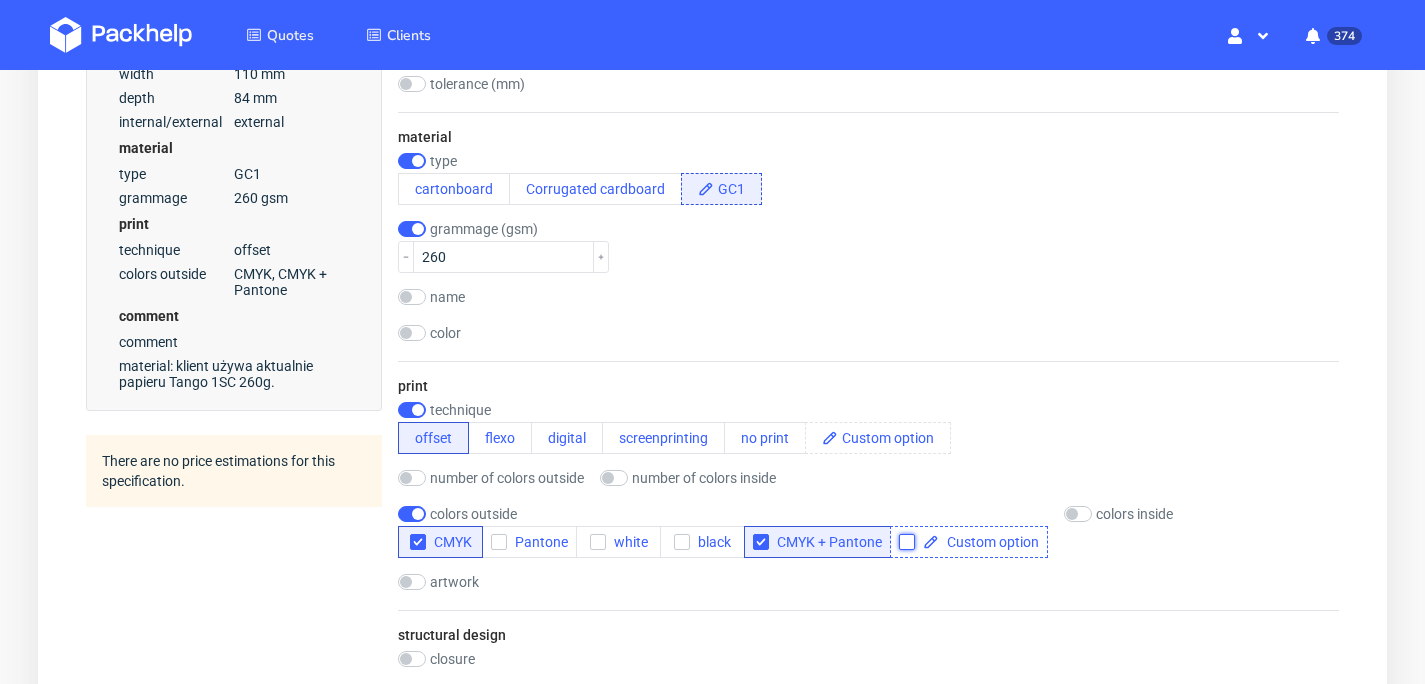 click at bounding box center [907, 542] 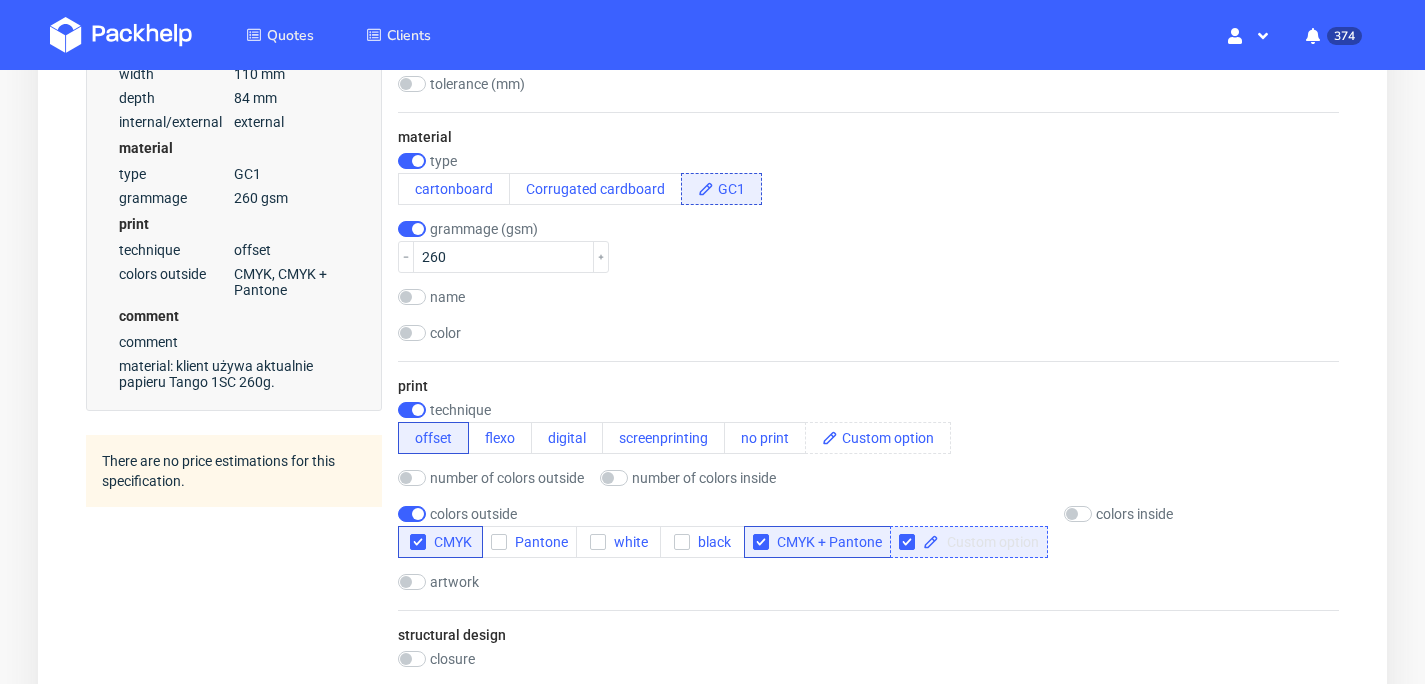 click at bounding box center (989, 542) 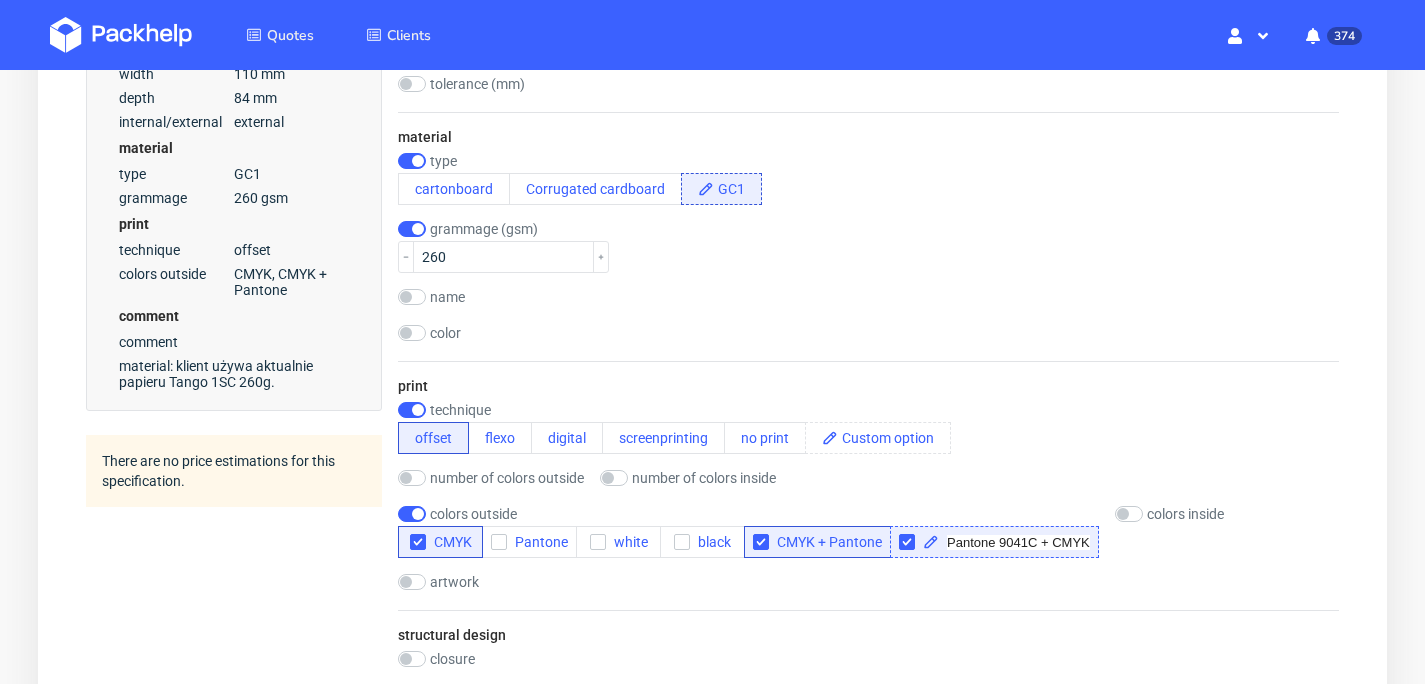 checkbox on "true" 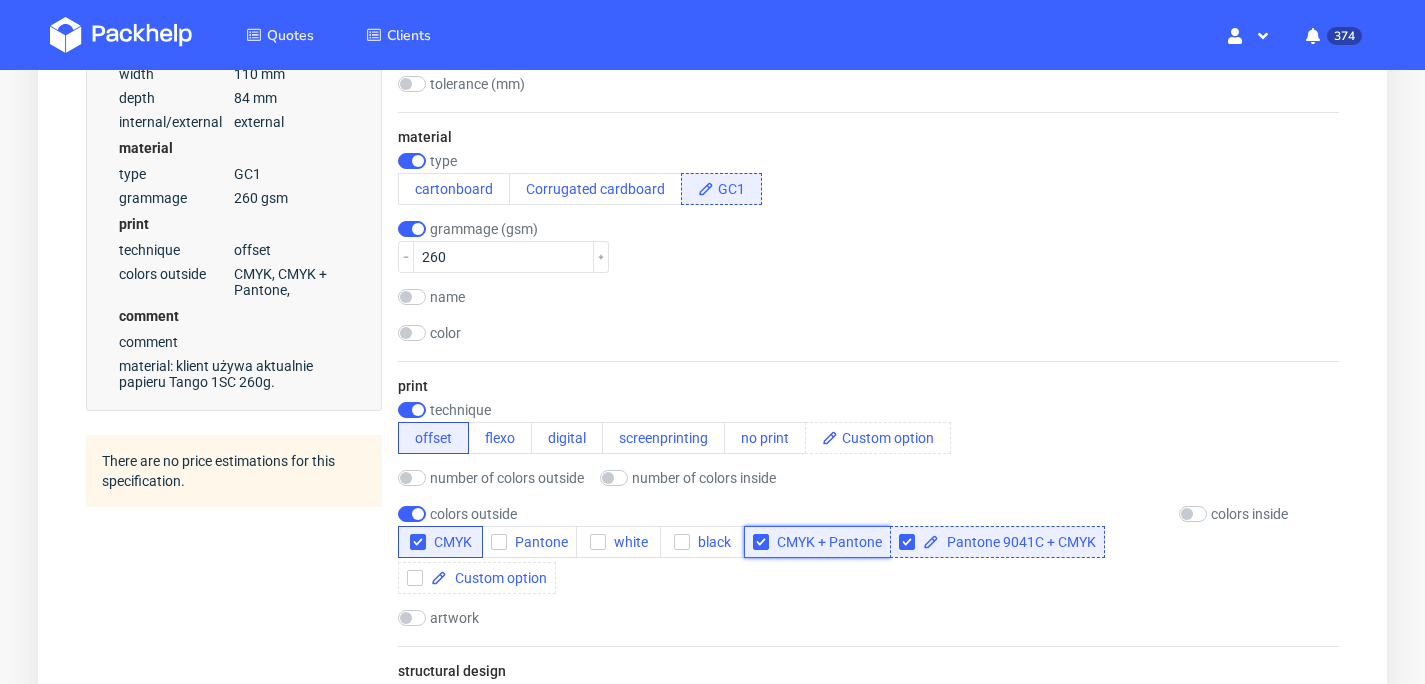 click at bounding box center [761, 542] 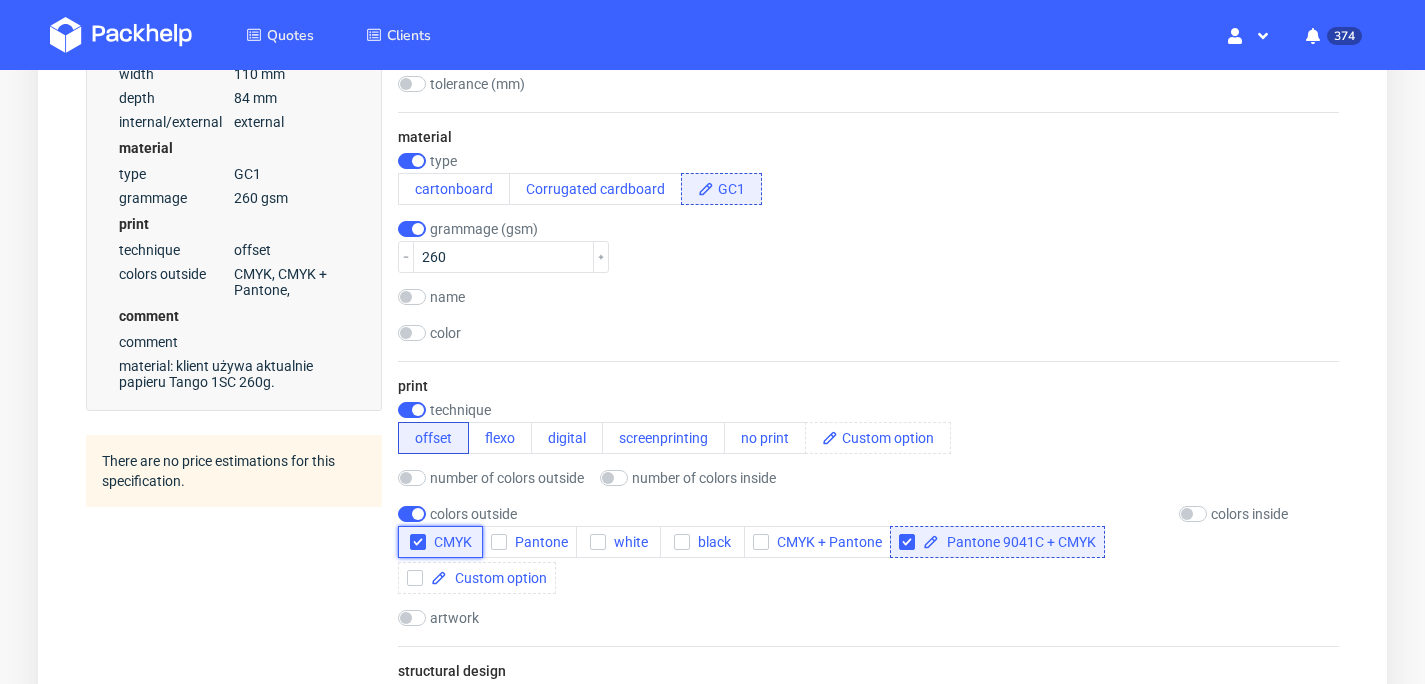 click 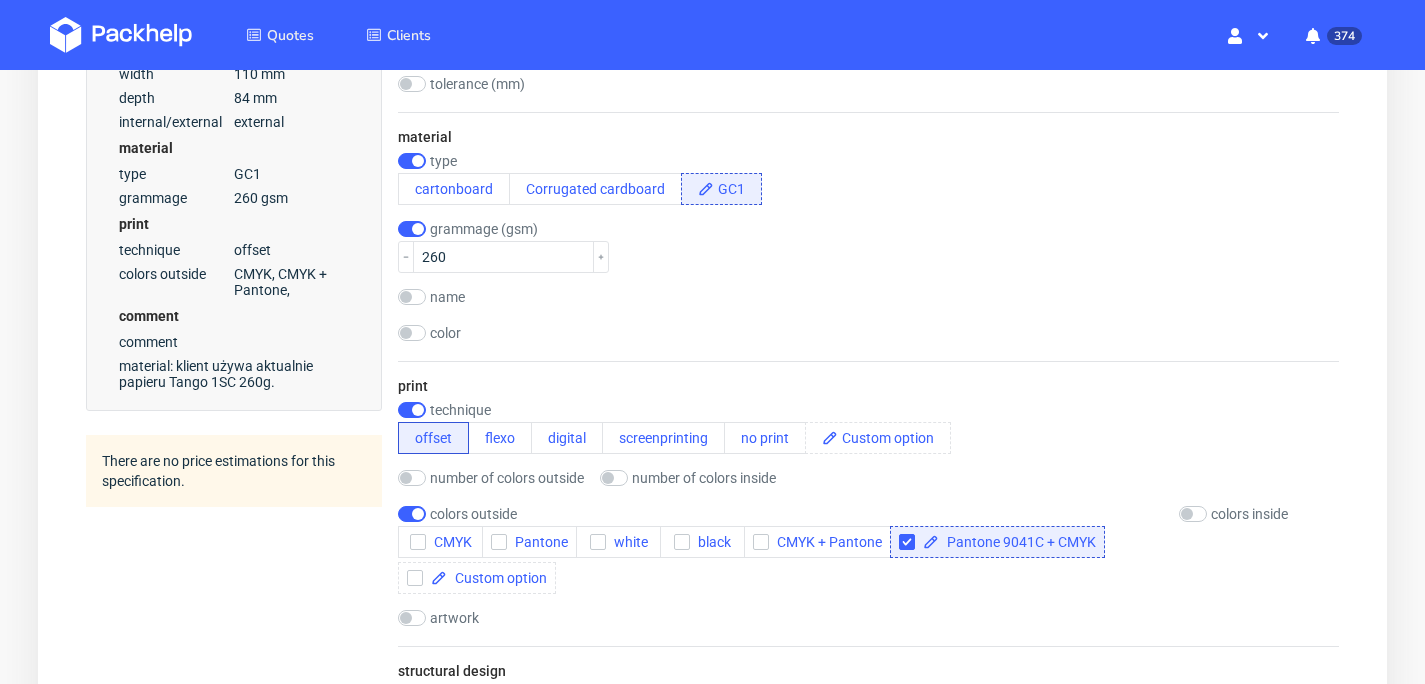 click on "number of colors outside 1 2 3 4 5 number of colors inside 1 2 3 4 5" at bounding box center [868, 480] 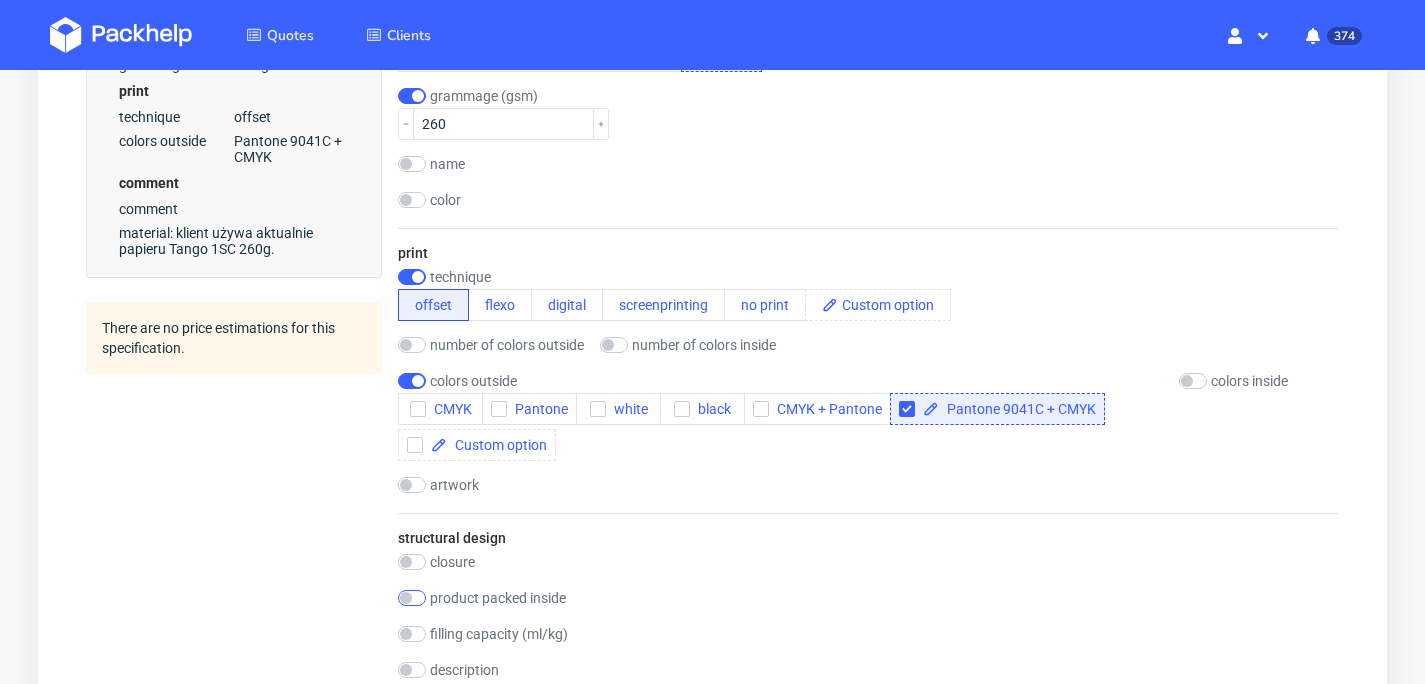 scroll, scrollTop: 795, scrollLeft: 0, axis: vertical 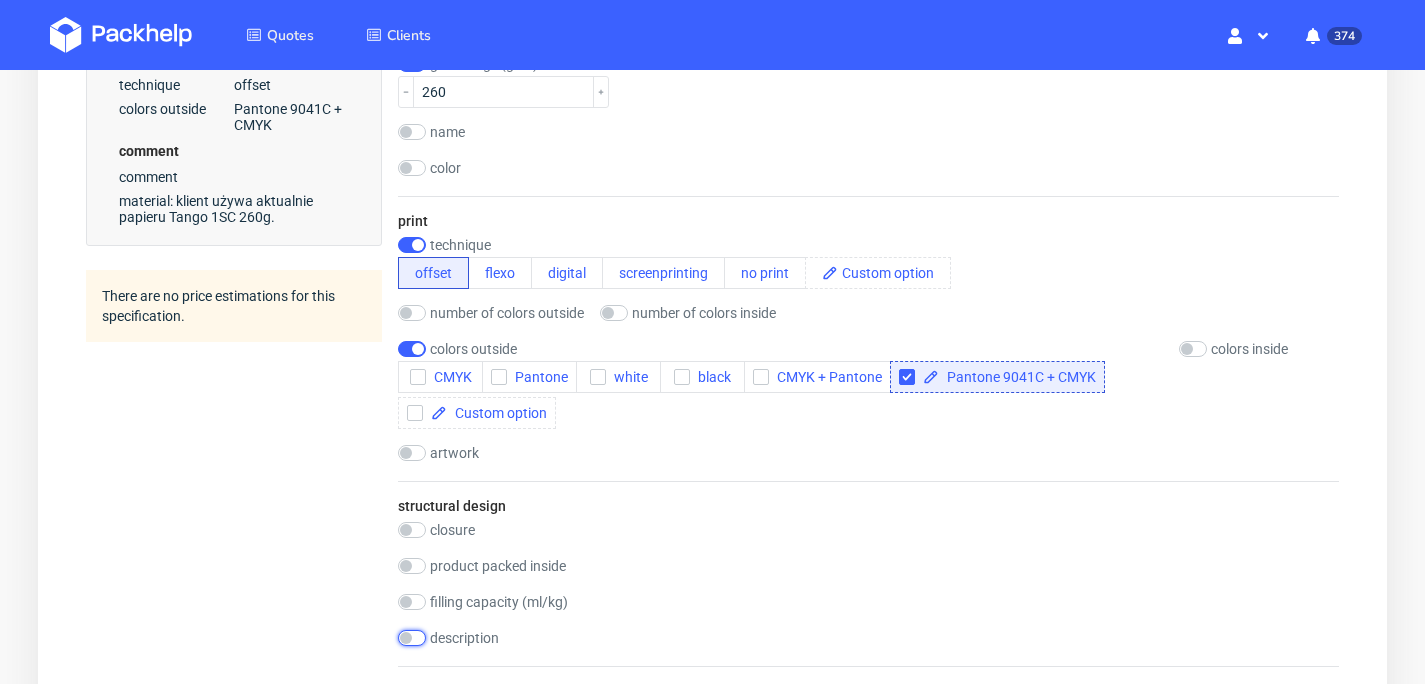 click at bounding box center [412, 638] 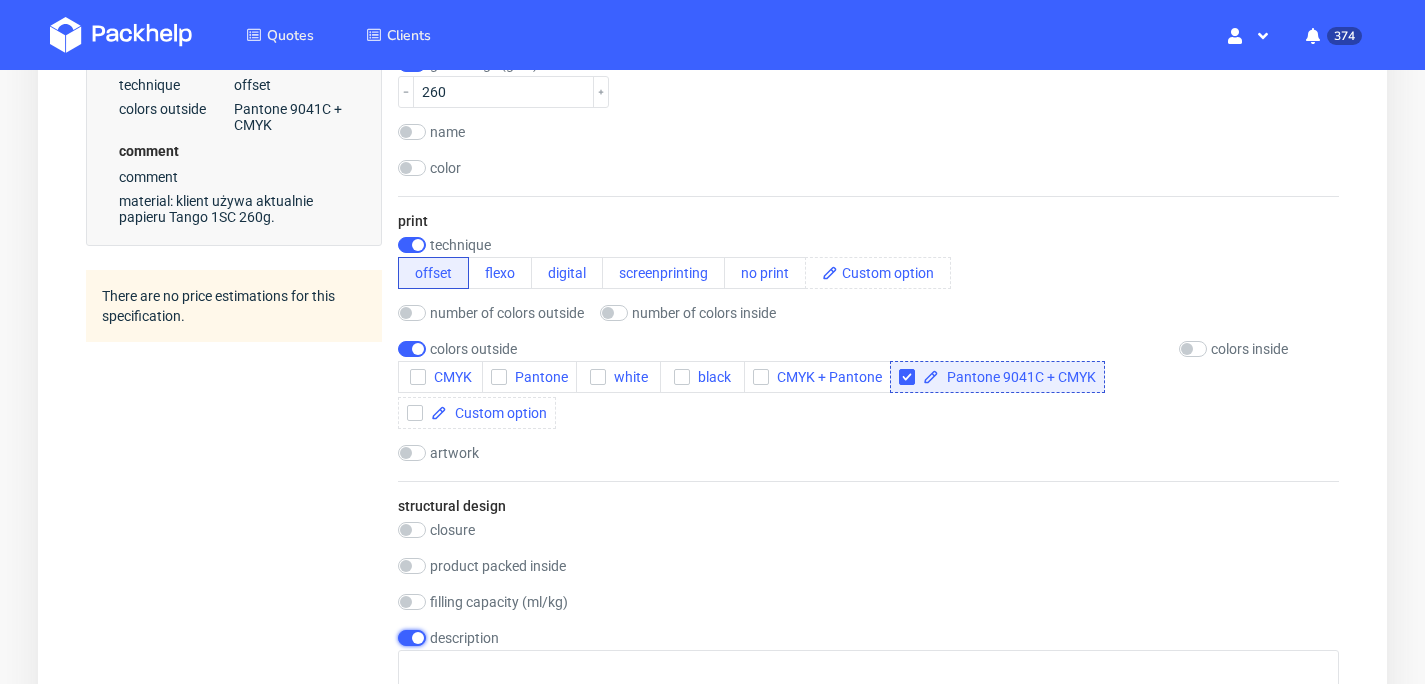 click at bounding box center (412, 638) 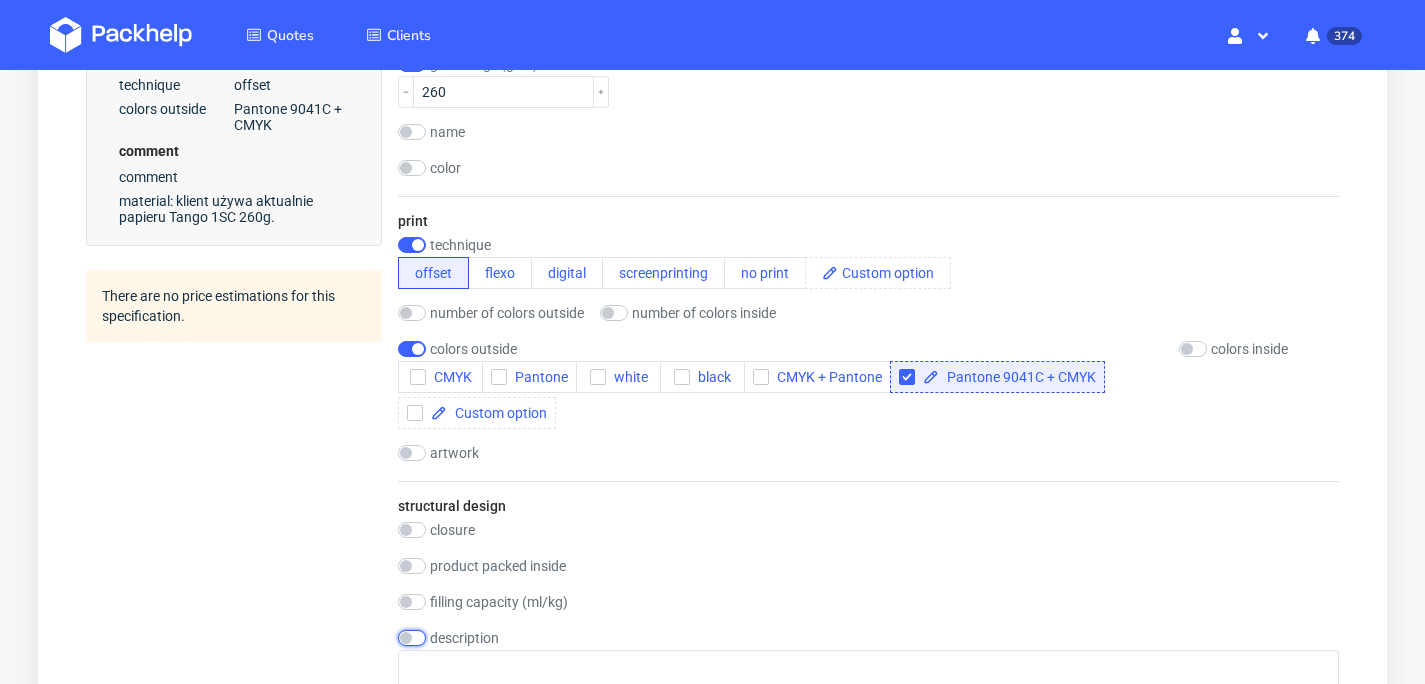 checkbox on "false" 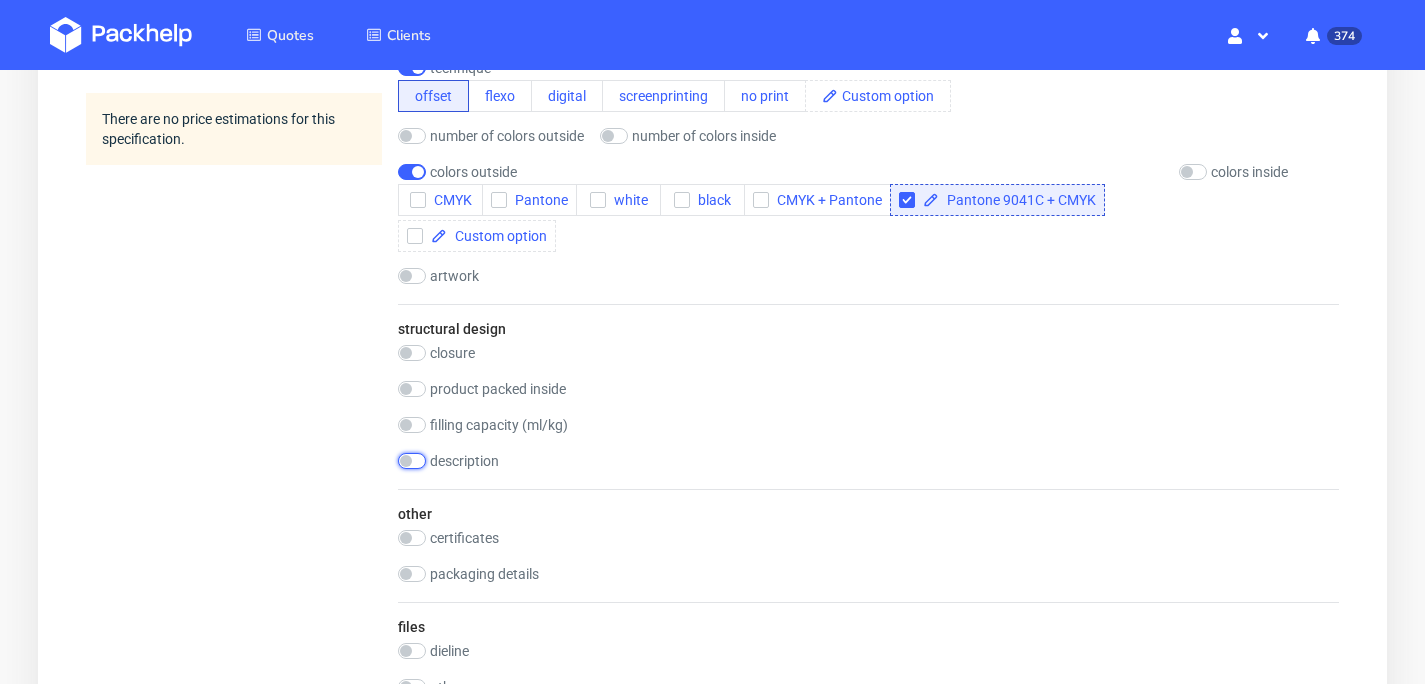 scroll, scrollTop: 1133, scrollLeft: 0, axis: vertical 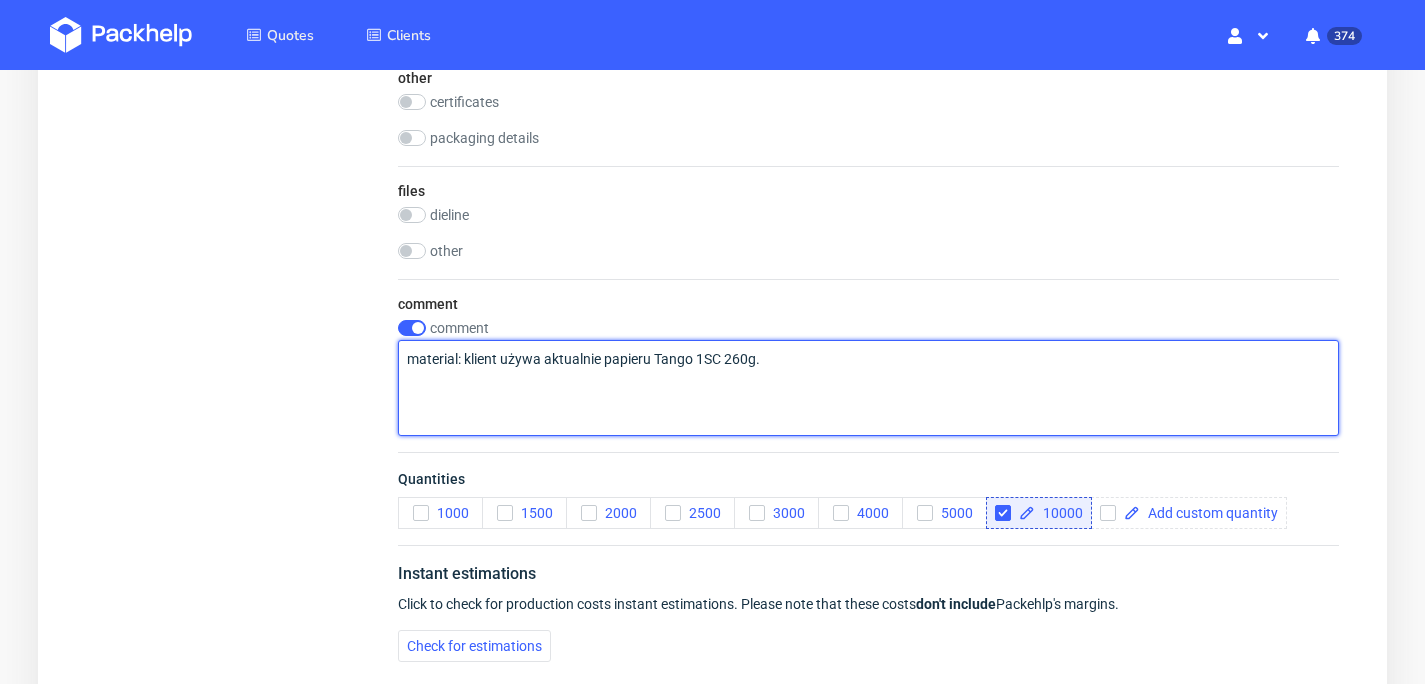 click on "material: klient używa aktualnie papieru Tango 1SC 260g." at bounding box center [868, 388] 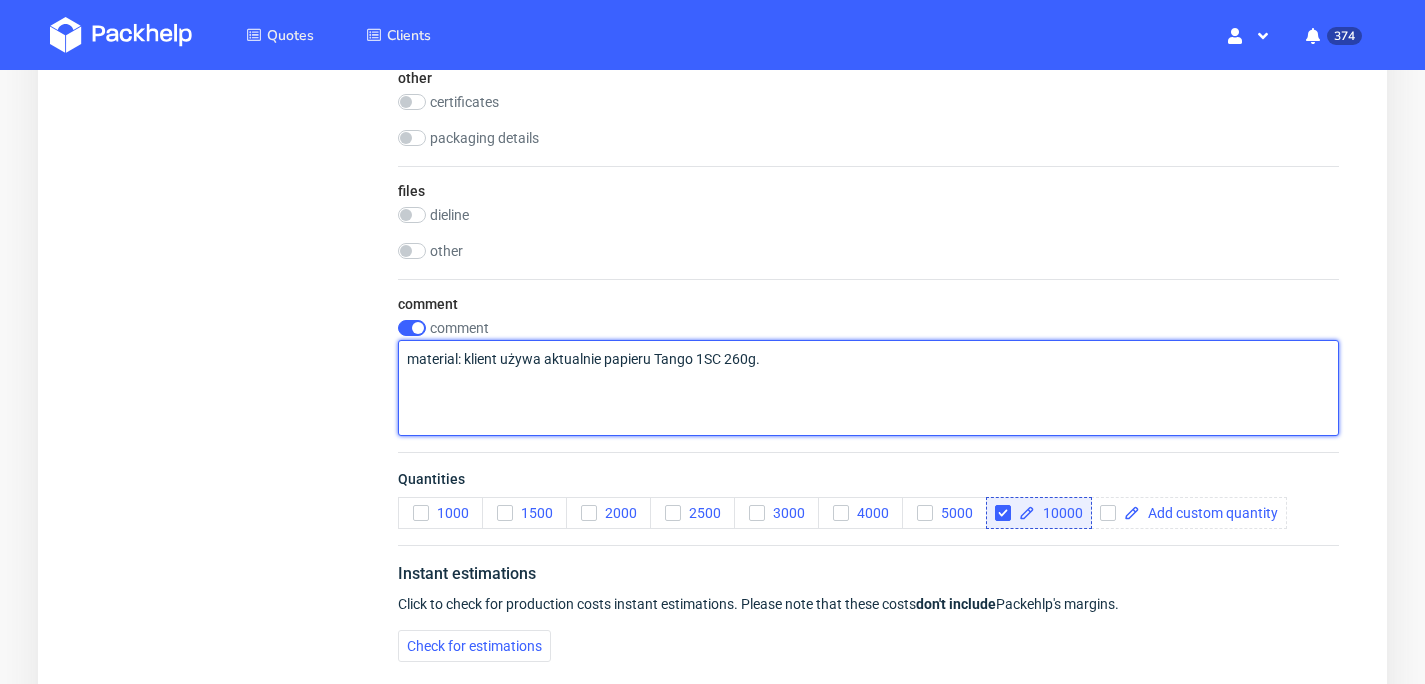 paste on "lakier mat
i zaznacz tylko emboss i w opisie embossu daj info że napis hims&hers jak w pliku" 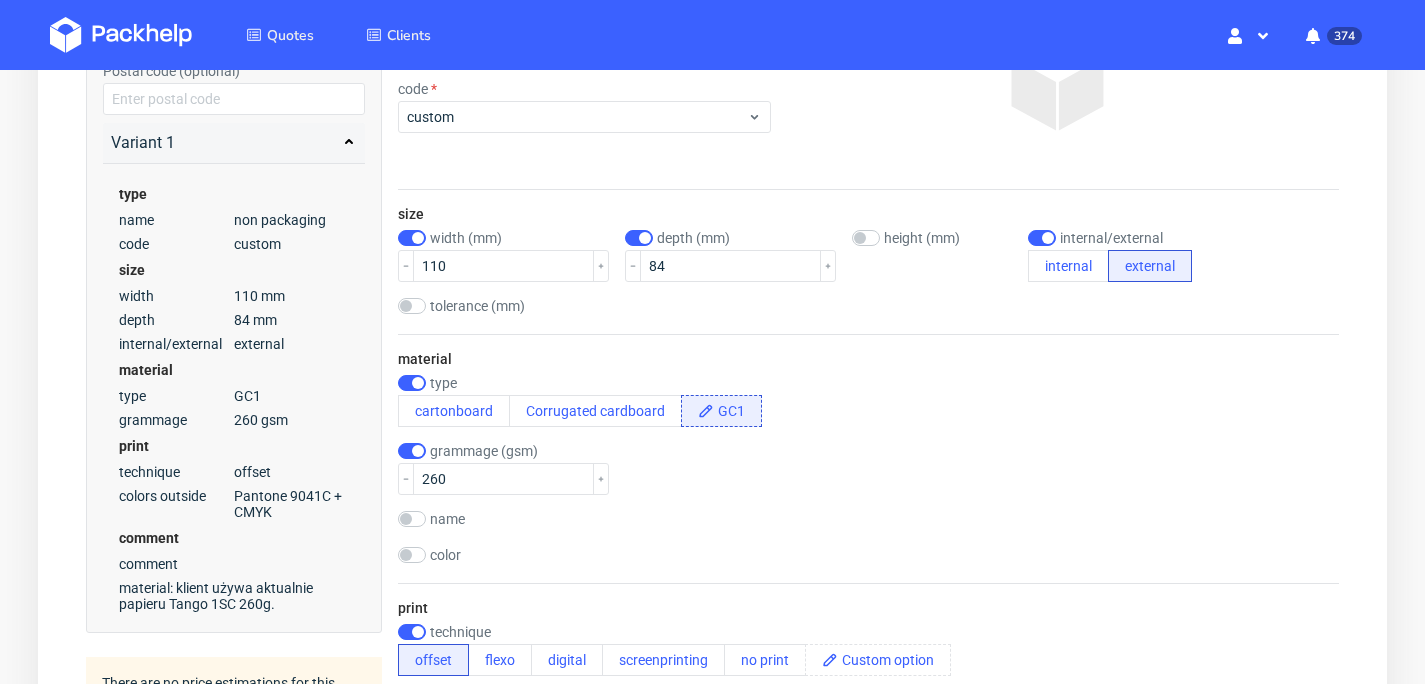 scroll, scrollTop: 373, scrollLeft: 0, axis: vertical 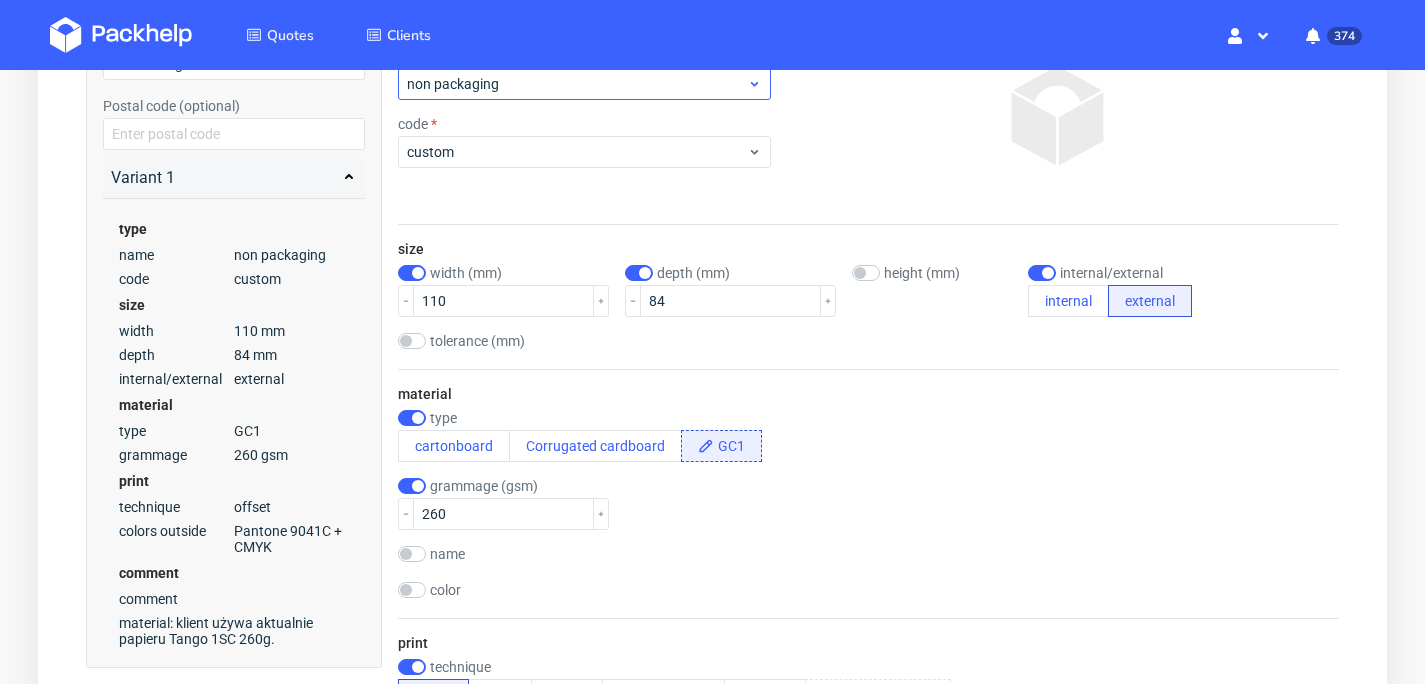 type on "material: klient używa aktualnie papieru Tango 1SC 260g.
lakier mat
i zaznacz tylko emboss i w opisie embossu daj info że napis hims&hers jak w pliku" 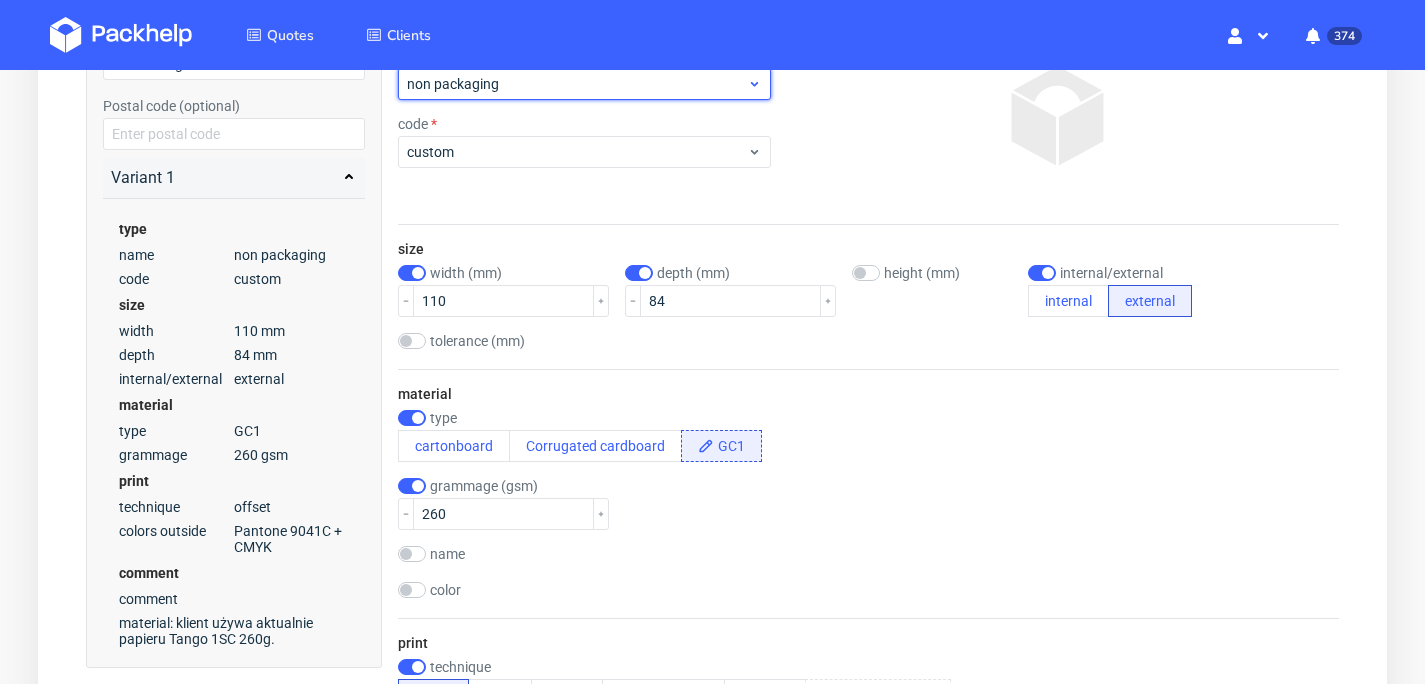 click on "non packaging" at bounding box center [577, 84] 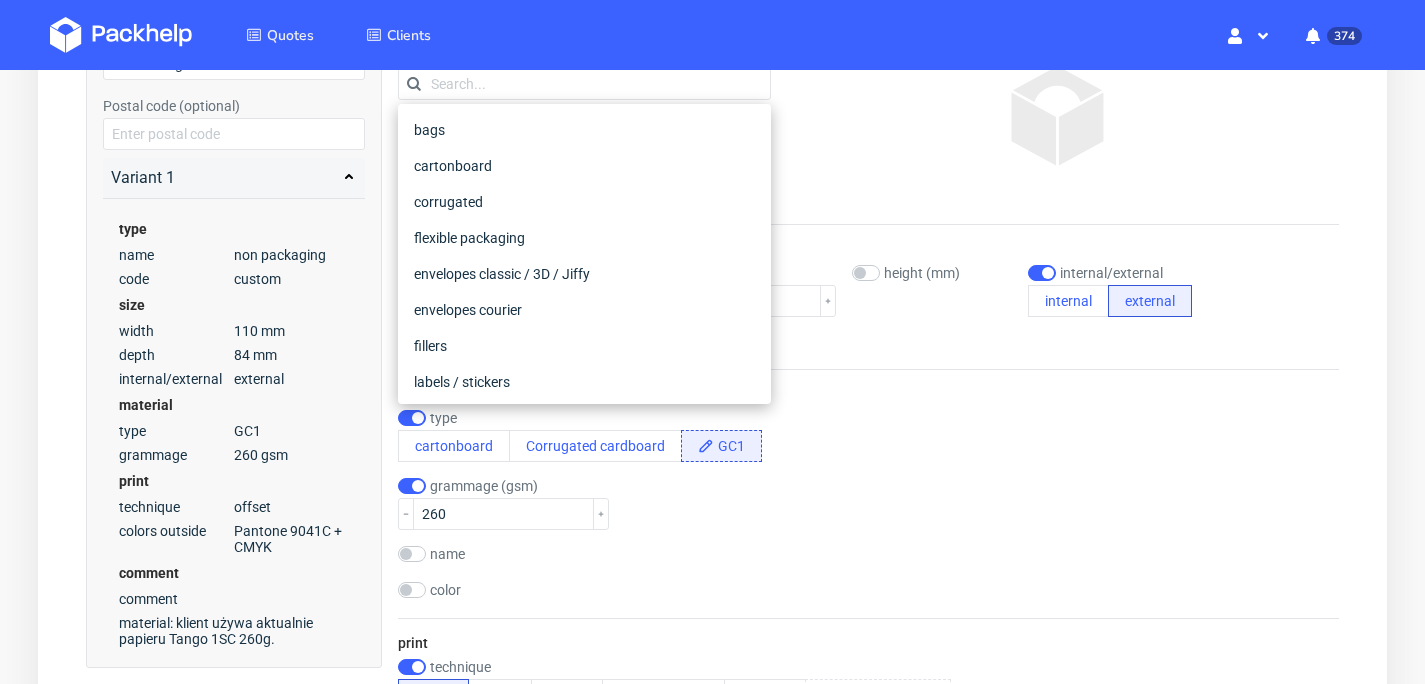 scroll, scrollTop: 364, scrollLeft: 0, axis: vertical 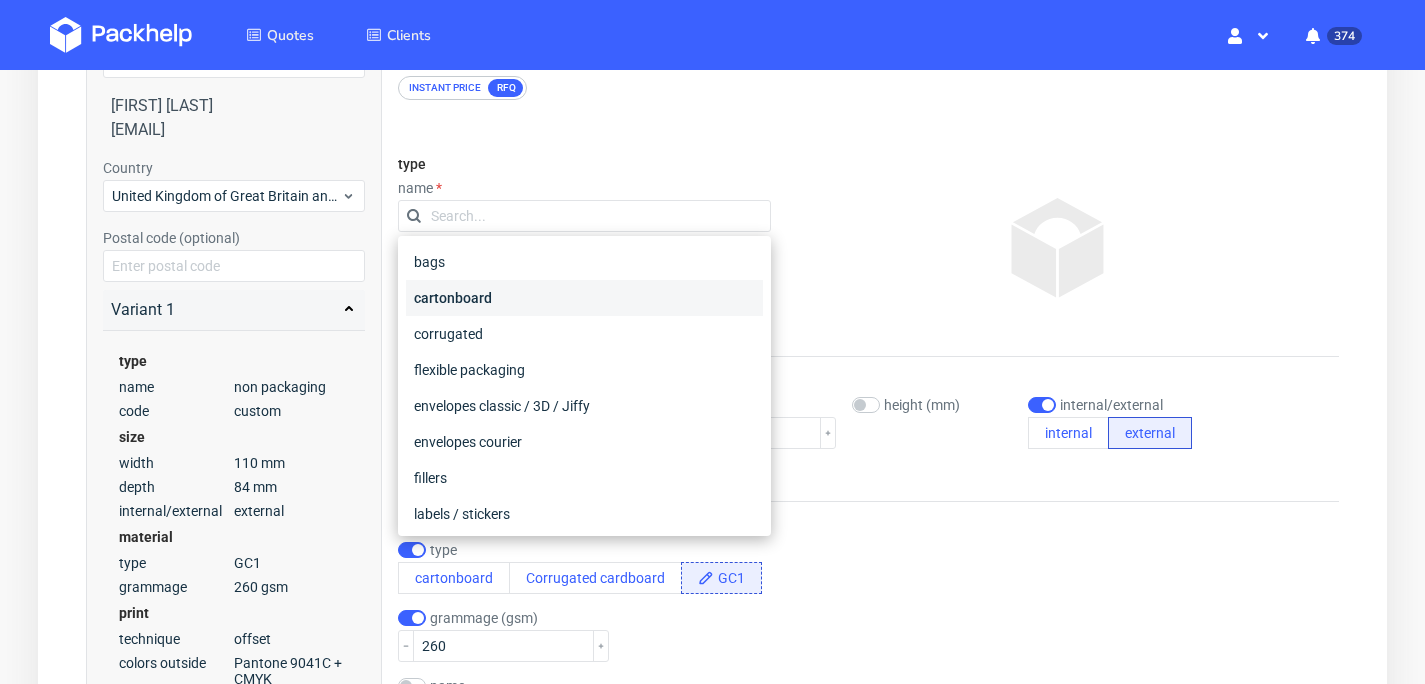 click on "cartonboard" at bounding box center (584, 298) 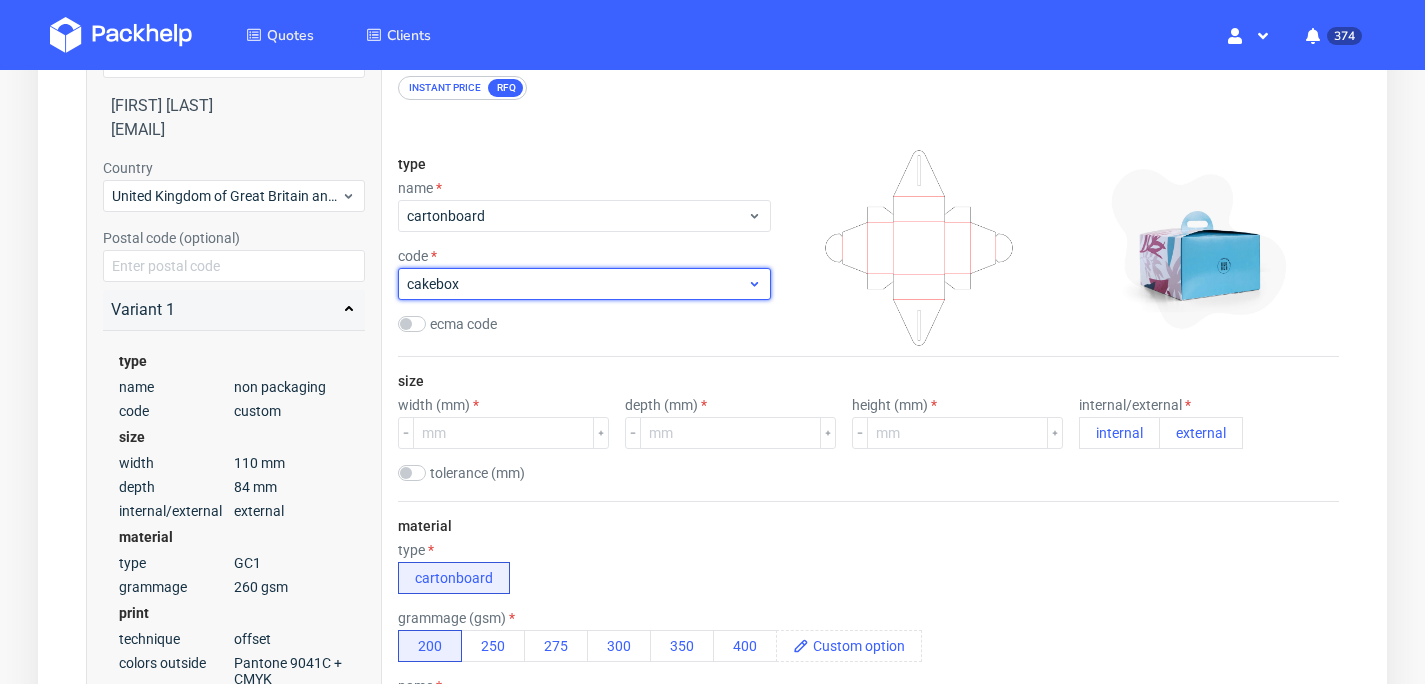 click on "cakebox" at bounding box center [577, 284] 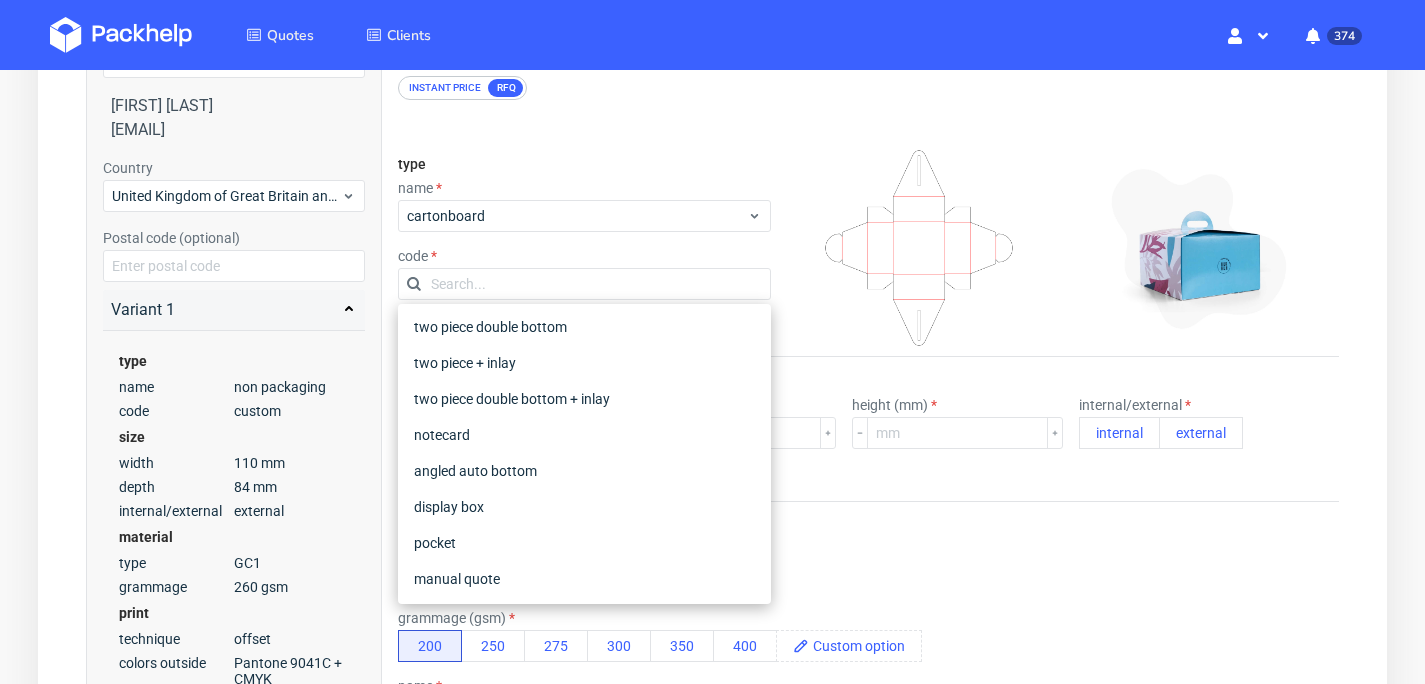 scroll, scrollTop: 472, scrollLeft: 0, axis: vertical 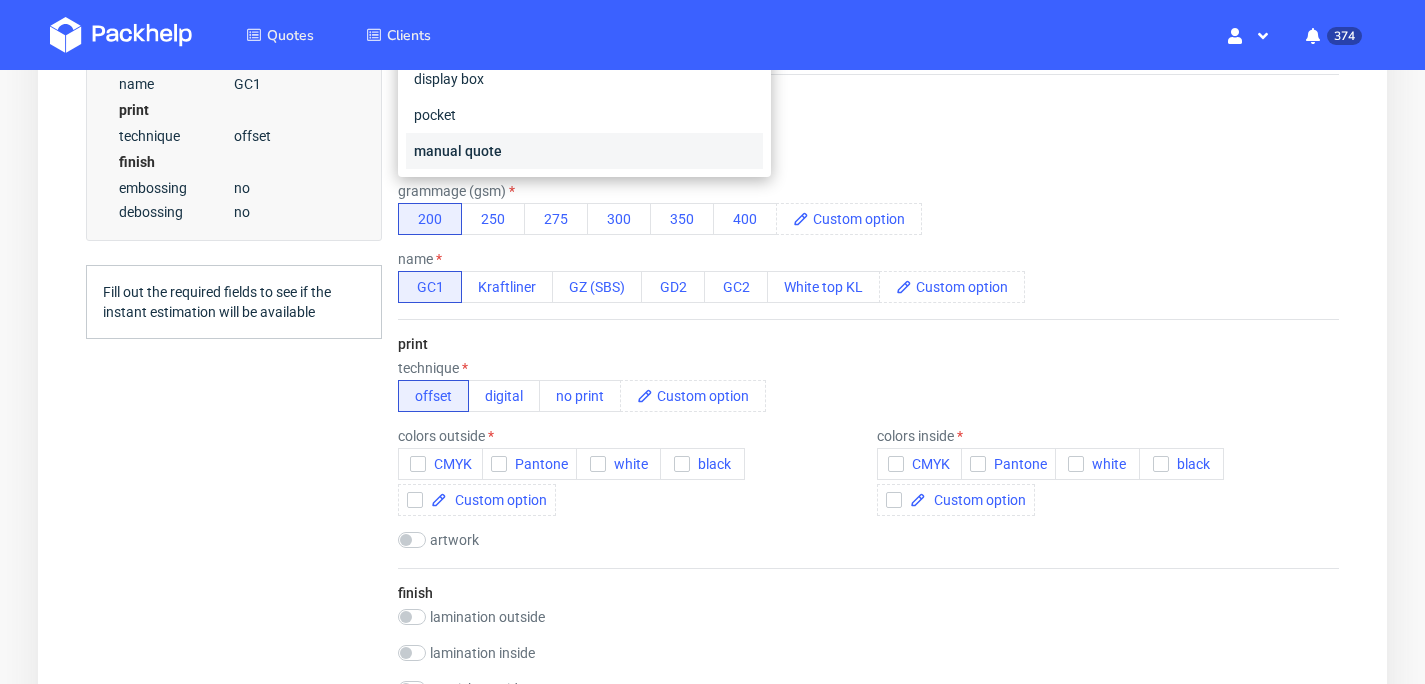 click on "manual quote" at bounding box center [584, 151] 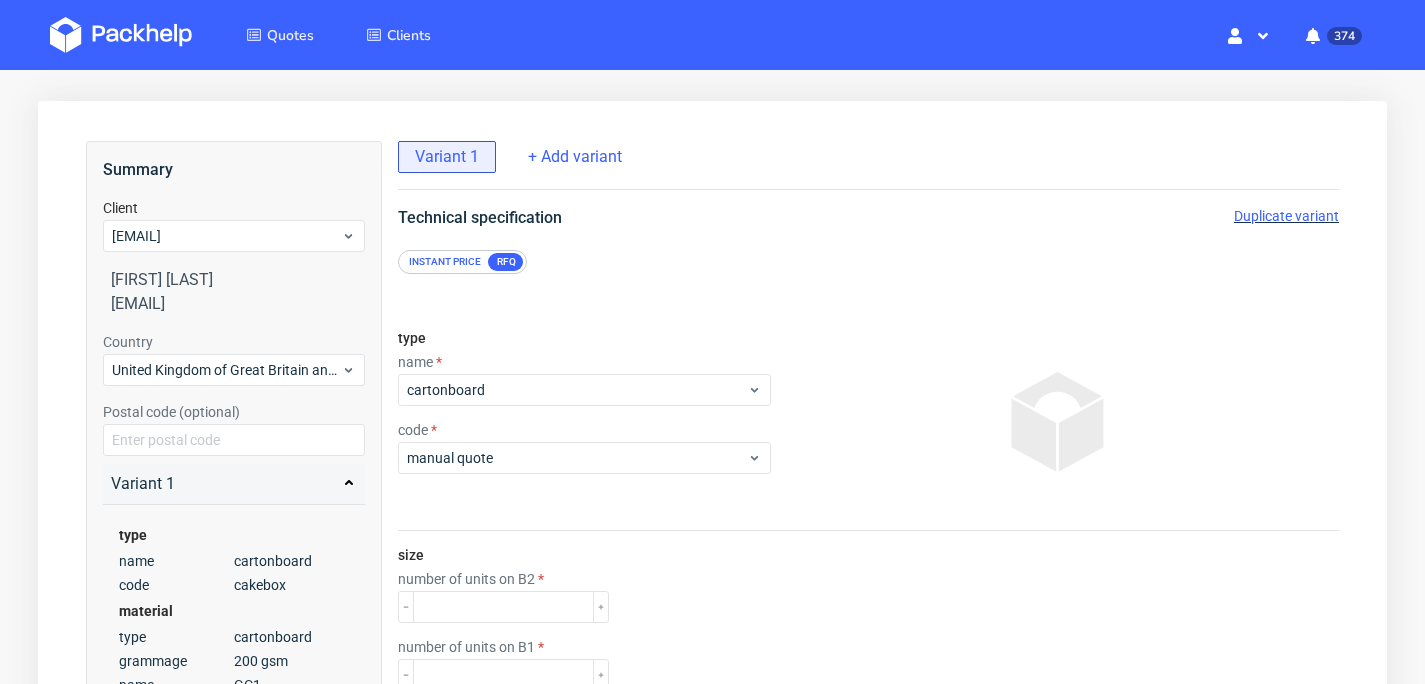 scroll, scrollTop: 48, scrollLeft: 0, axis: vertical 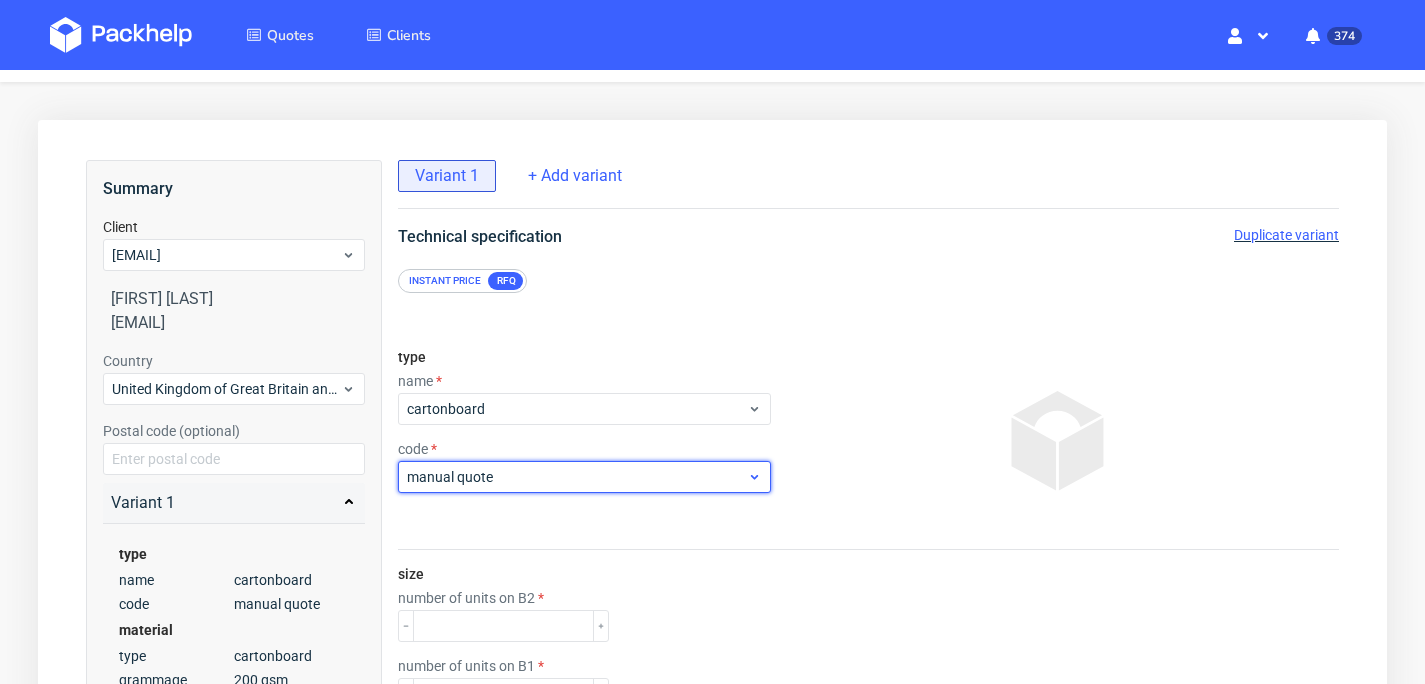 click on "manual quote" at bounding box center (577, 477) 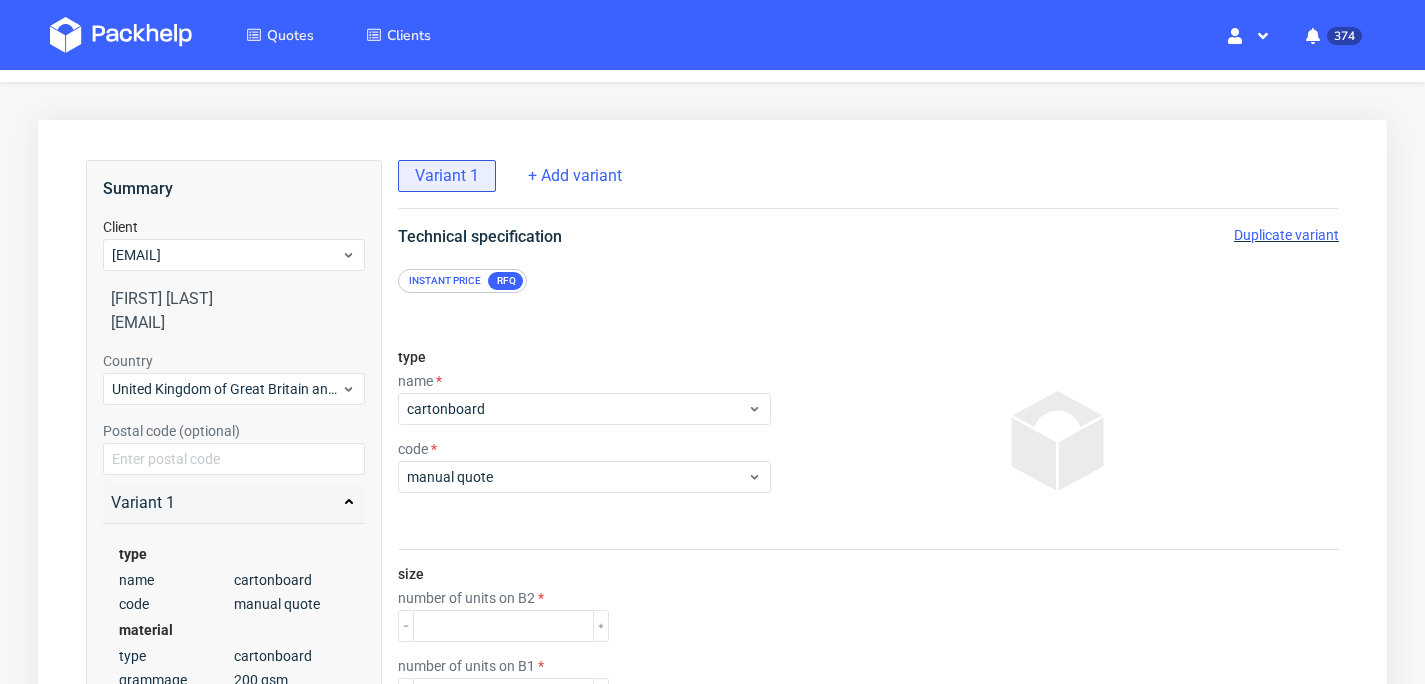 scroll, scrollTop: 477, scrollLeft: 0, axis: vertical 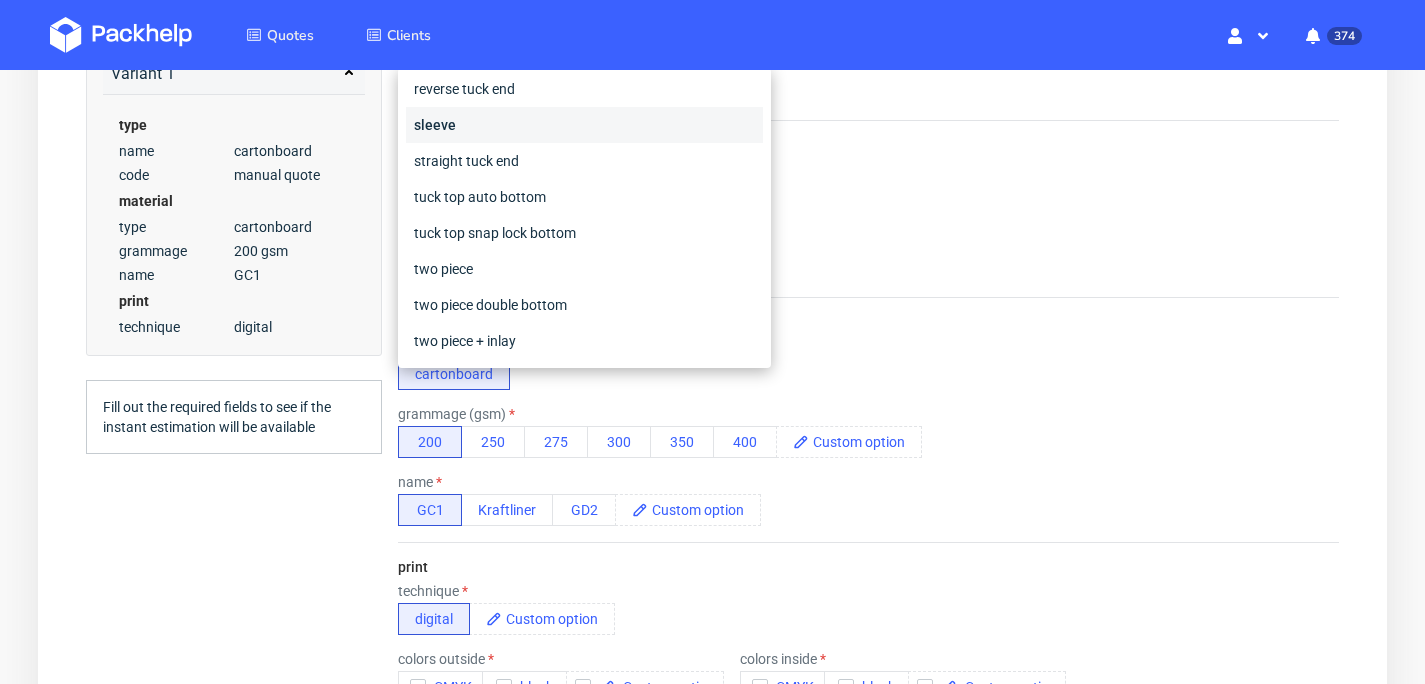 click on "sleeve" at bounding box center [584, 125] 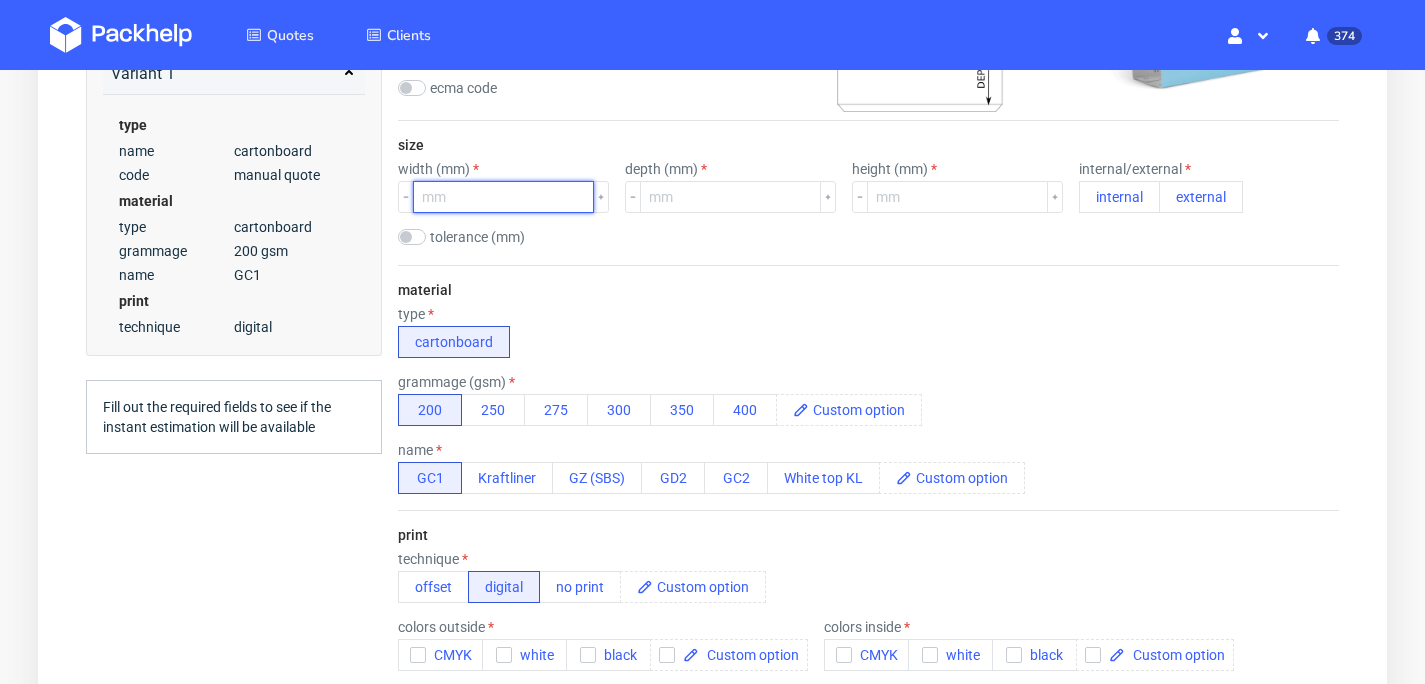 click at bounding box center (503, 197) 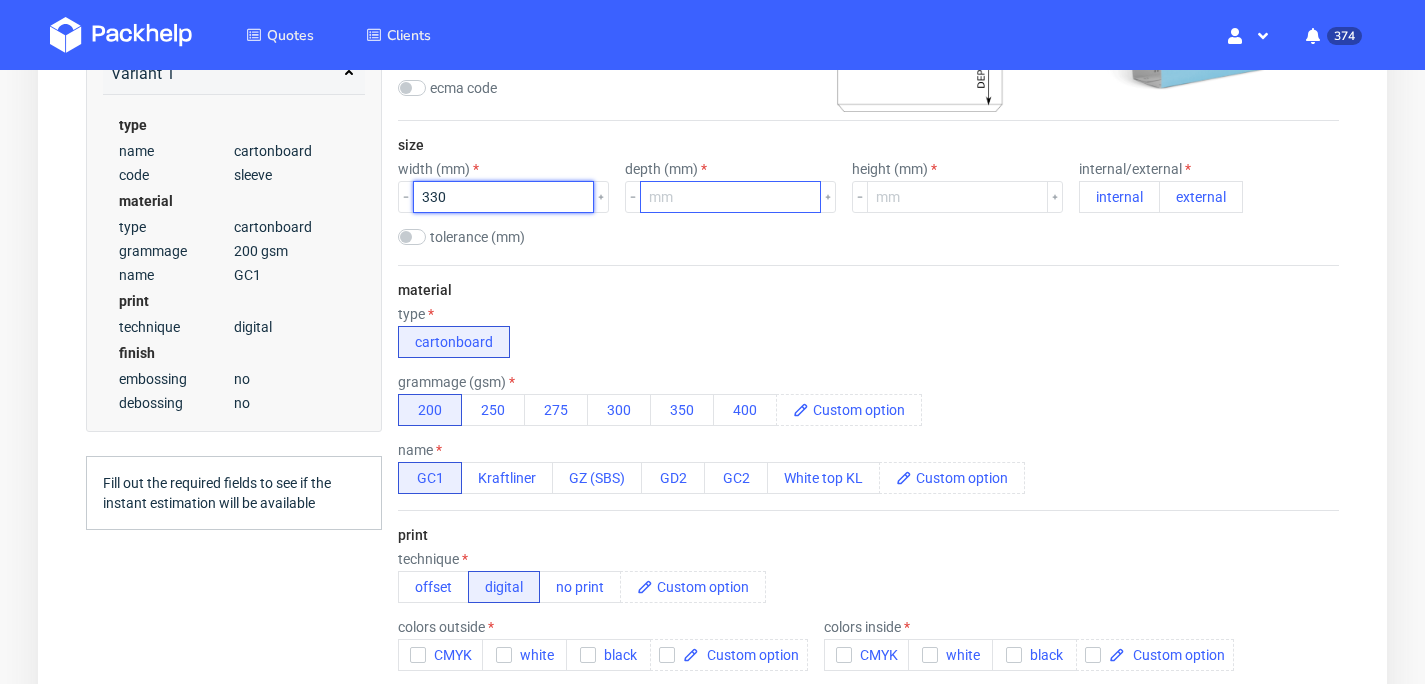 type on "330" 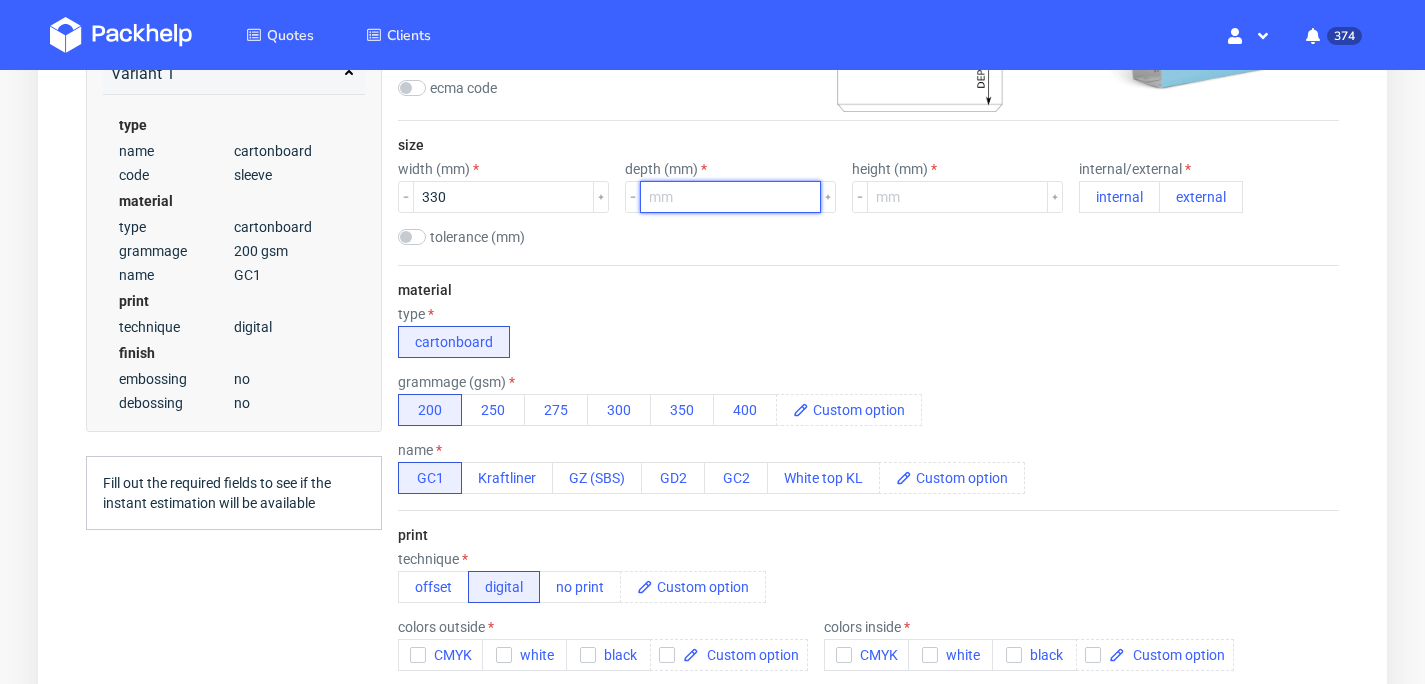 click at bounding box center (730, 197) 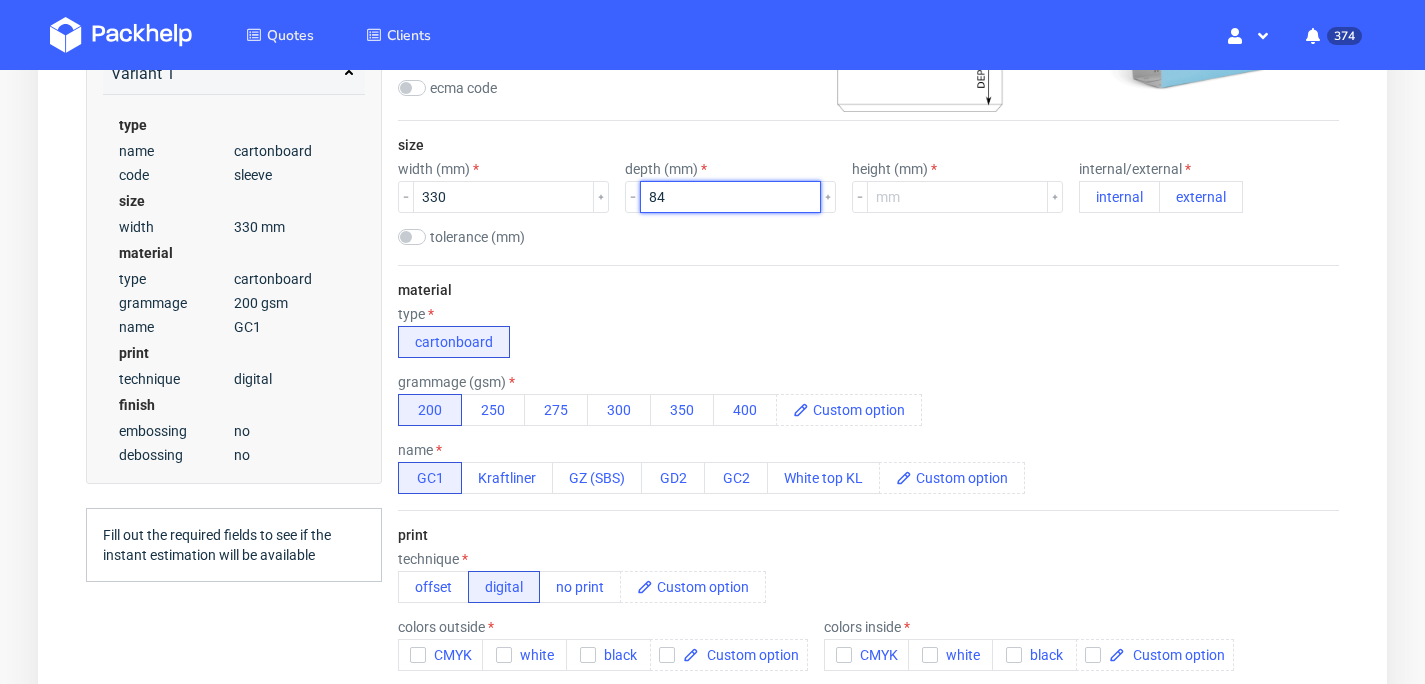 type on "84" 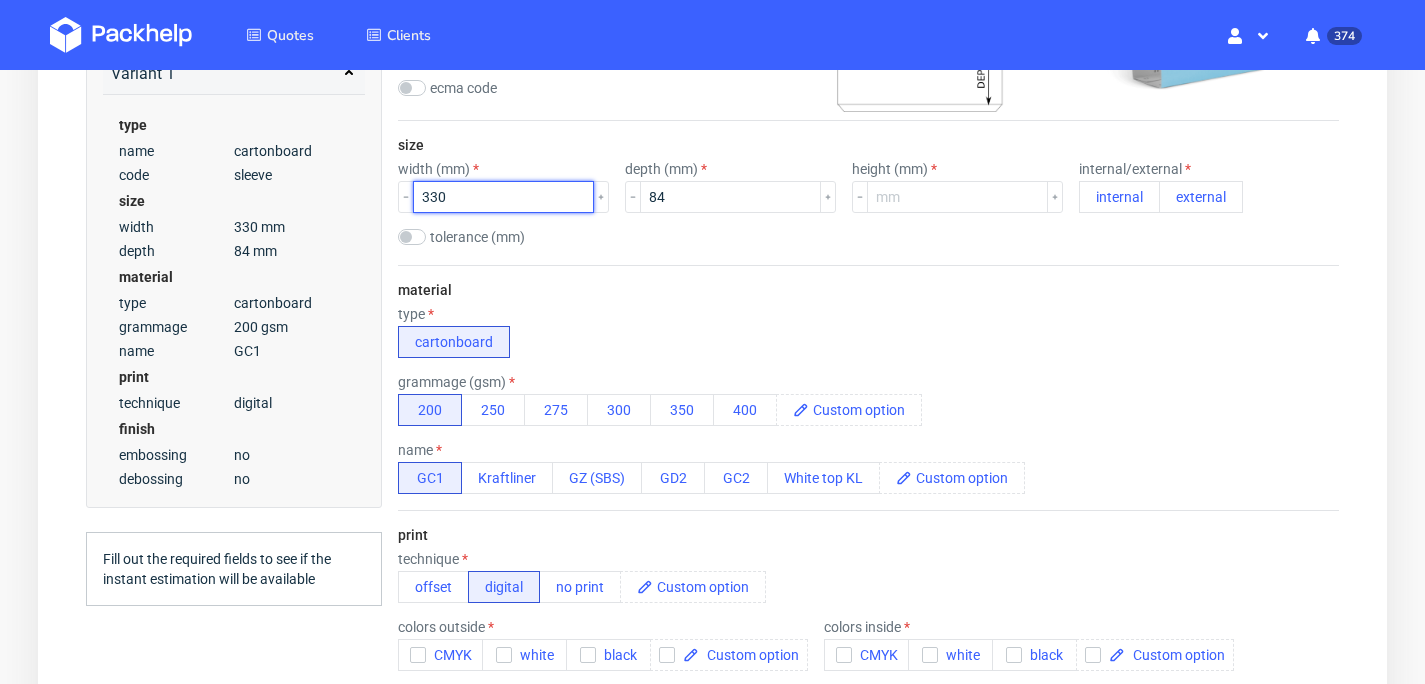drag, startPoint x: 470, startPoint y: 207, endPoint x: 390, endPoint y: 202, distance: 80.1561 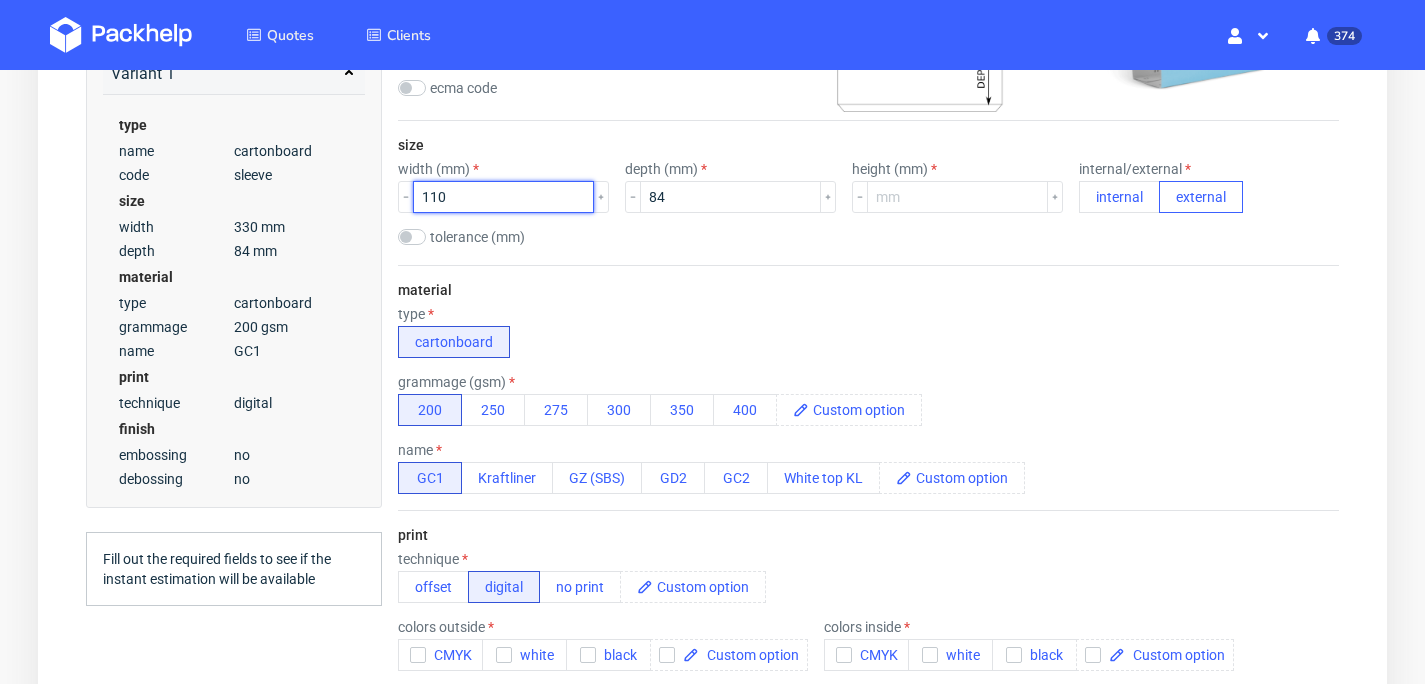 type on "110" 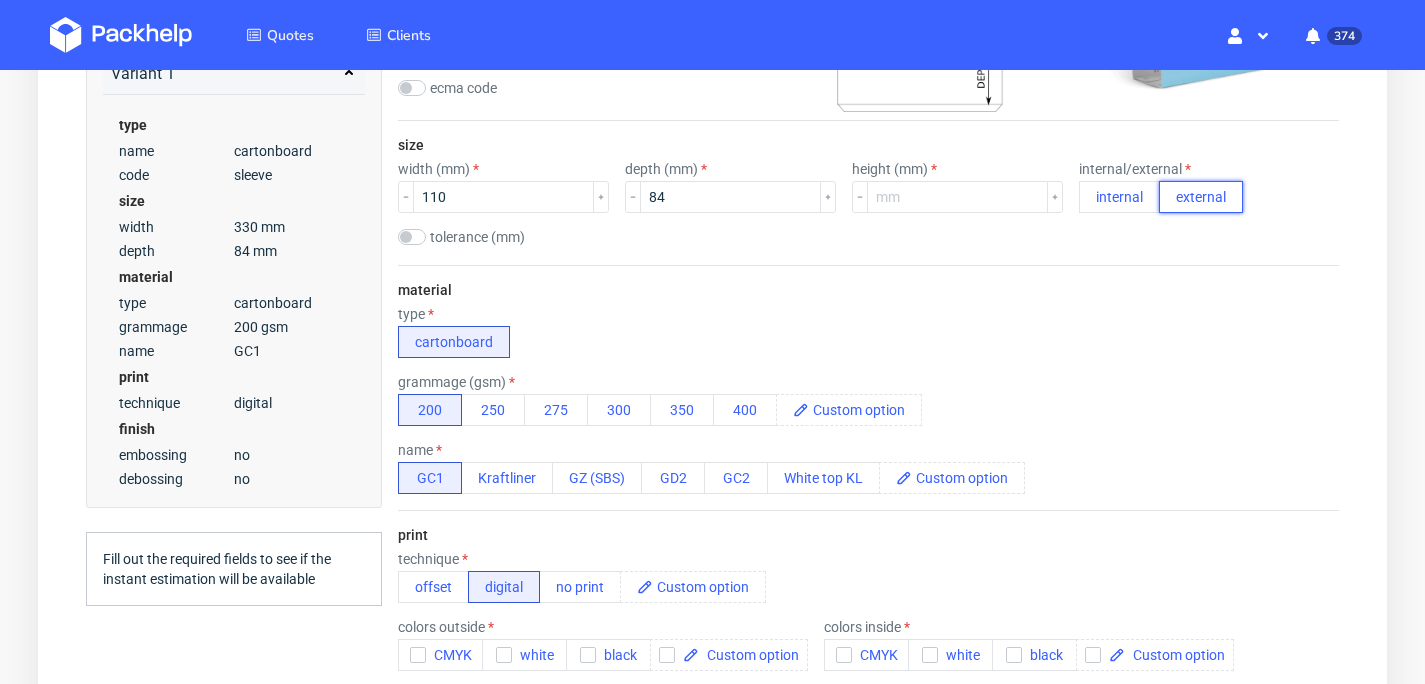 click on "external" at bounding box center [1201, 197] 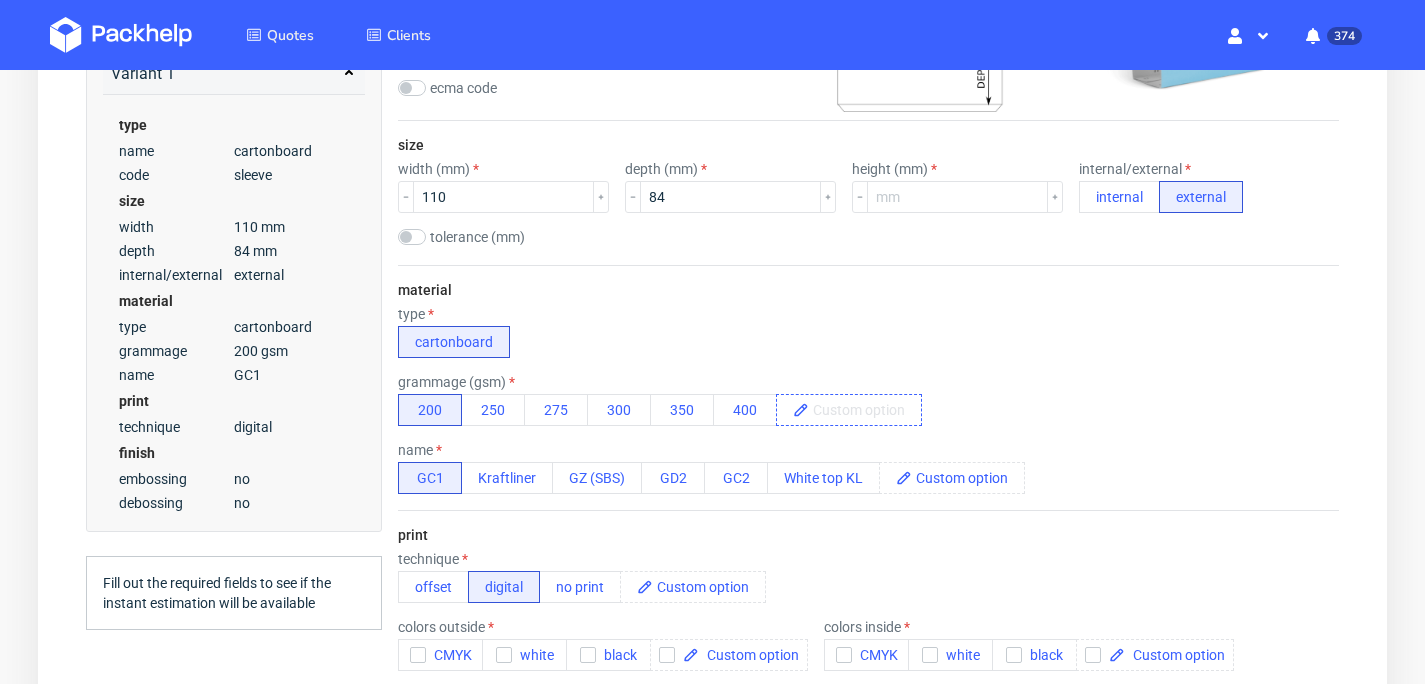 click at bounding box center (865, 410) 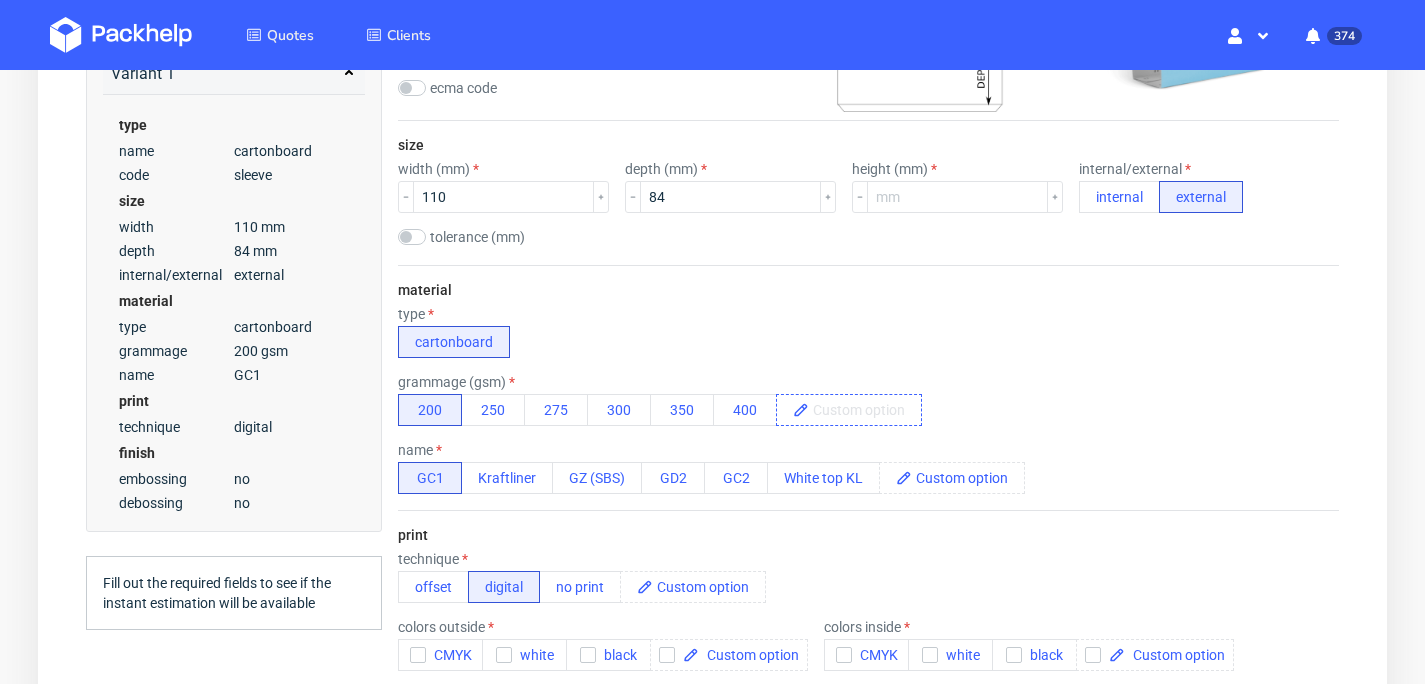 type 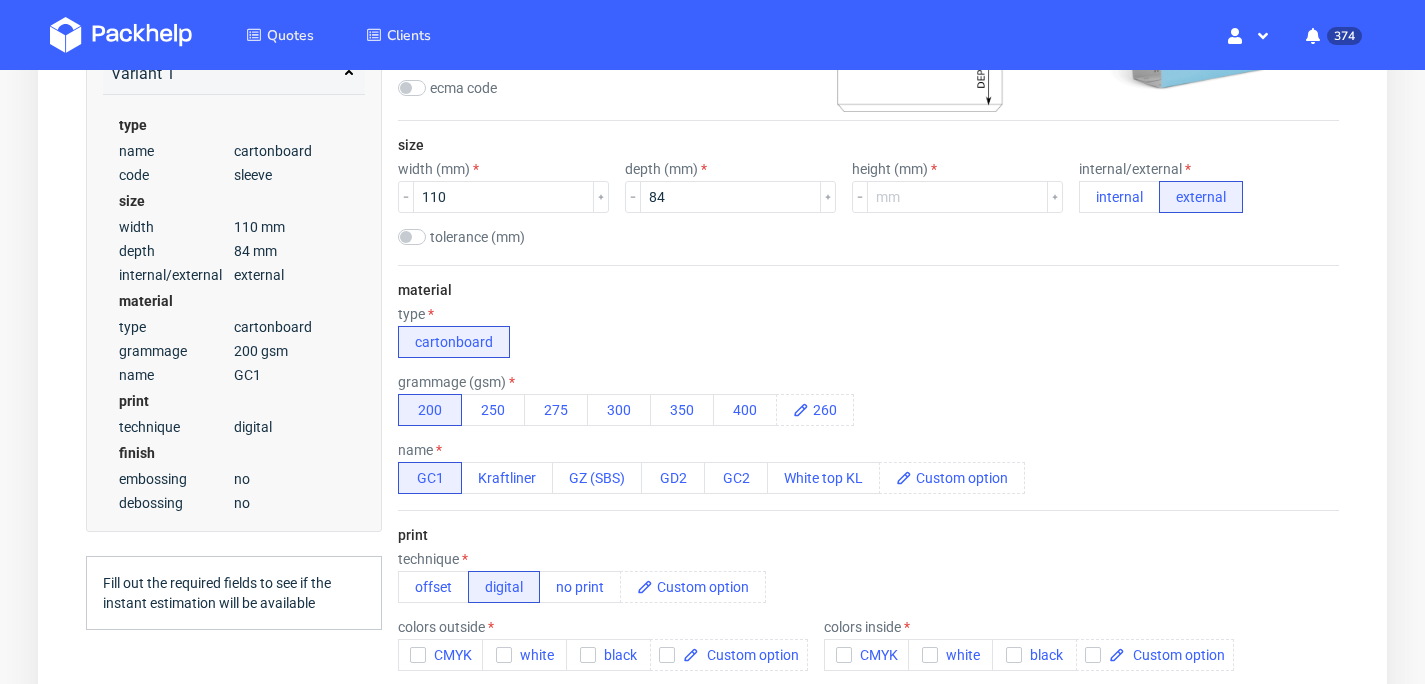 click on "grammage (gsm) 200 250 275 300 350 400 260" at bounding box center (868, 400) 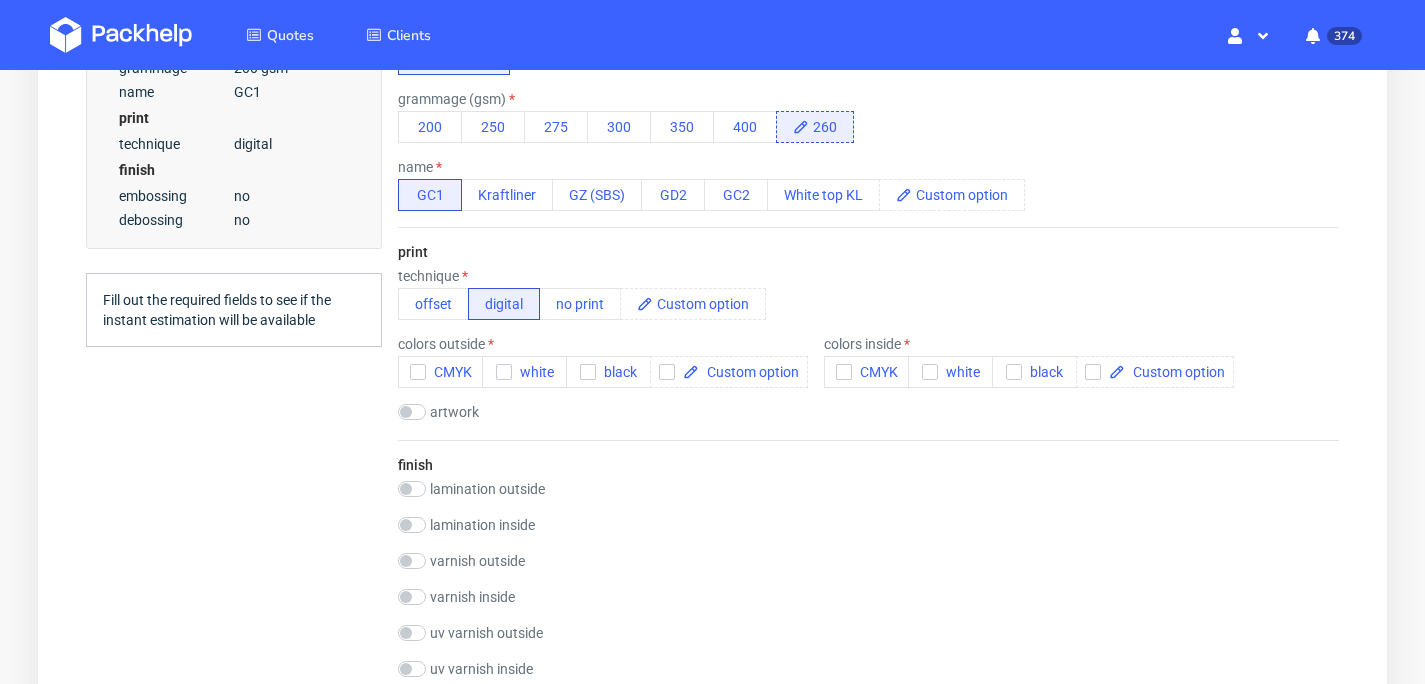 scroll, scrollTop: 766, scrollLeft: 0, axis: vertical 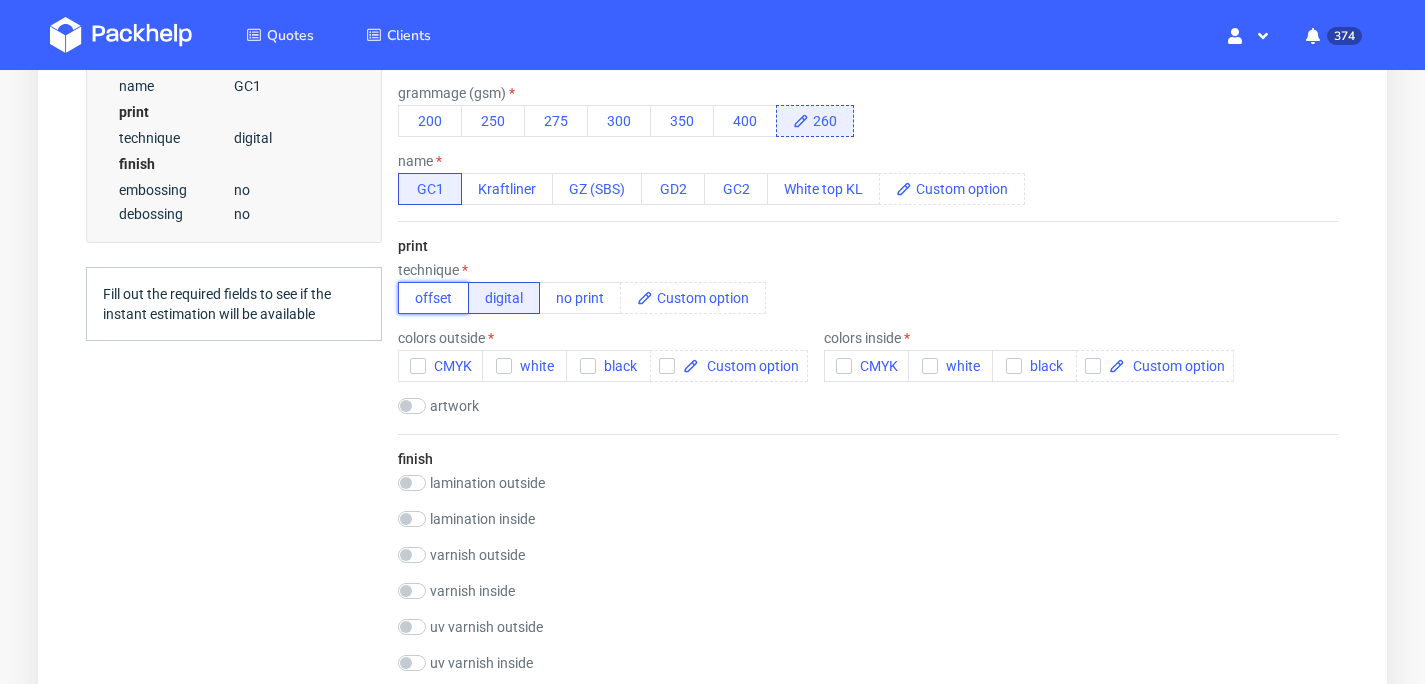 click on "offset" at bounding box center (433, 298) 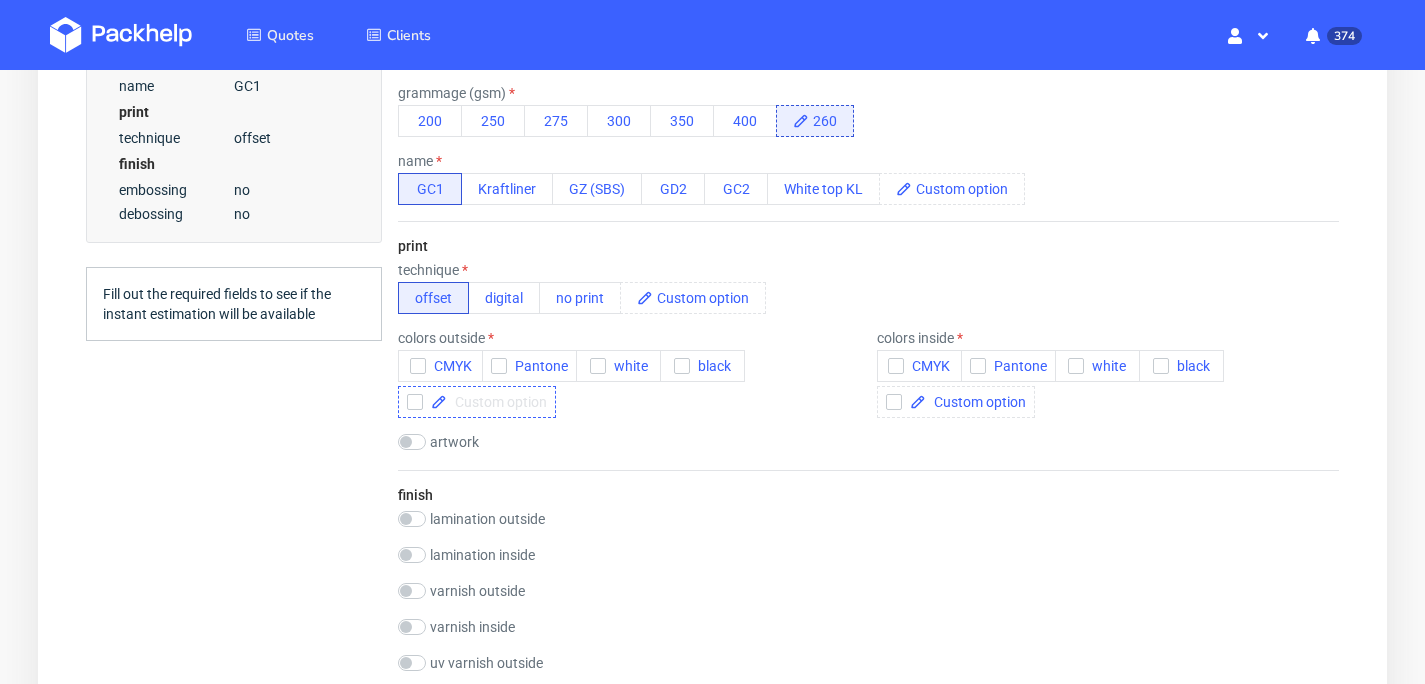 click at bounding box center [497, 402] 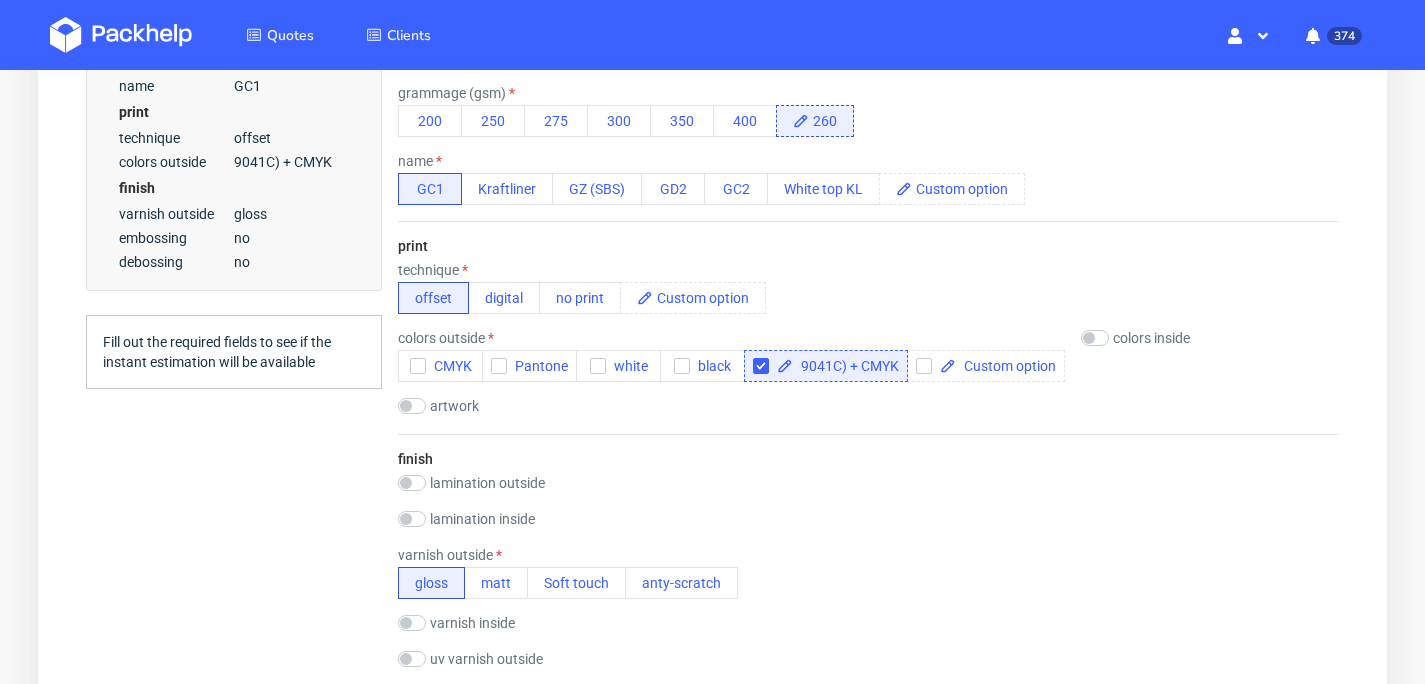 click on "9041C) + CMYK" at bounding box center (846, 366) 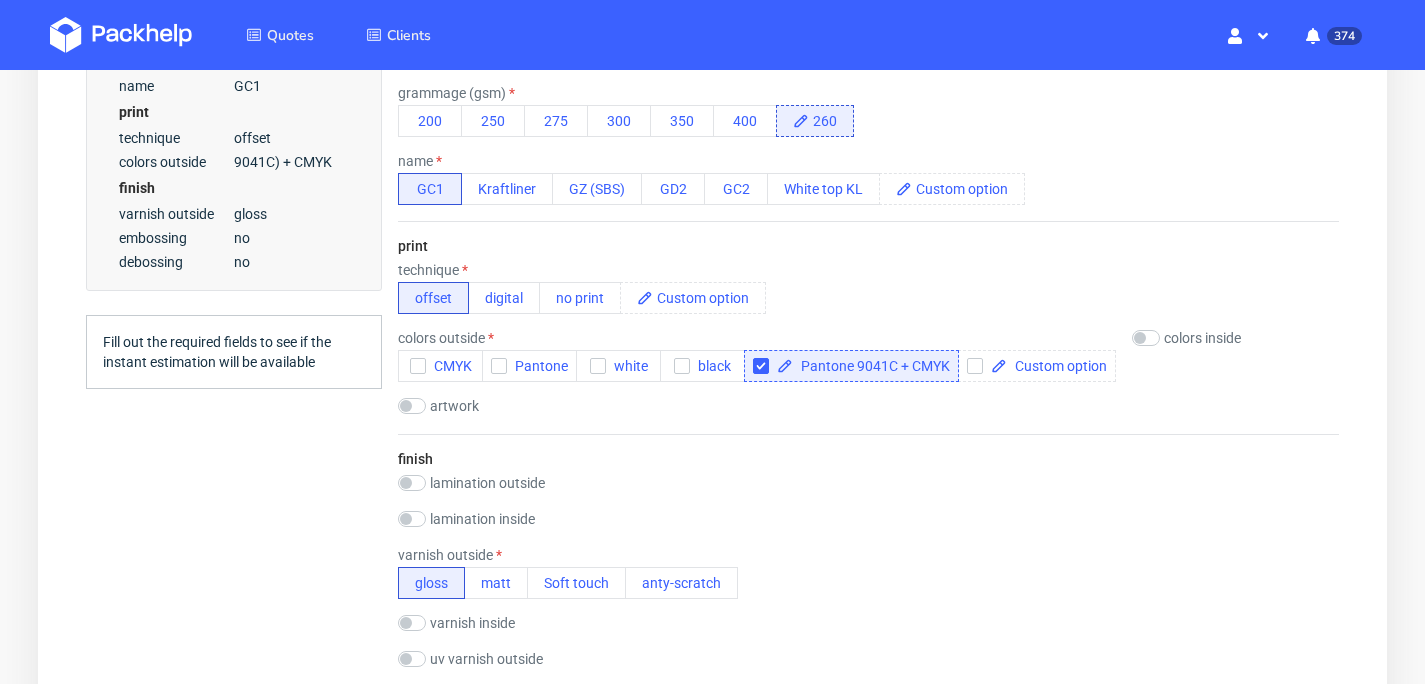 checkbox on "true" 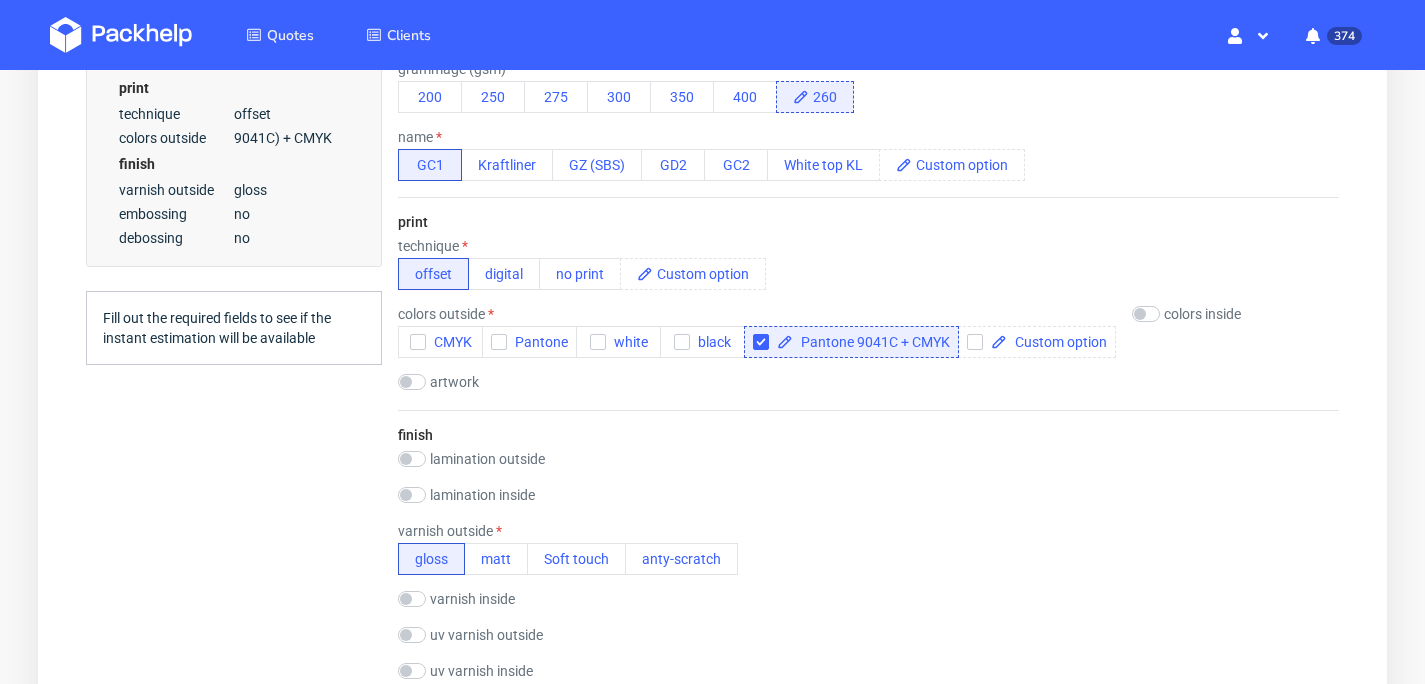 scroll, scrollTop: 793, scrollLeft: 0, axis: vertical 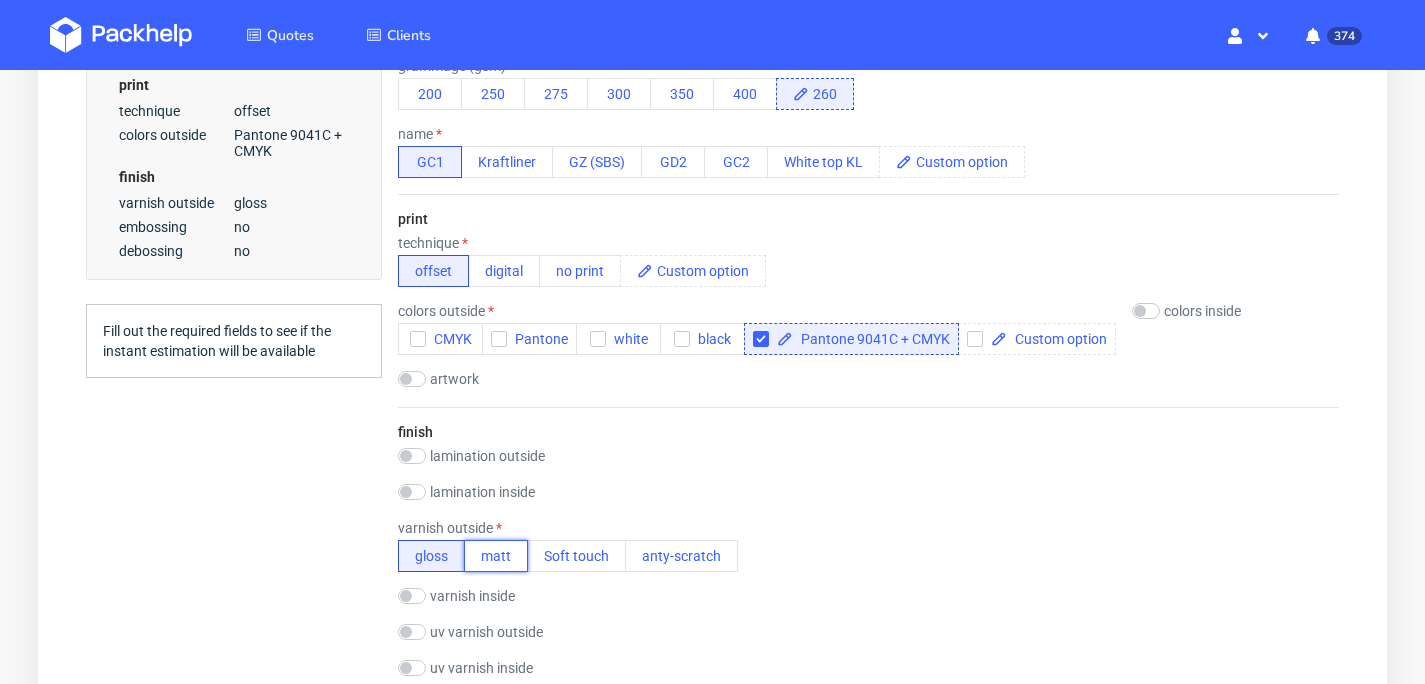 click on "matt" at bounding box center [496, 556] 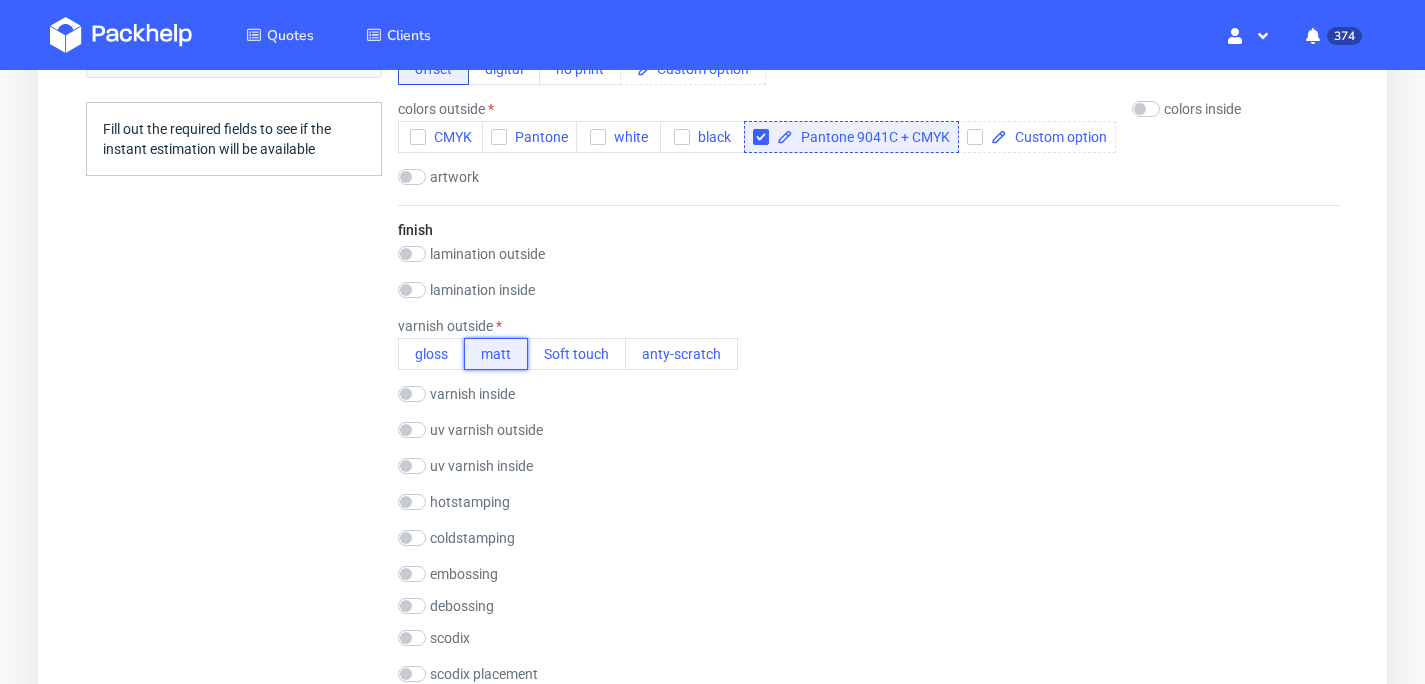 scroll, scrollTop: 1095, scrollLeft: 0, axis: vertical 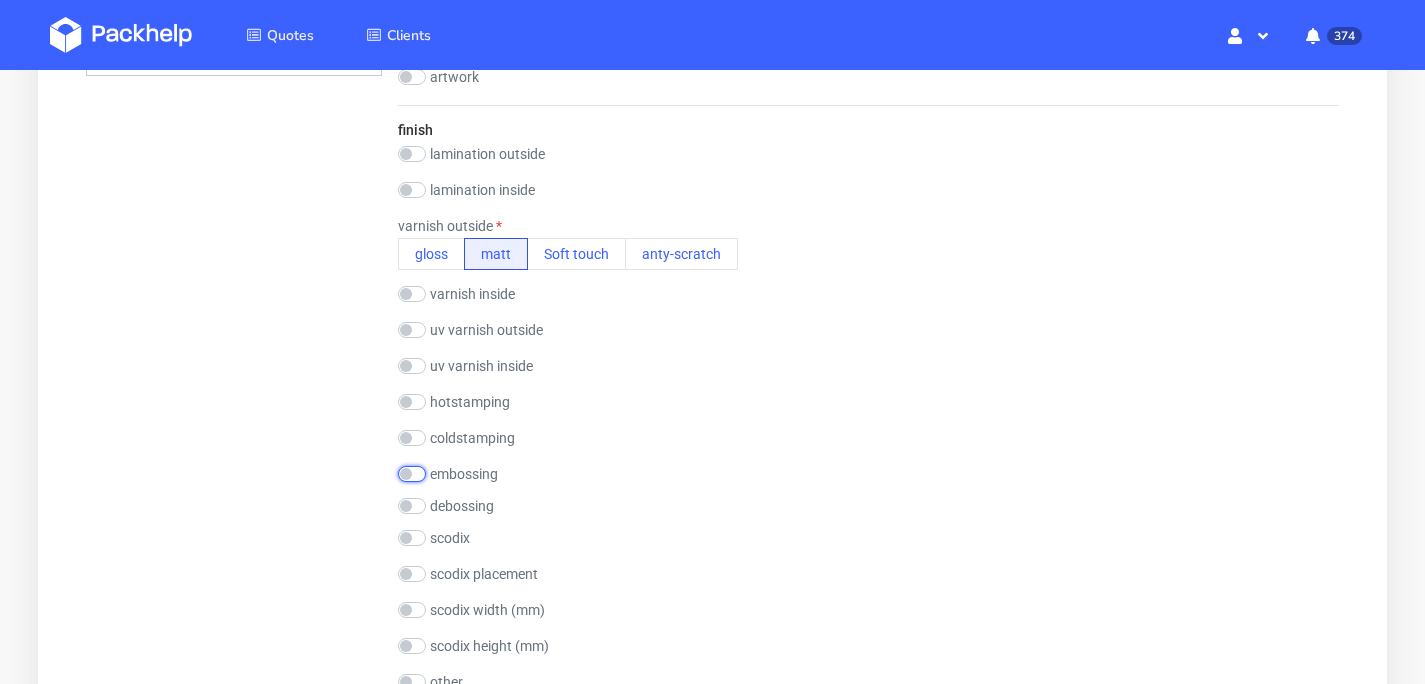 click at bounding box center [412, 474] 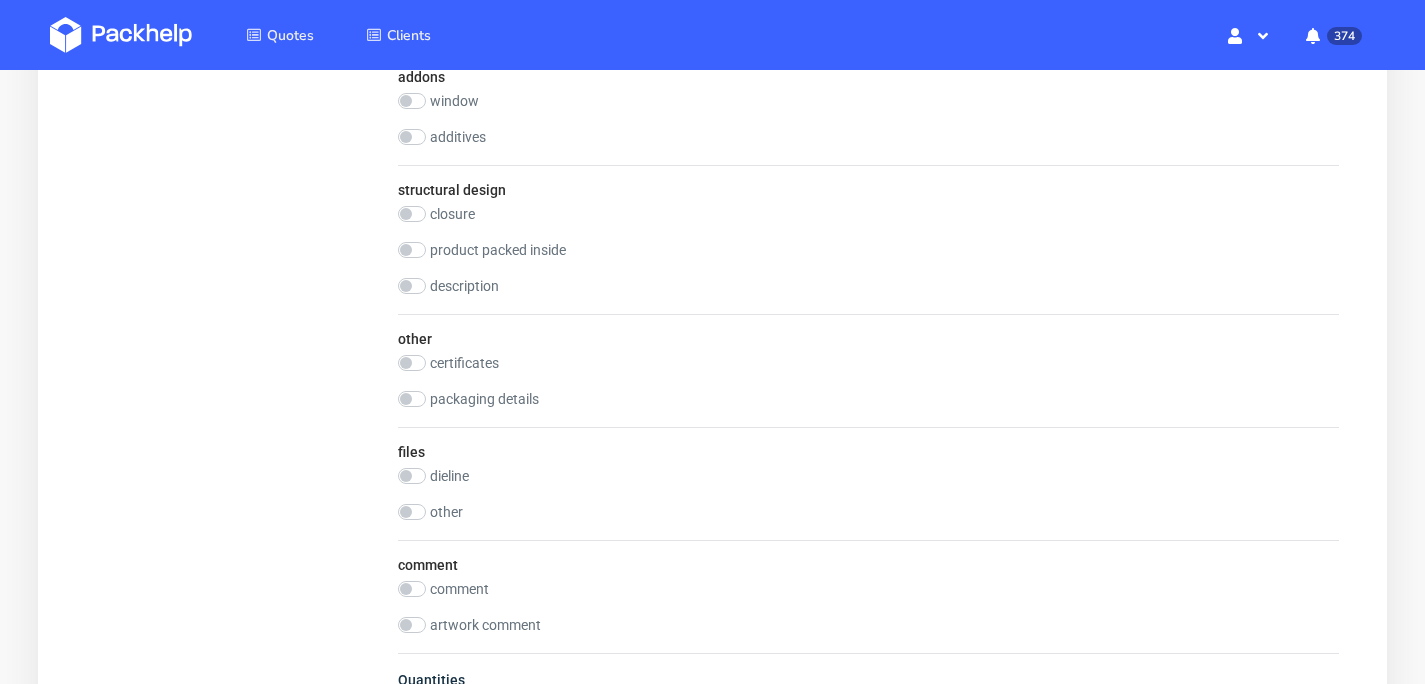 scroll, scrollTop: 1978, scrollLeft: 0, axis: vertical 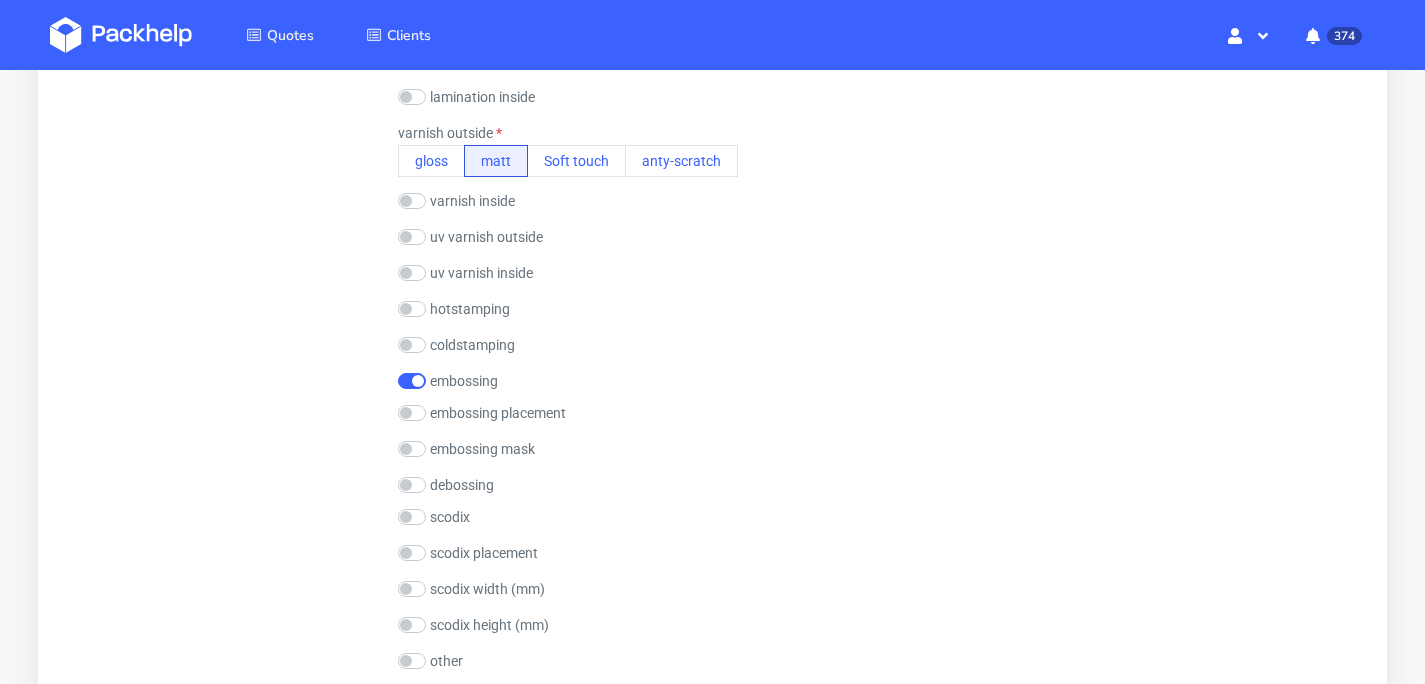 click on "embossing" at bounding box center (464, 381) 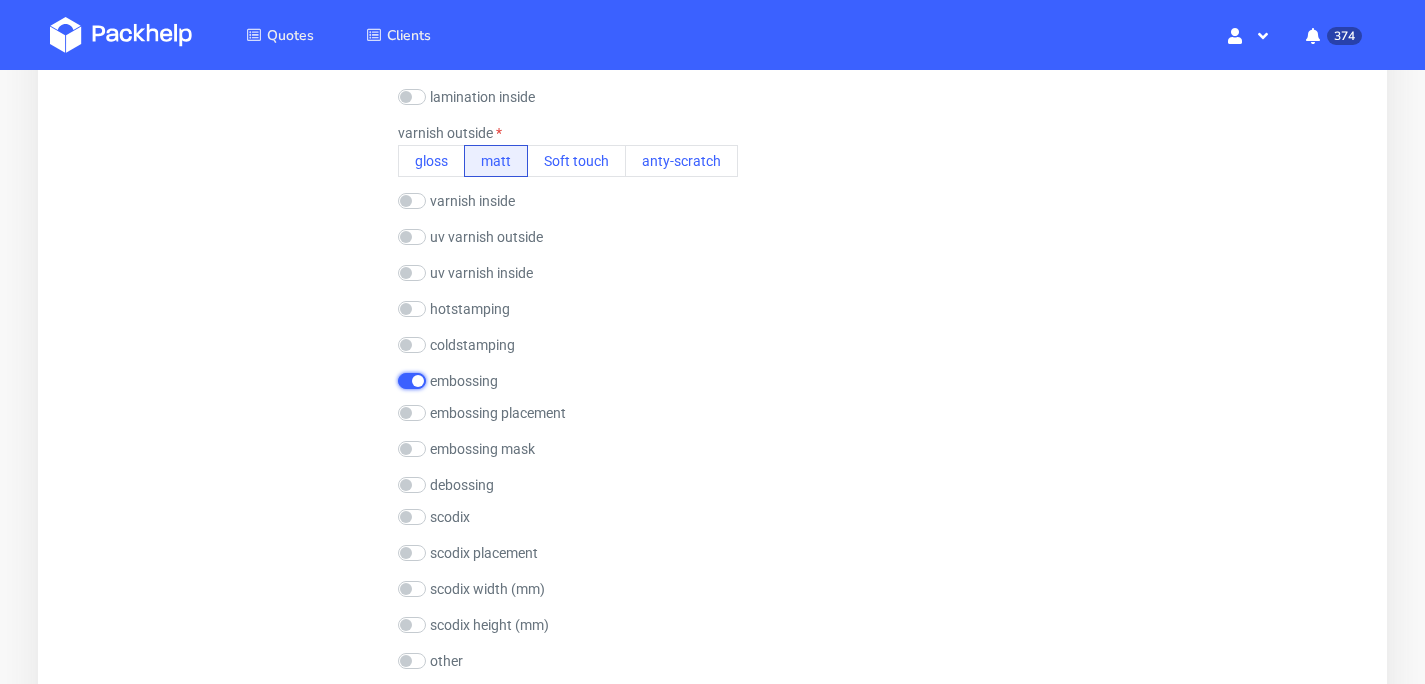 click at bounding box center [412, 381] 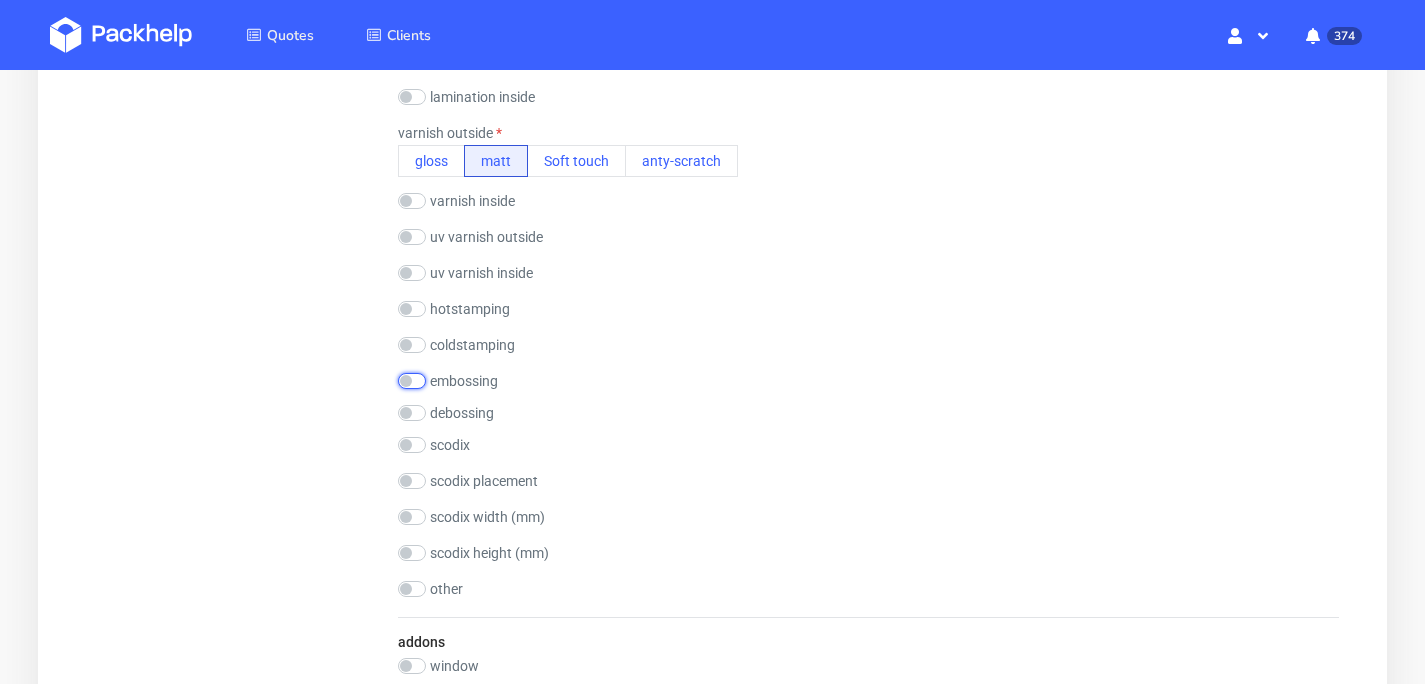 click at bounding box center [412, 381] 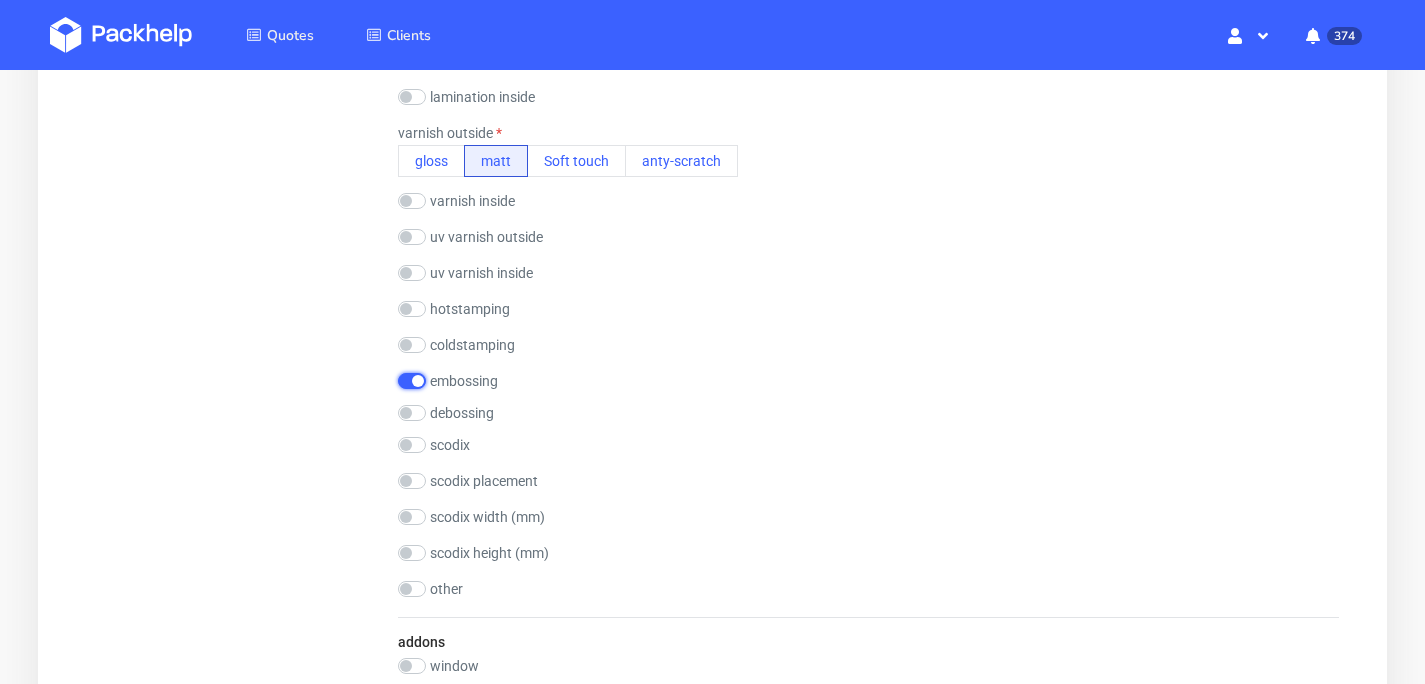 checkbox on "true" 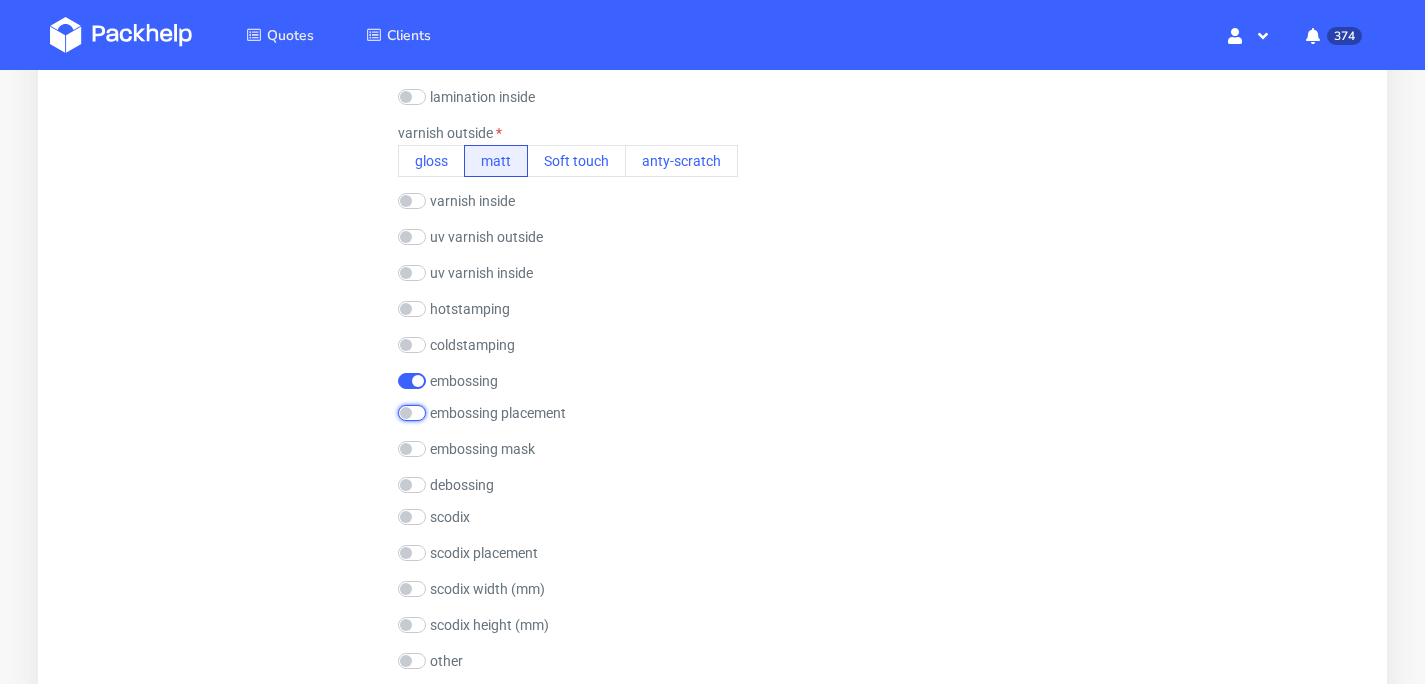 click at bounding box center (412, 413) 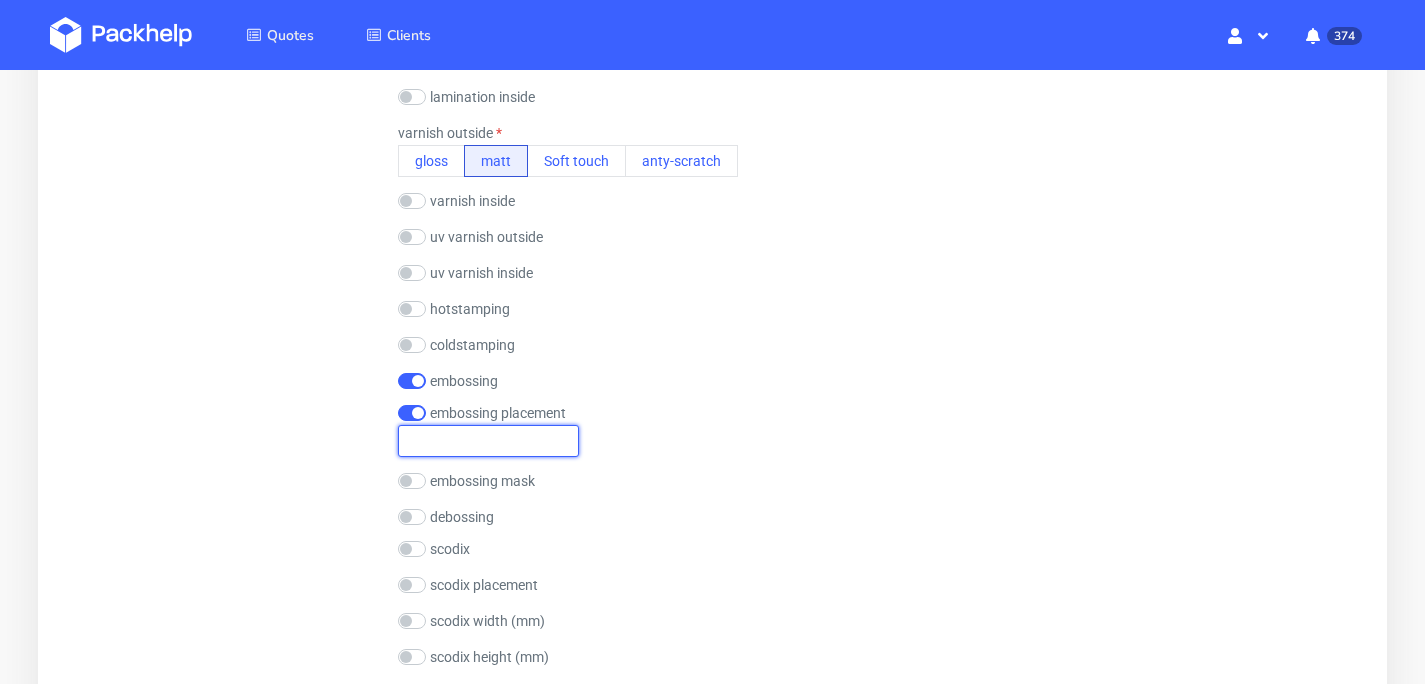 click at bounding box center [488, 441] 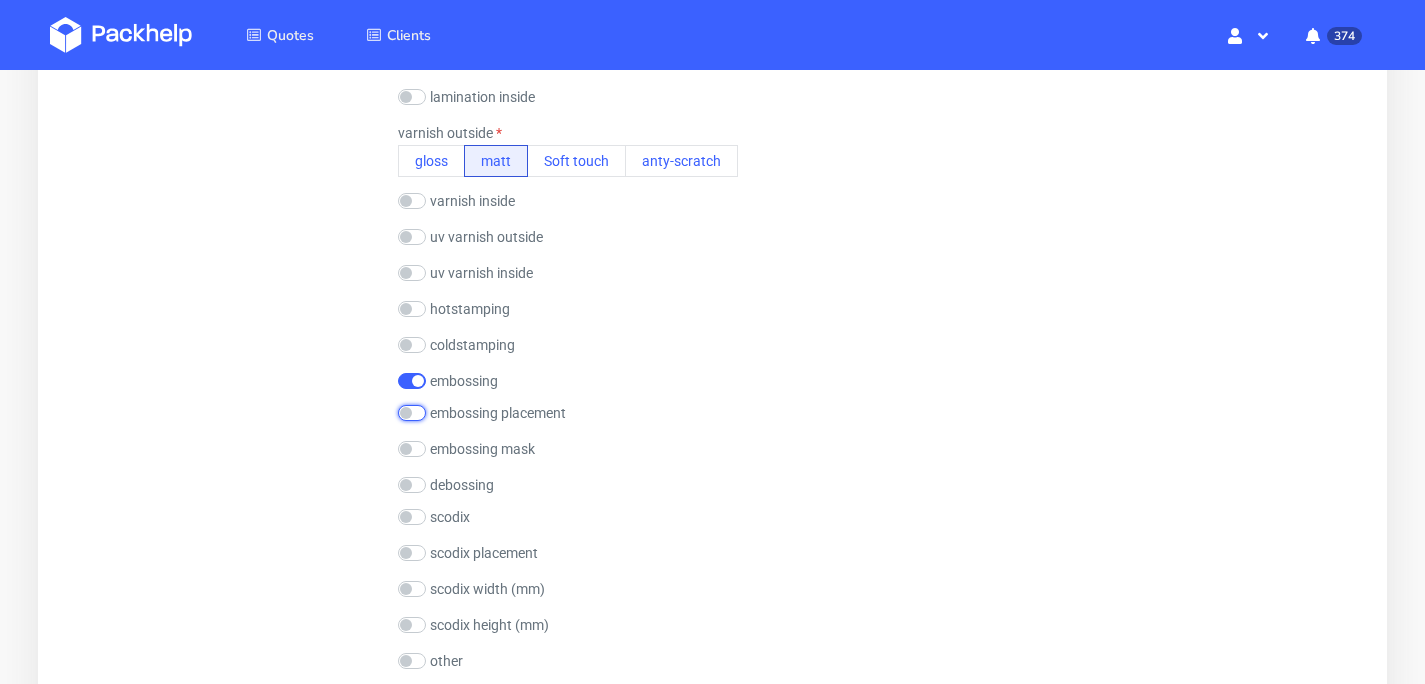 click at bounding box center [412, 413] 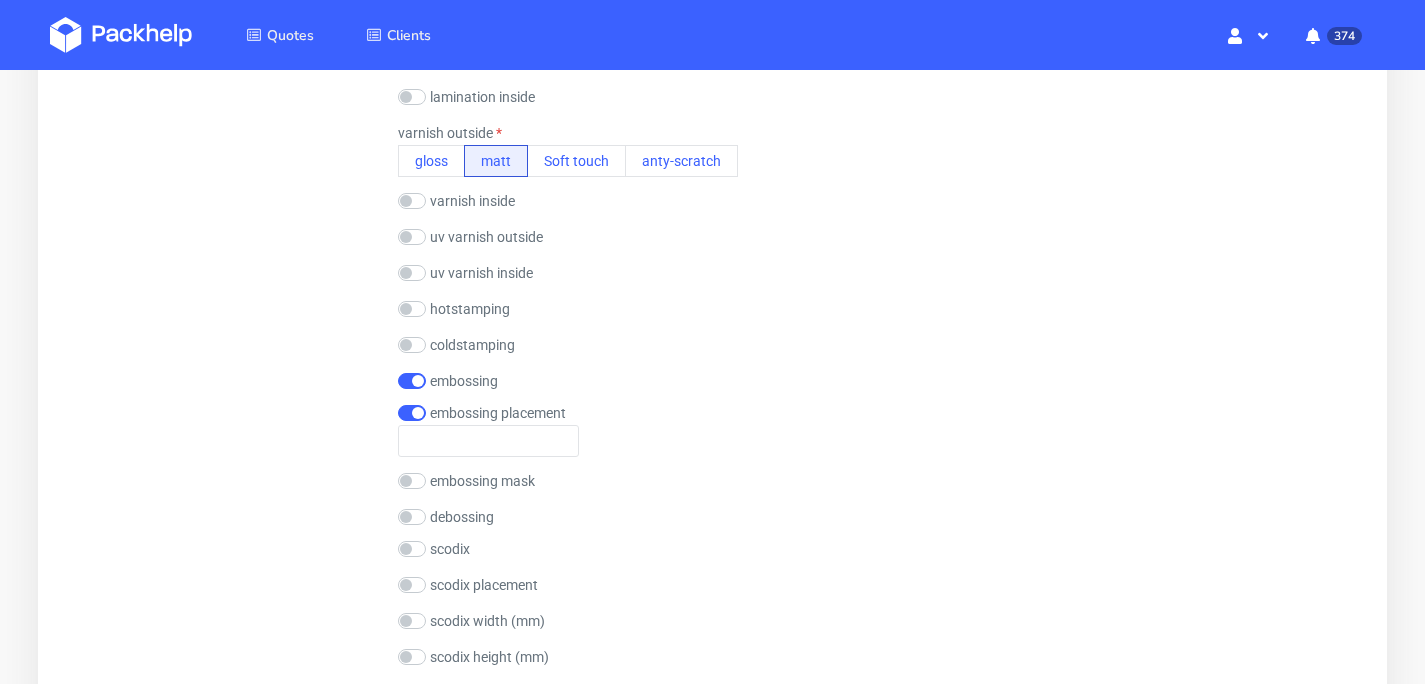click on "embossing placement" at bounding box center (498, 413) 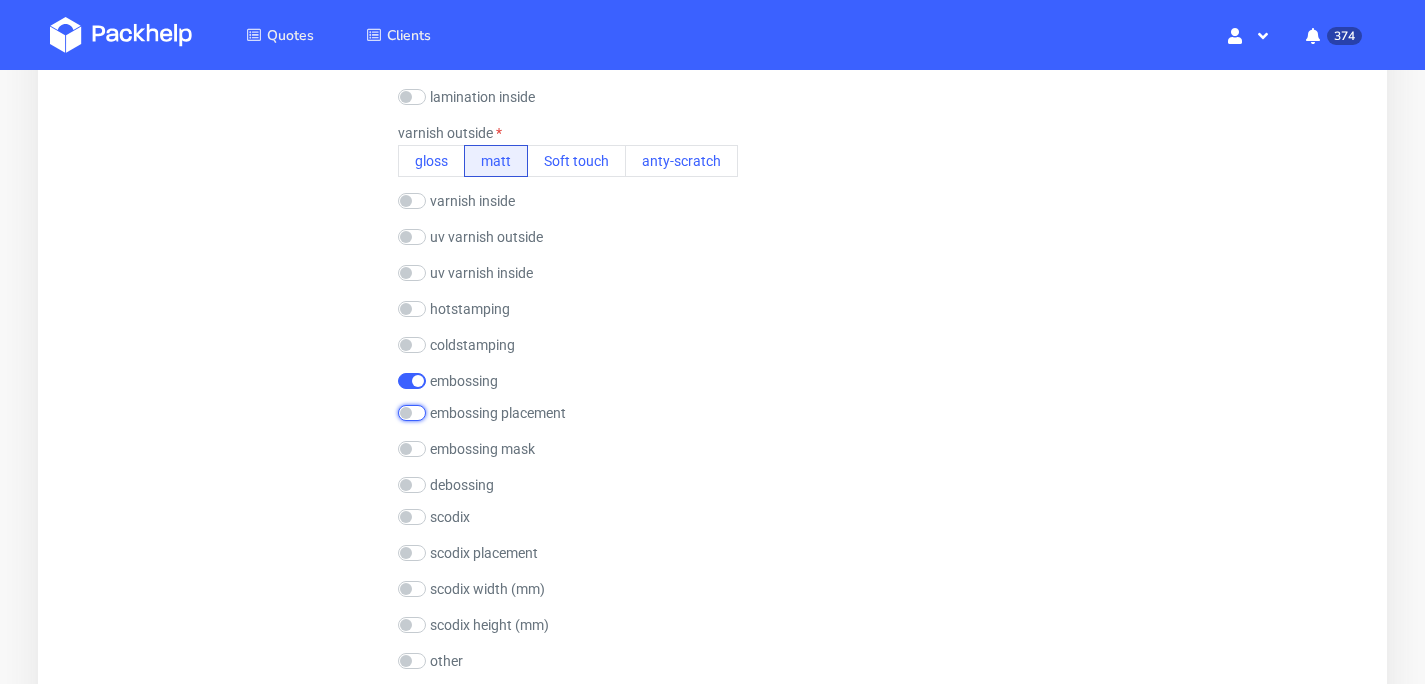 click at bounding box center [412, 413] 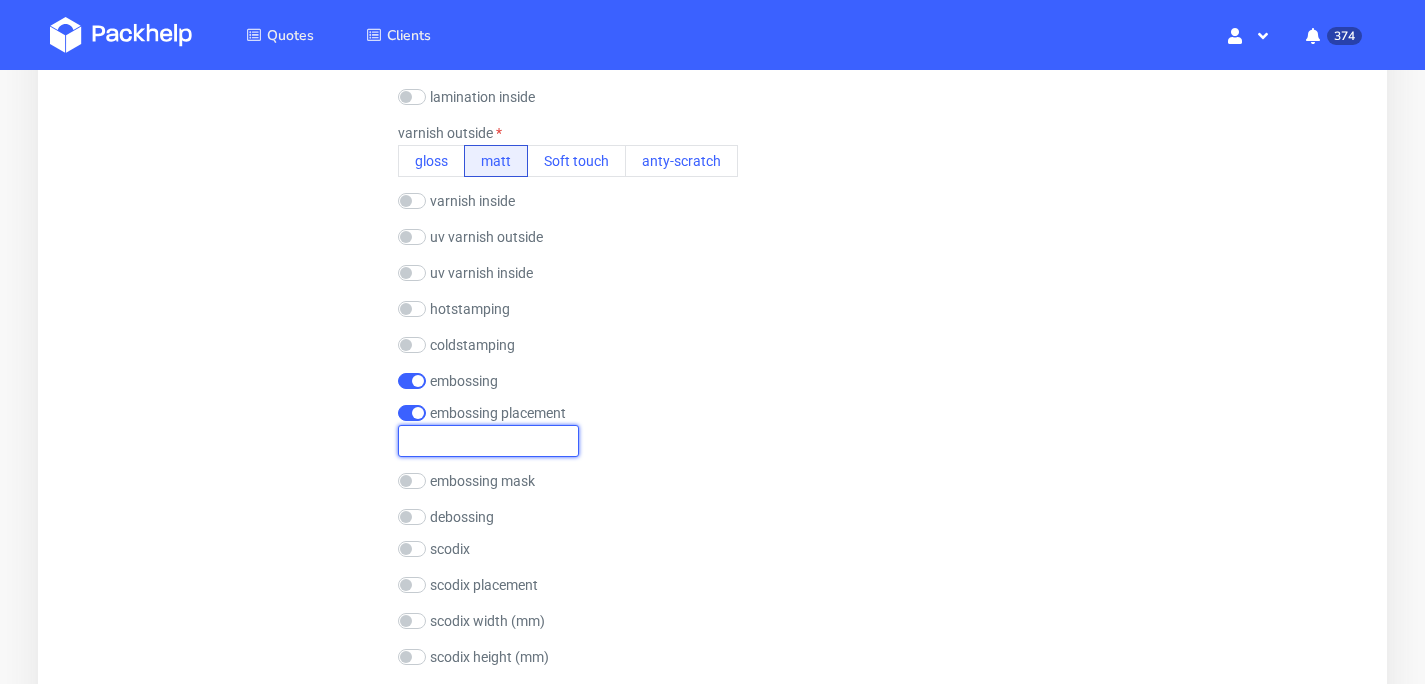 click at bounding box center (488, 441) 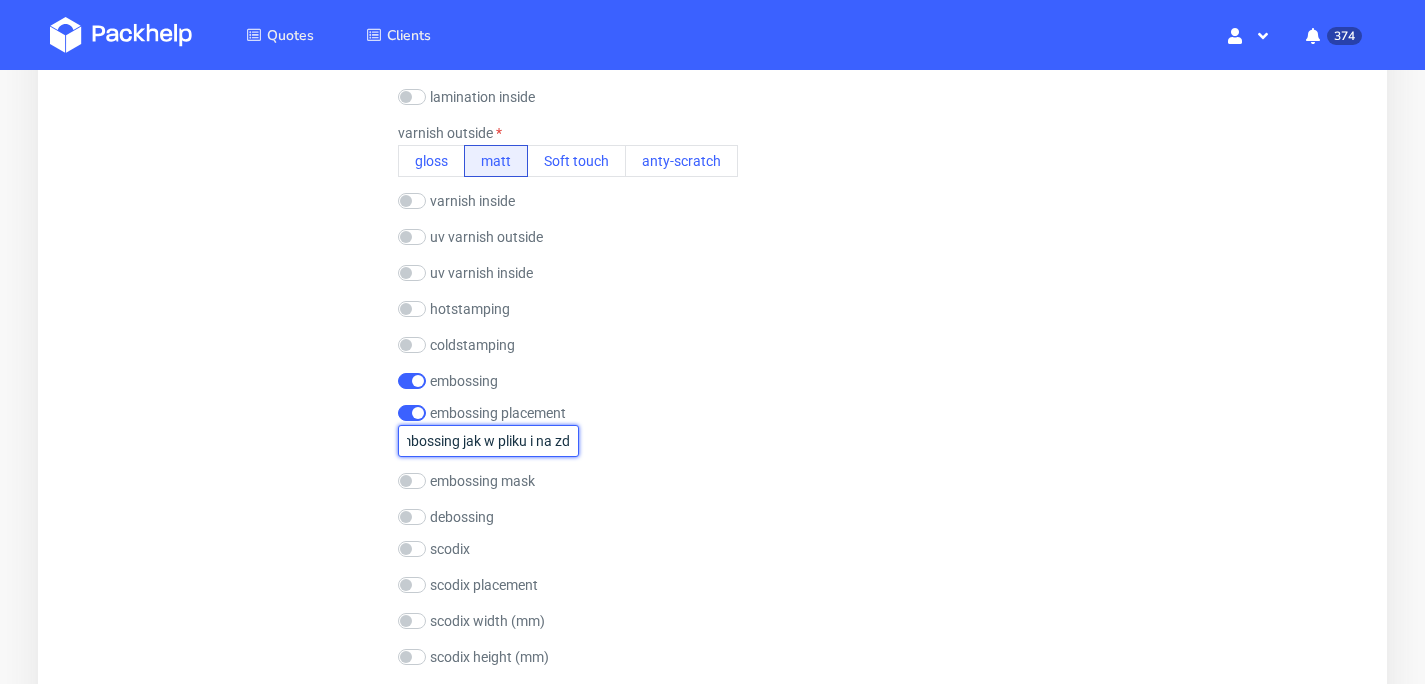 scroll, scrollTop: 0, scrollLeft: 66, axis: horizontal 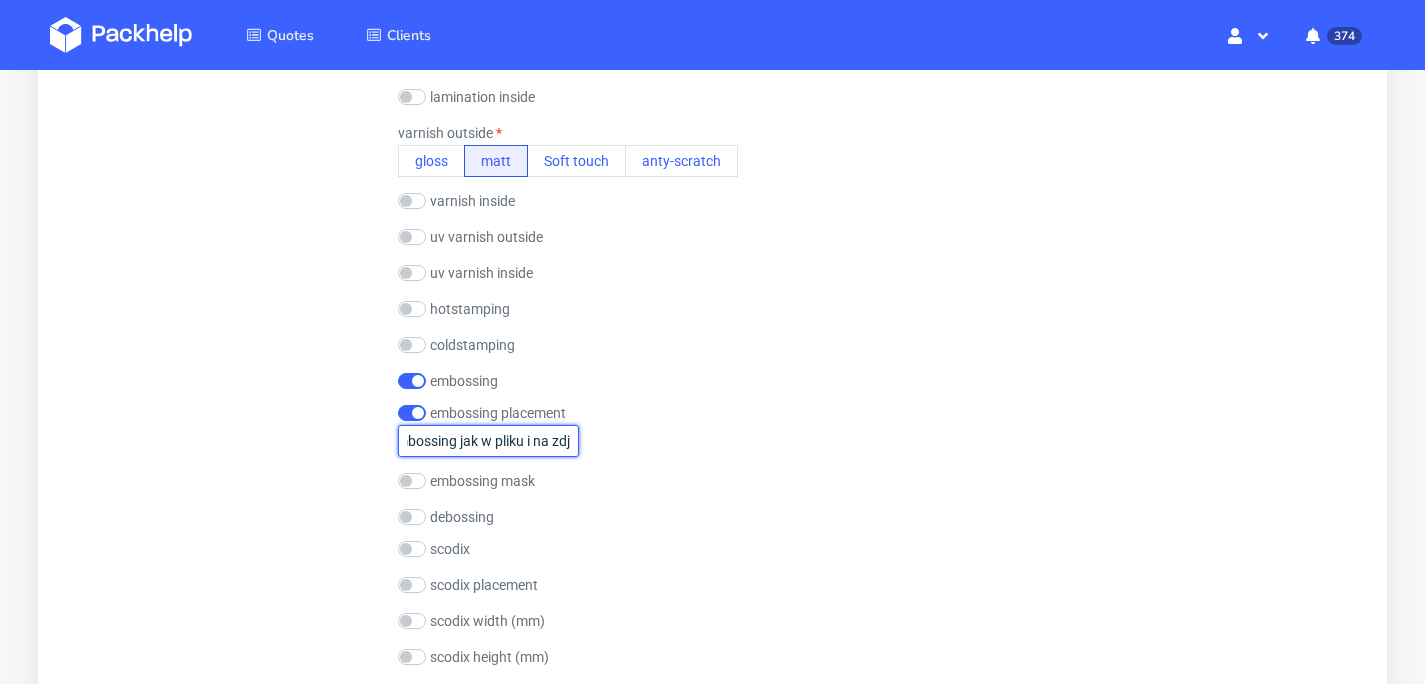 type on "blind embossing jak w pliku i na zdj" 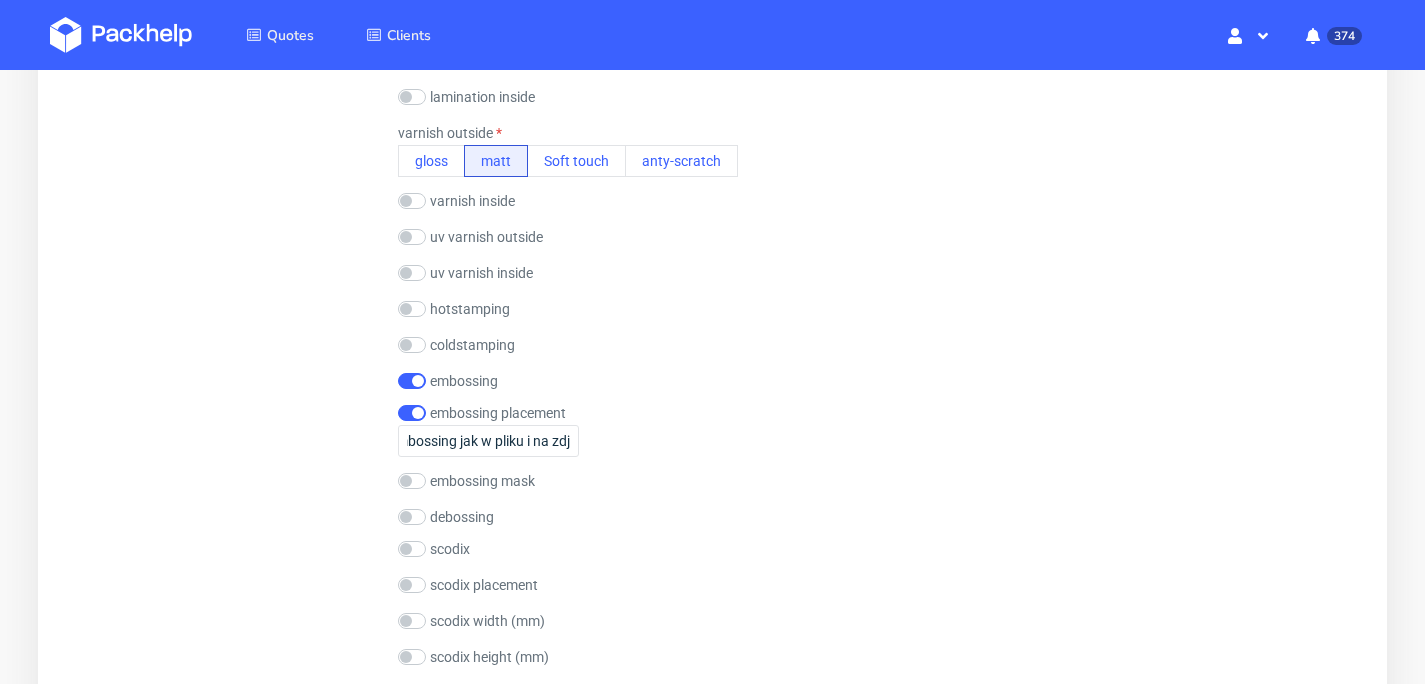 click on "embossing" at bounding box center [868, 381] 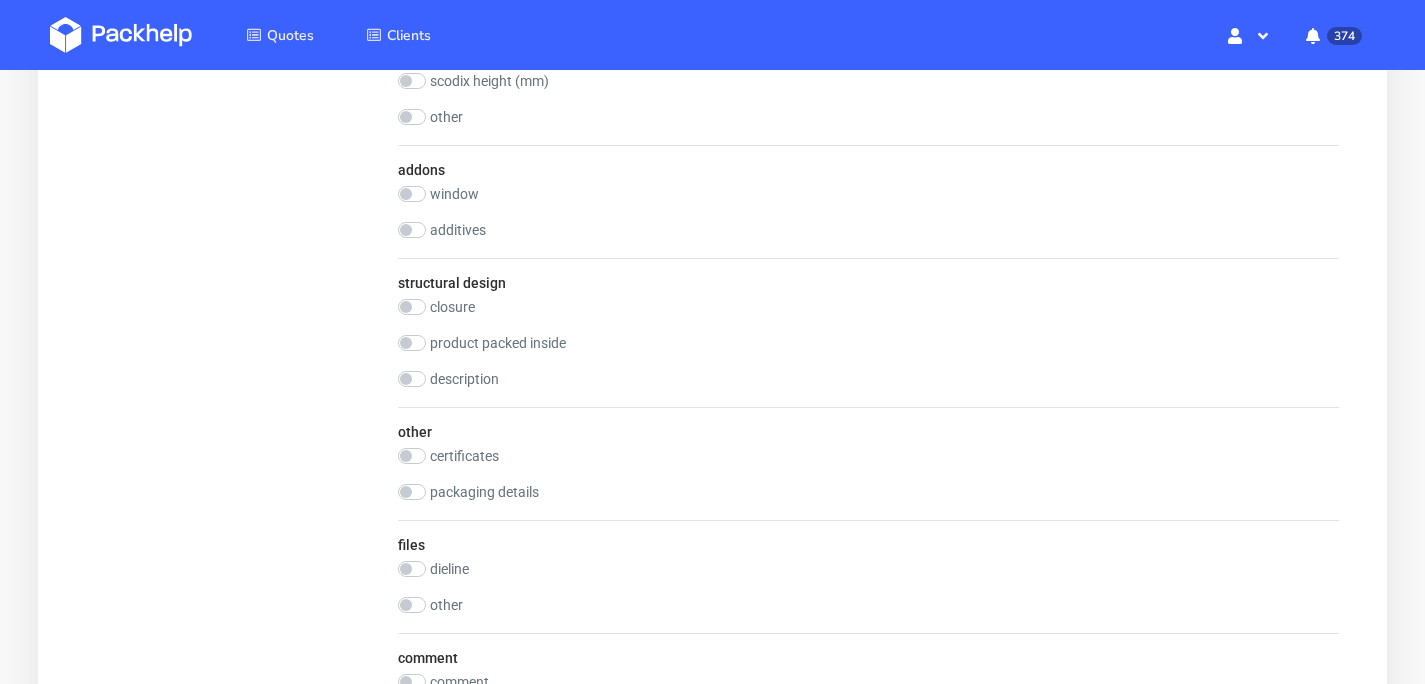 scroll, scrollTop: 1916, scrollLeft: 0, axis: vertical 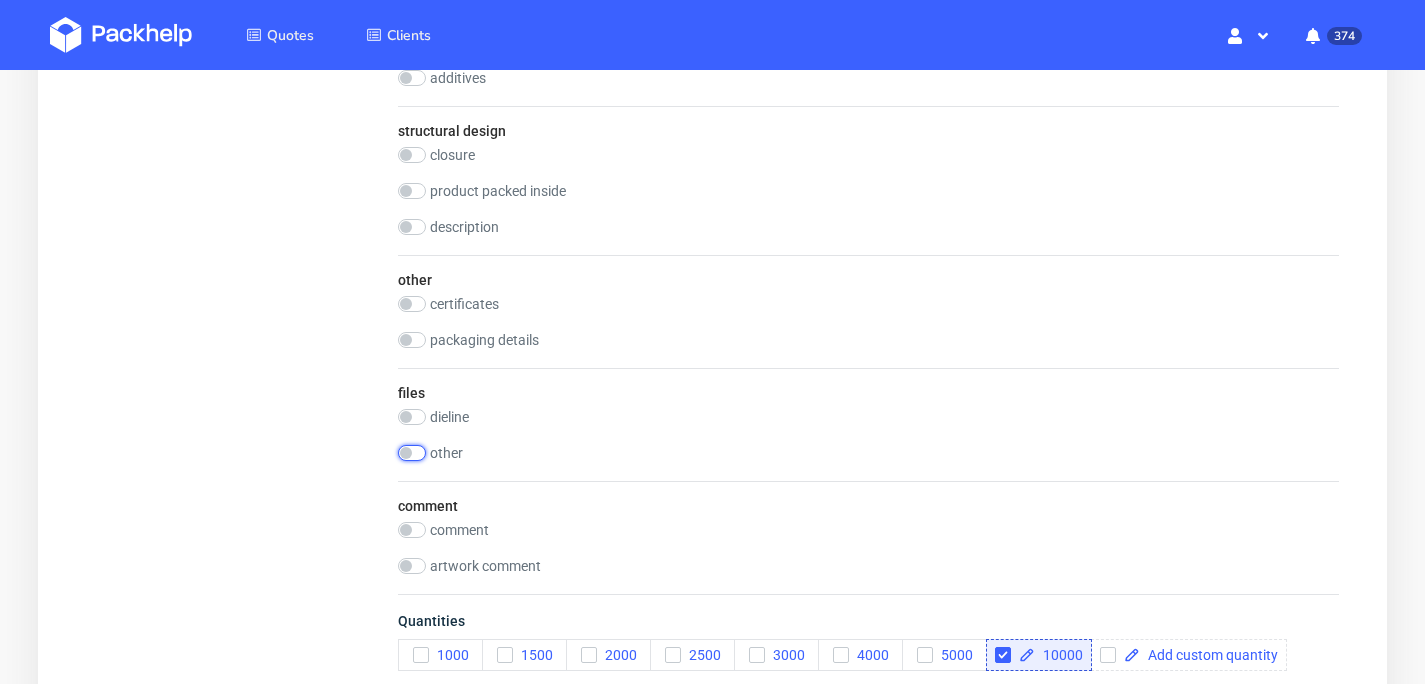 click at bounding box center [412, 453] 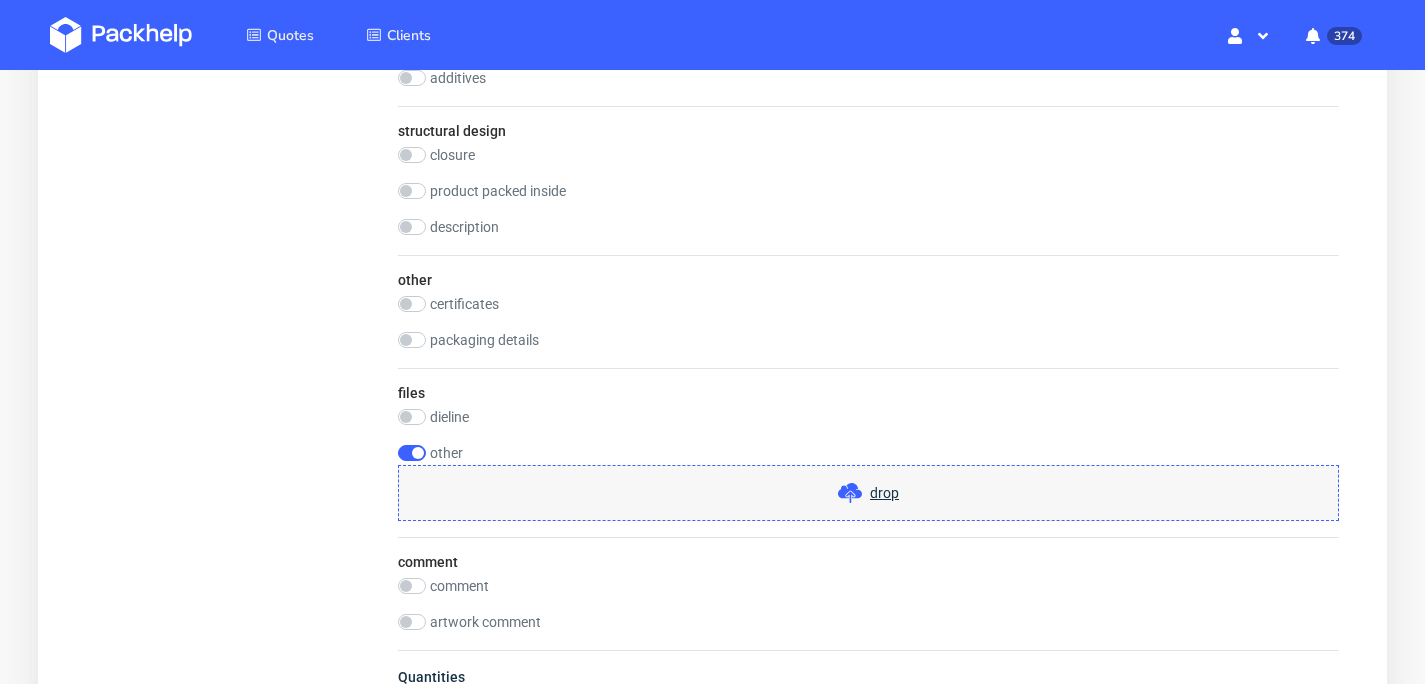click on "drop" at bounding box center (884, 493) 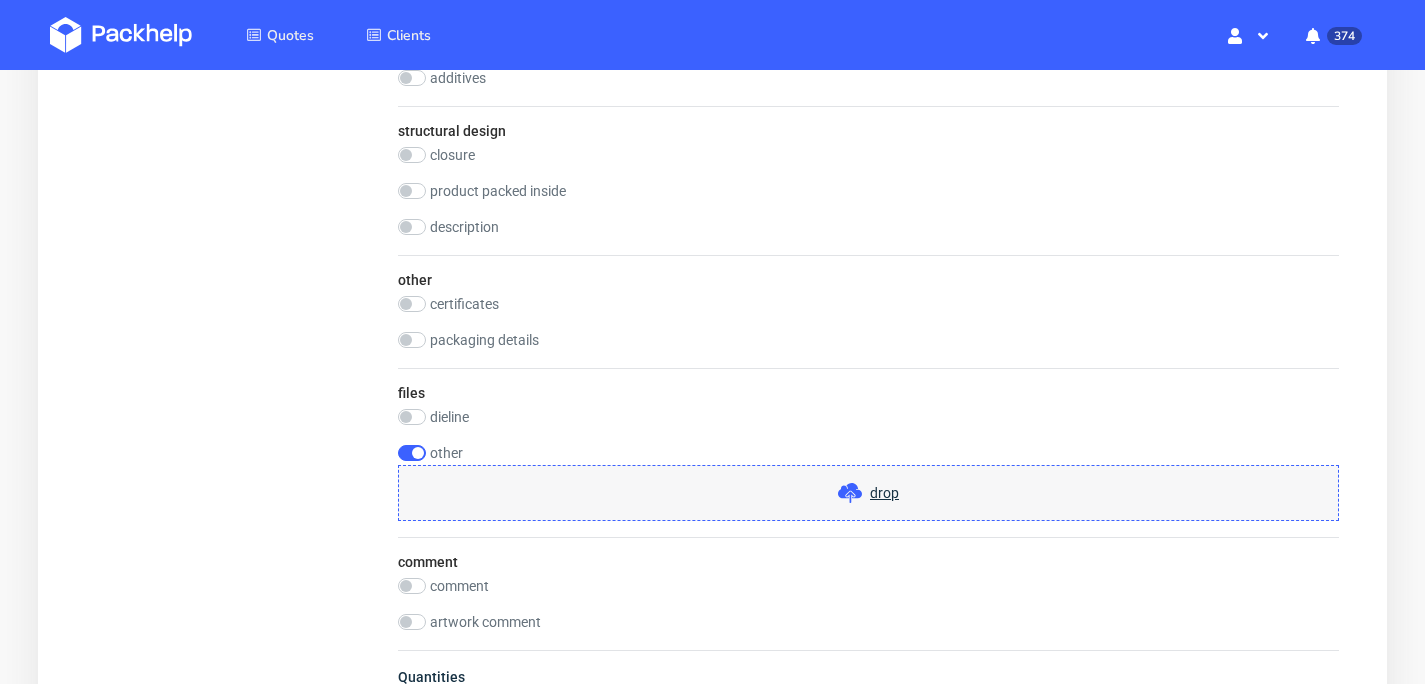 click on "drop" at bounding box center [884, 493] 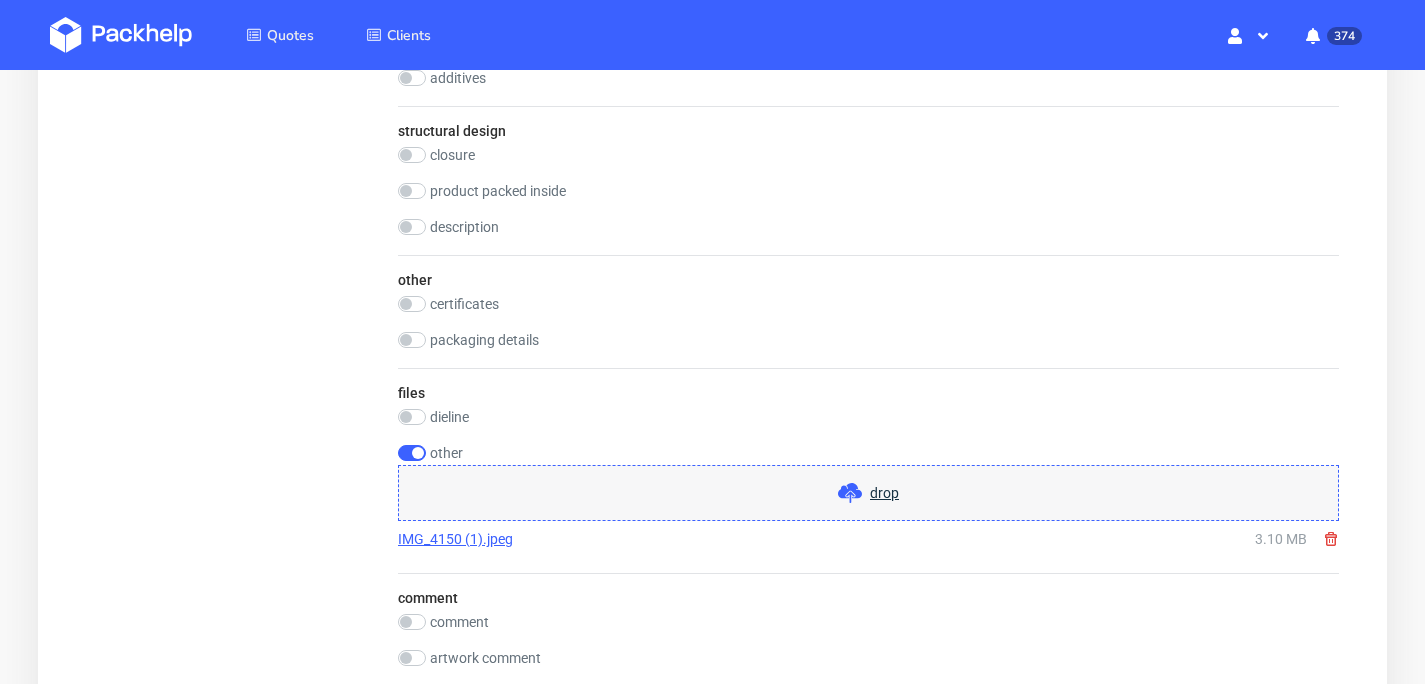 click on "drop" at bounding box center [884, 493] 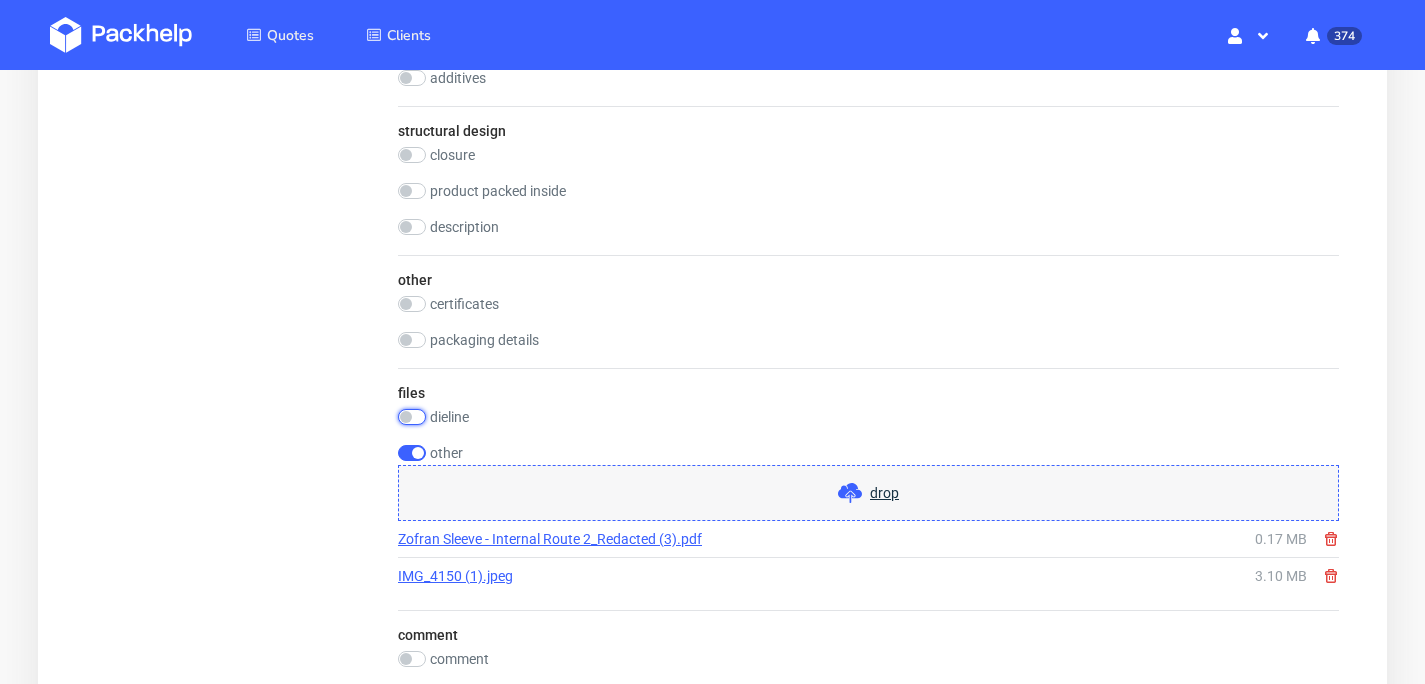 click at bounding box center [412, 417] 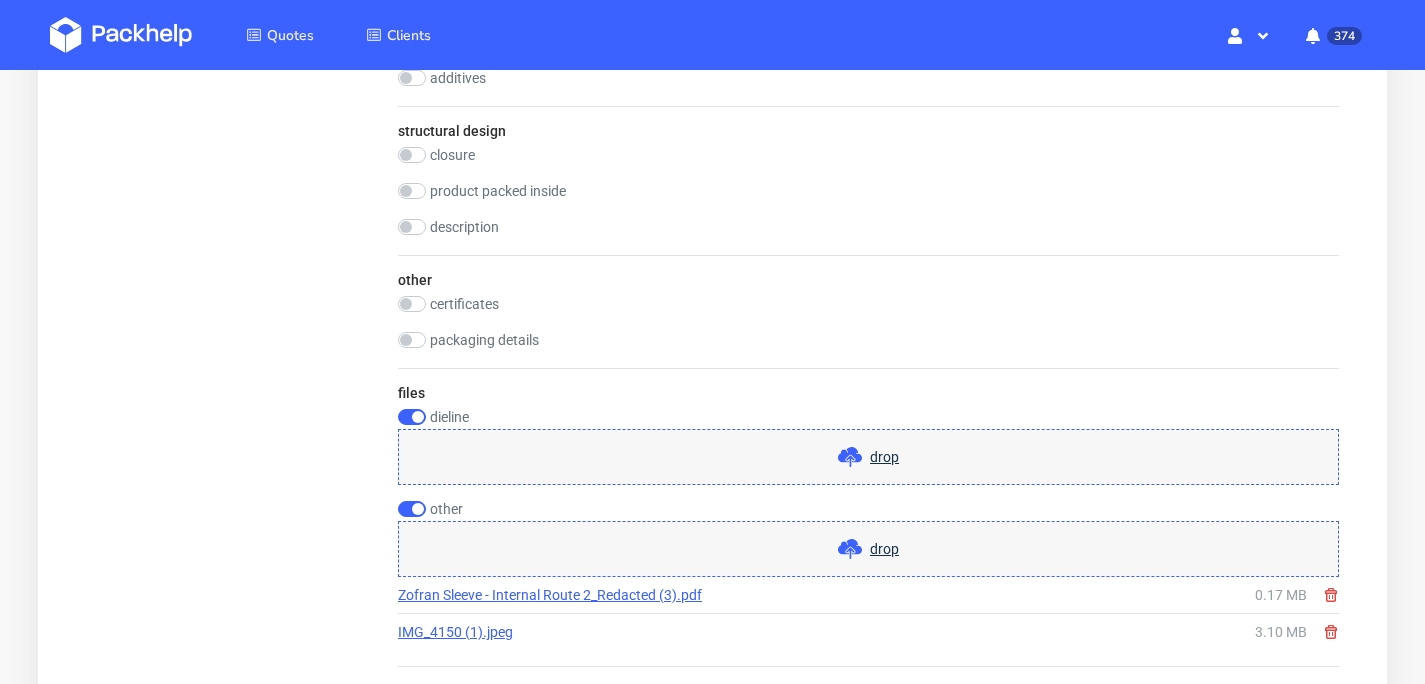 click on "drop" at bounding box center (884, 457) 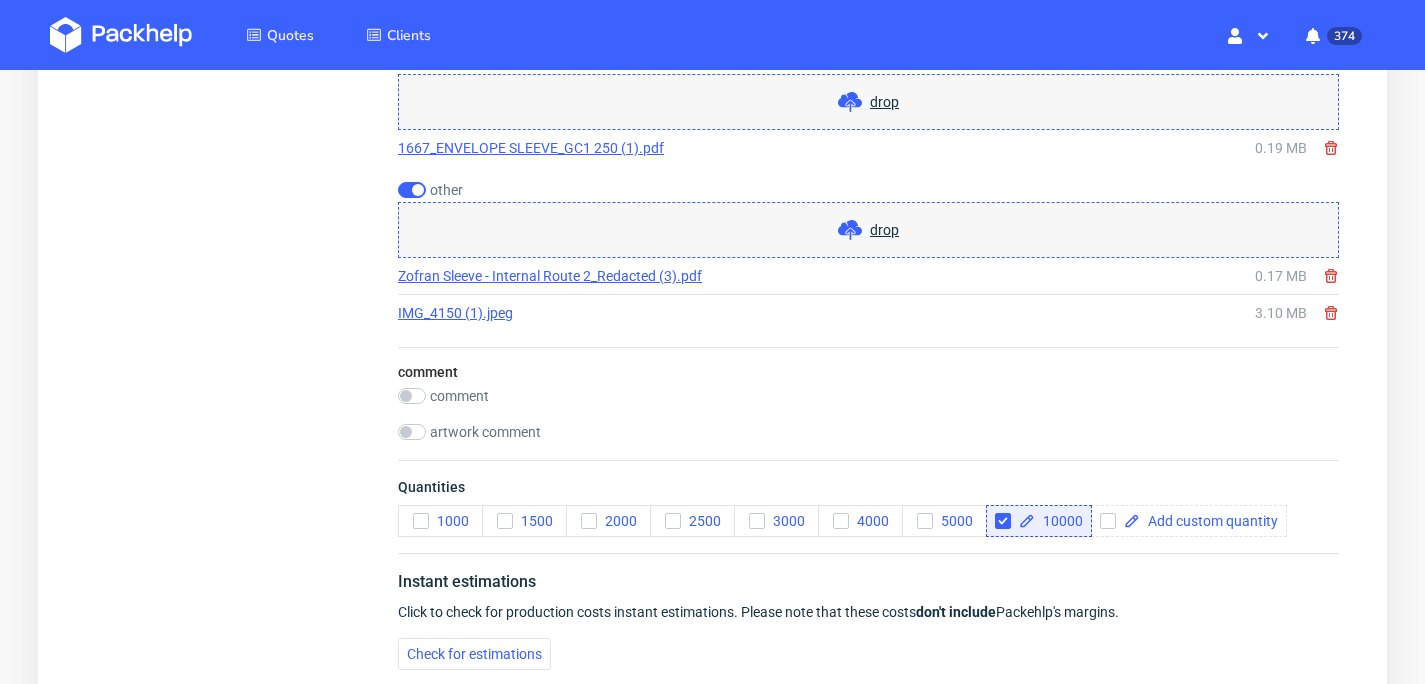 scroll, scrollTop: 2339, scrollLeft: 0, axis: vertical 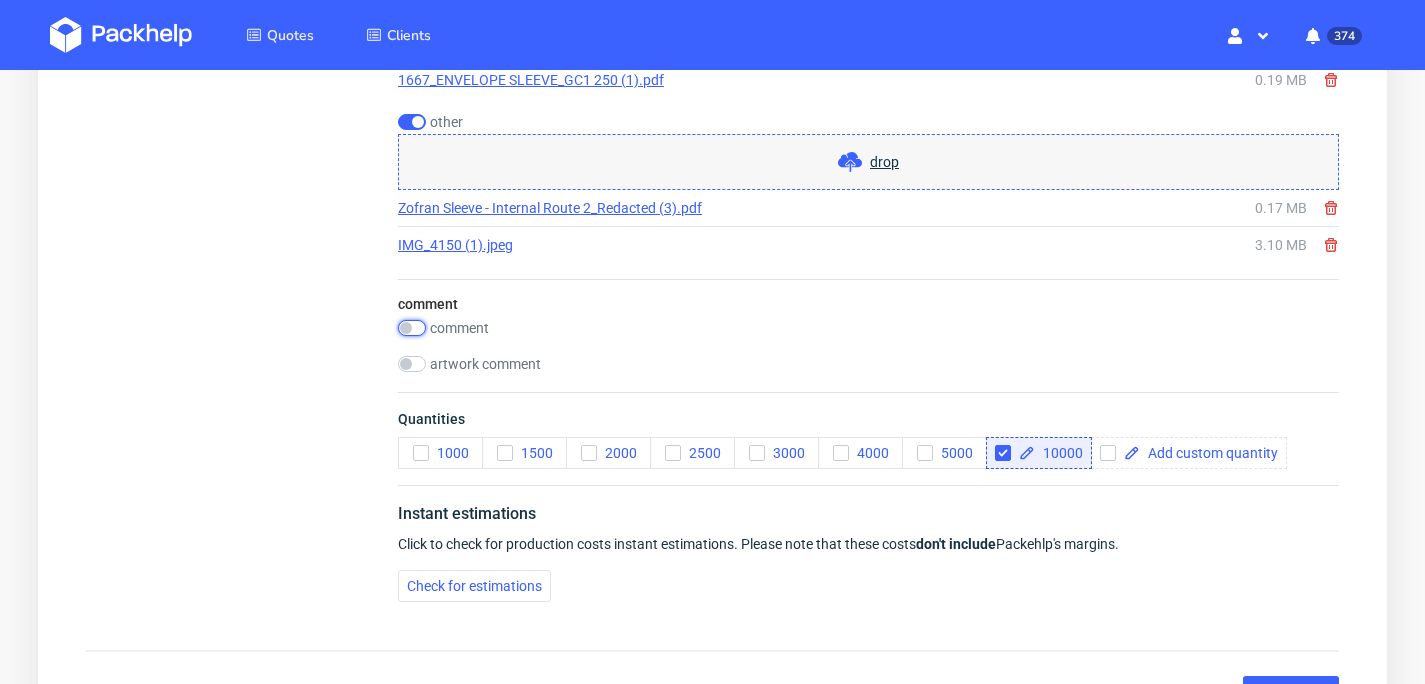 click at bounding box center [412, 328] 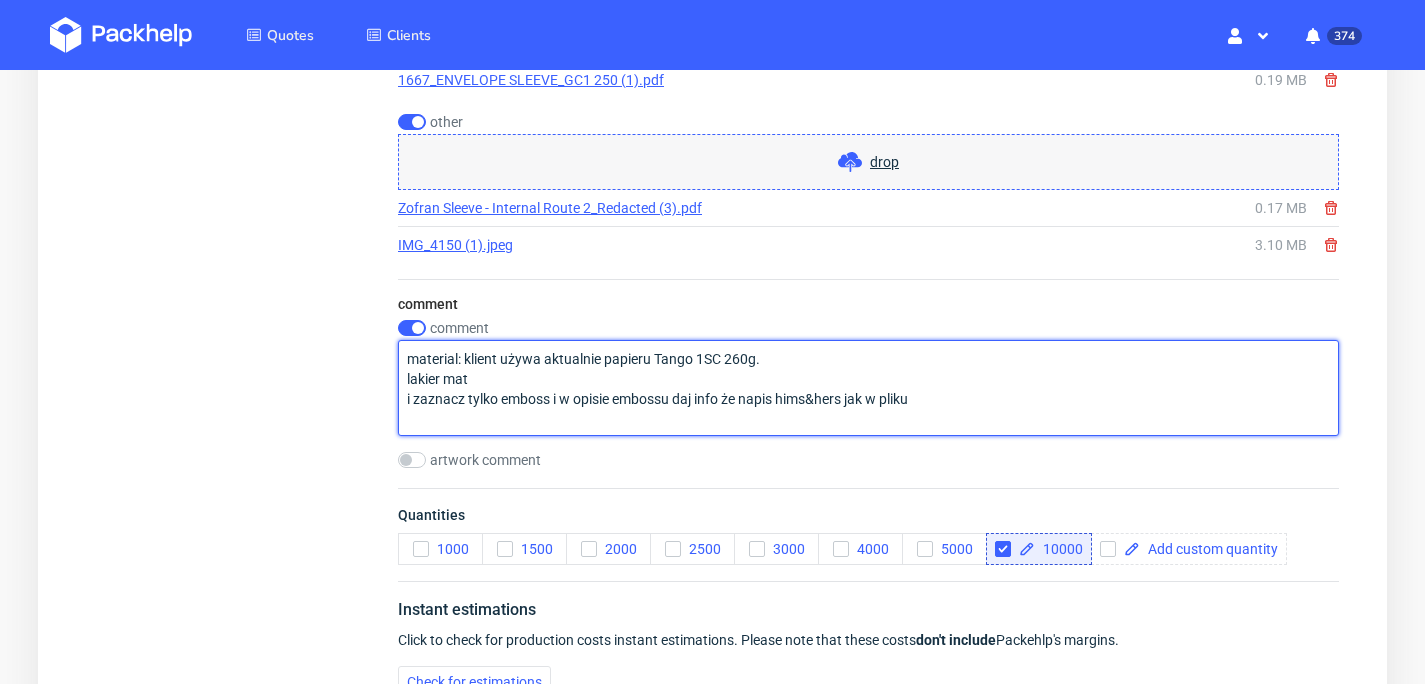 drag, startPoint x: 1031, startPoint y: 399, endPoint x: 361, endPoint y: 379, distance: 670.29846 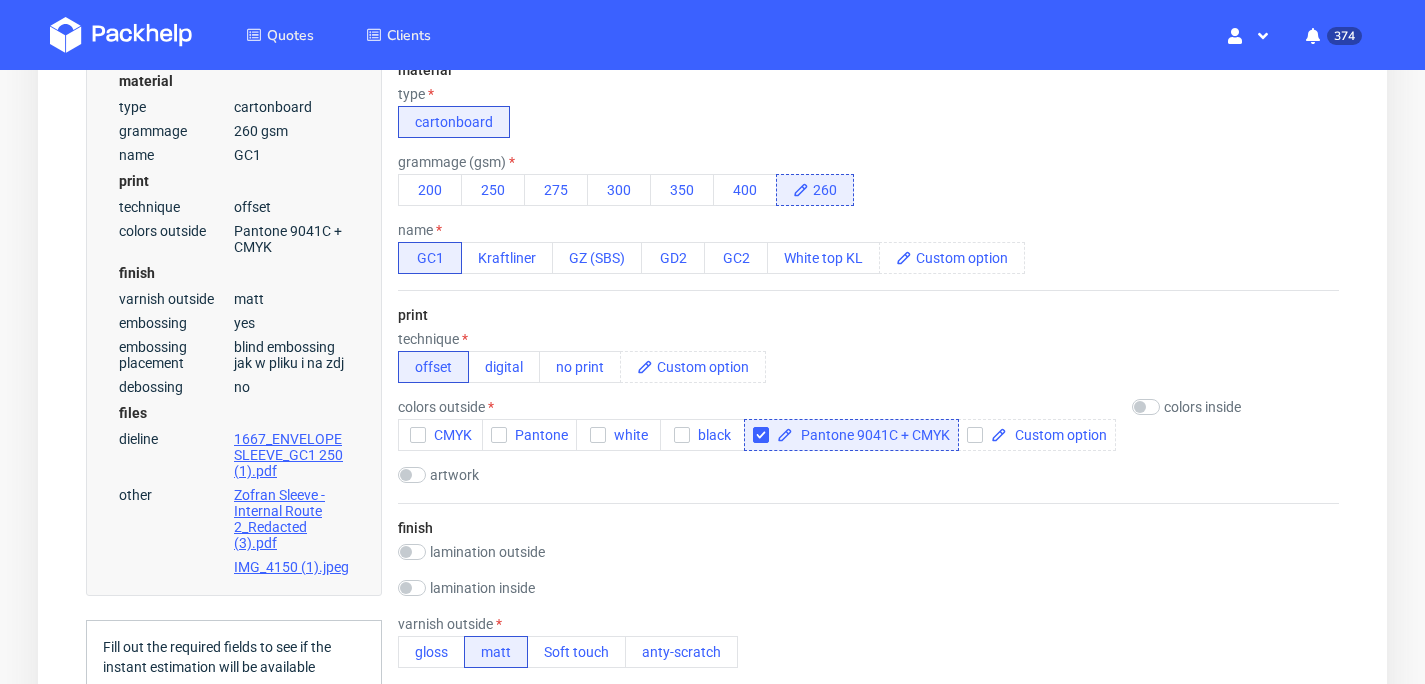 scroll, scrollTop: 388, scrollLeft: 0, axis: vertical 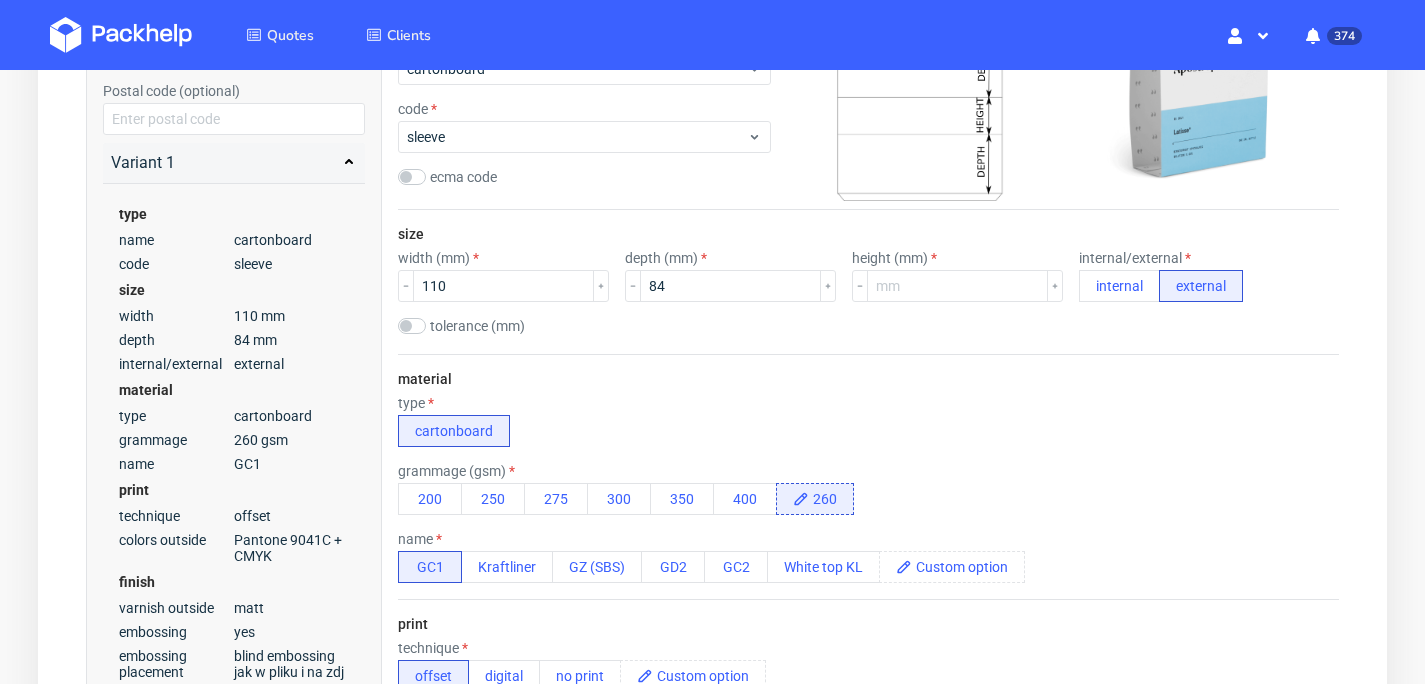type on "material: klient używa aktualnie papieru Tango 1SC 260g." 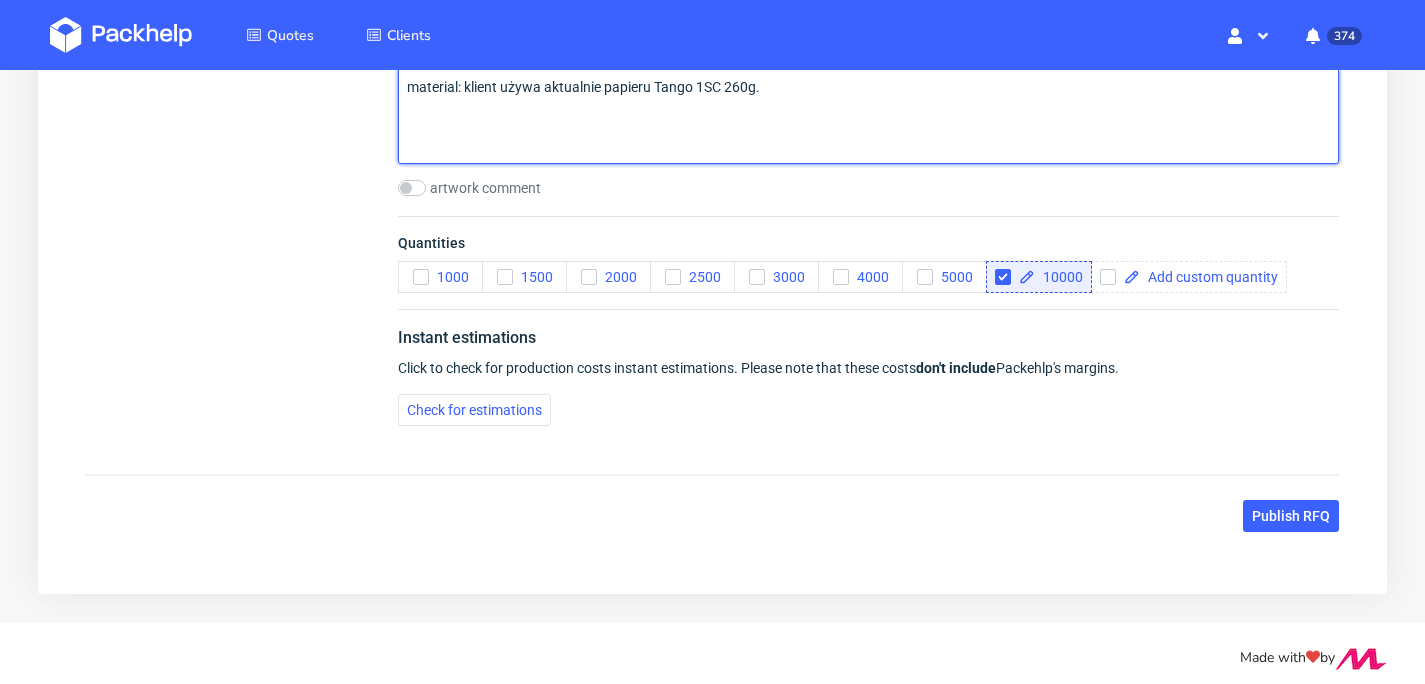 scroll, scrollTop: 2620, scrollLeft: 0, axis: vertical 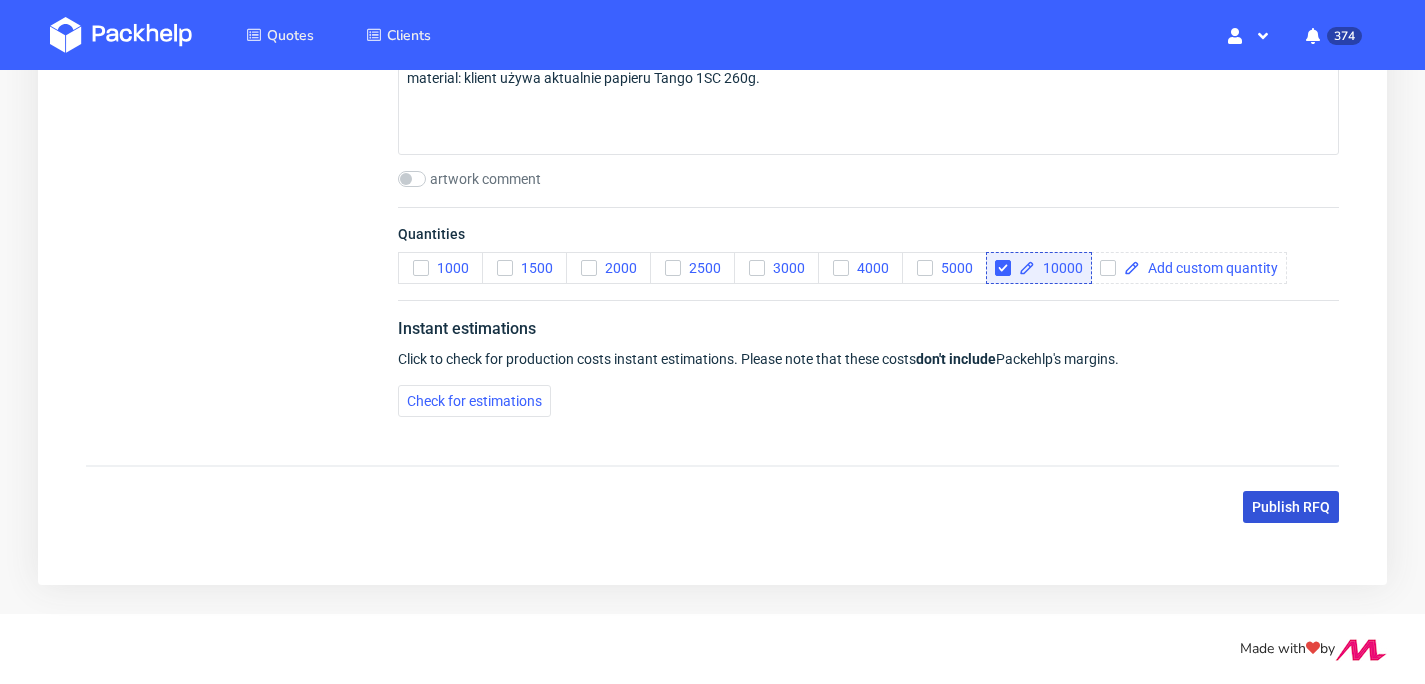 click on "Publish RFQ" at bounding box center [1291, 507] 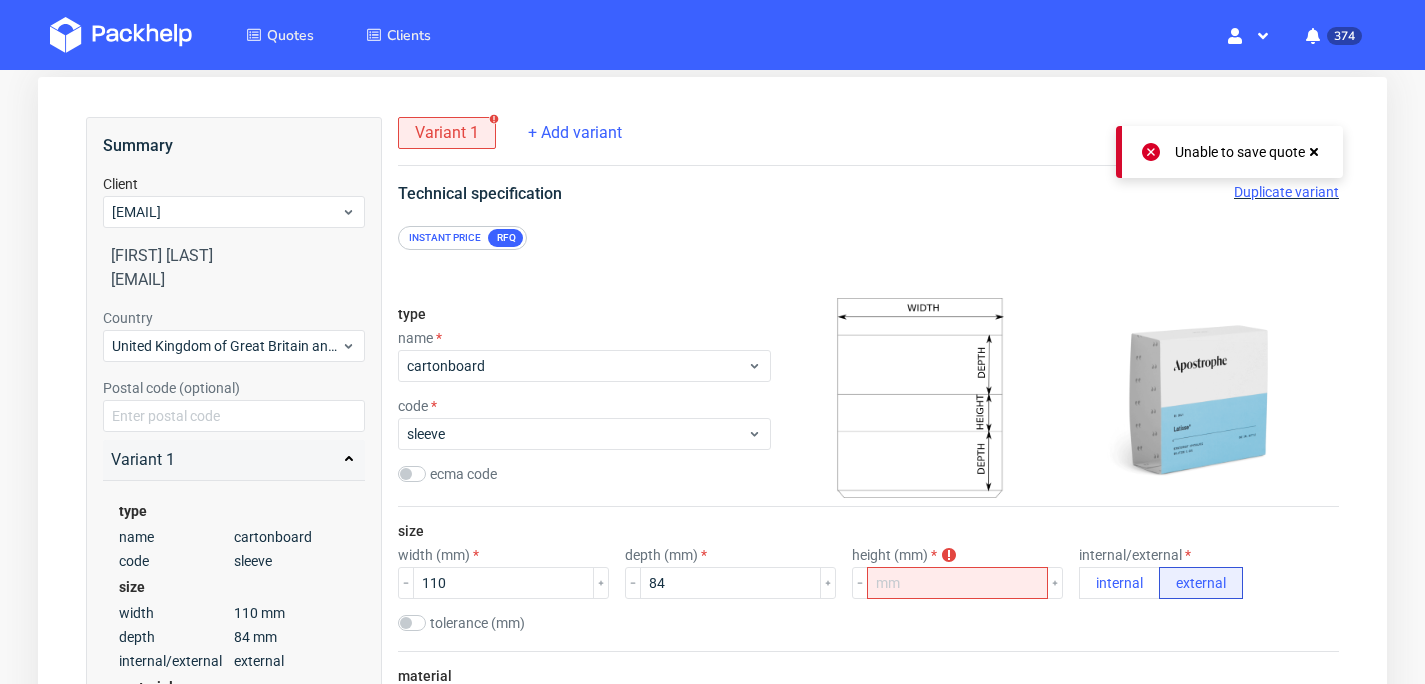 scroll, scrollTop: 112, scrollLeft: 0, axis: vertical 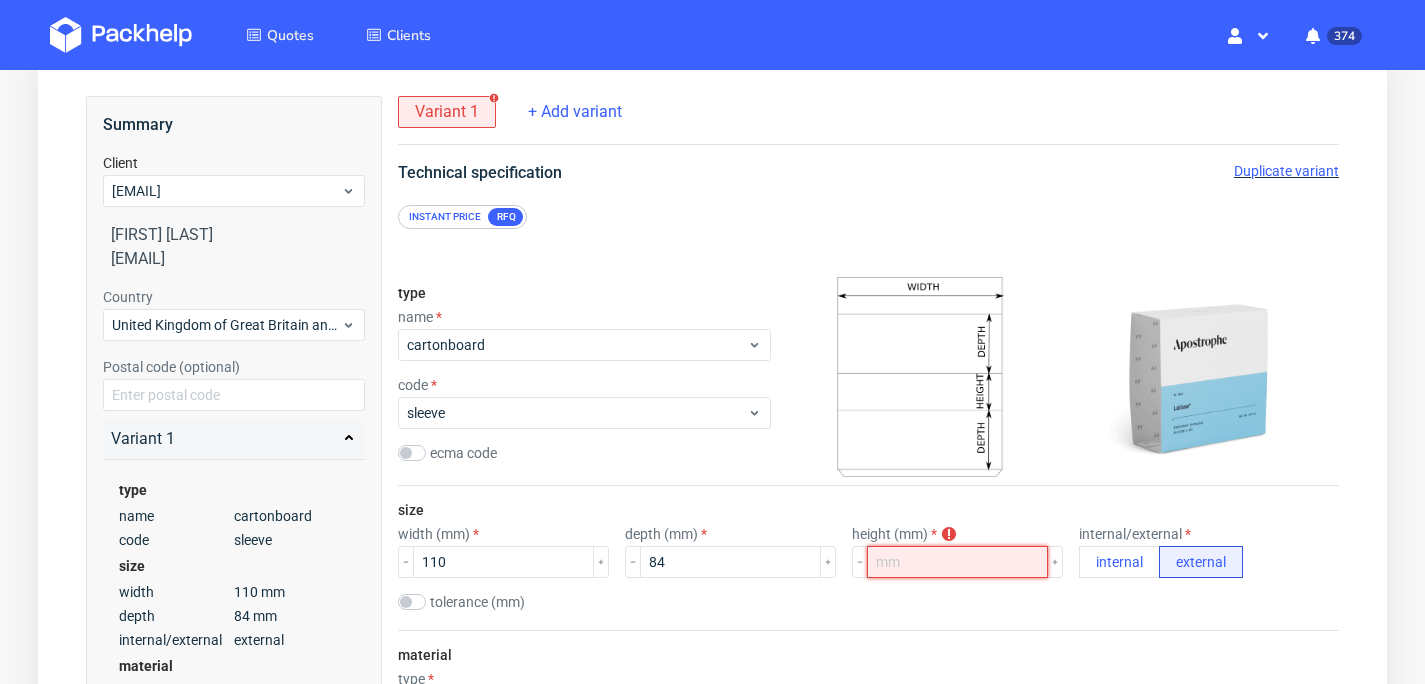 click at bounding box center [957, 562] 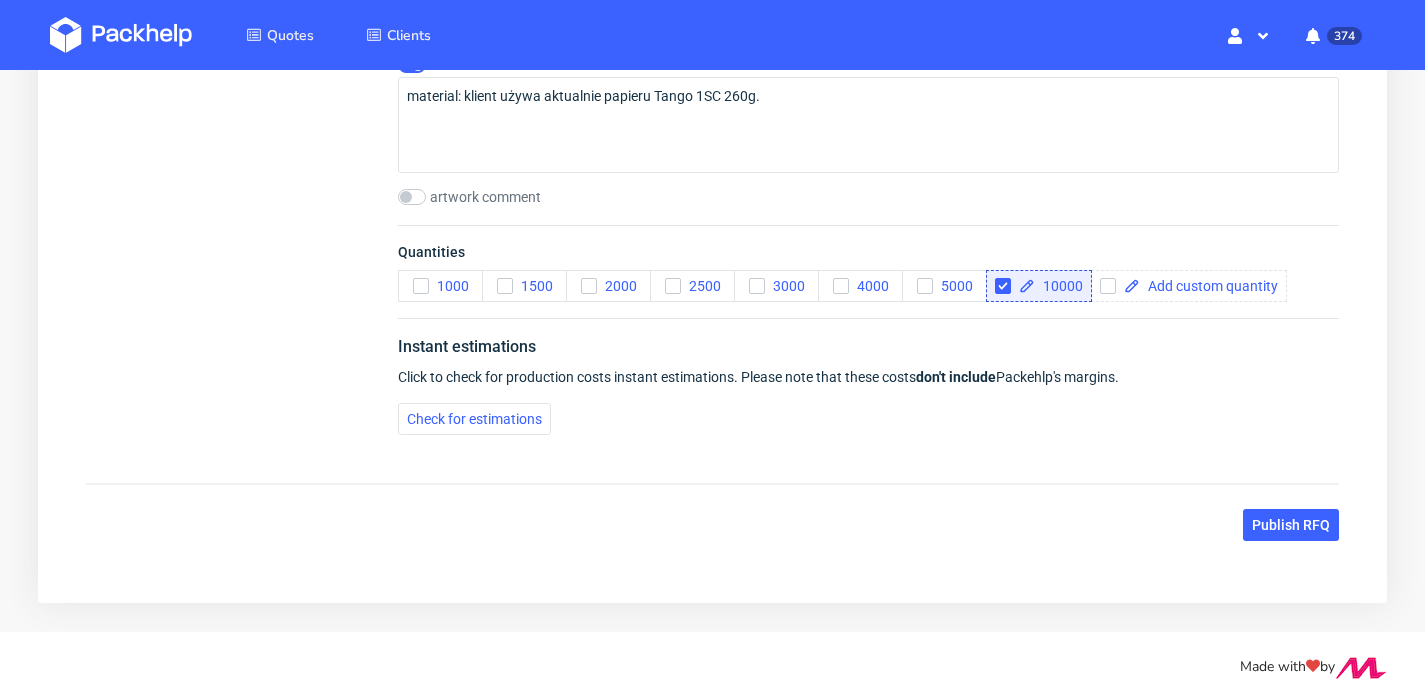 scroll, scrollTop: 2620, scrollLeft: 0, axis: vertical 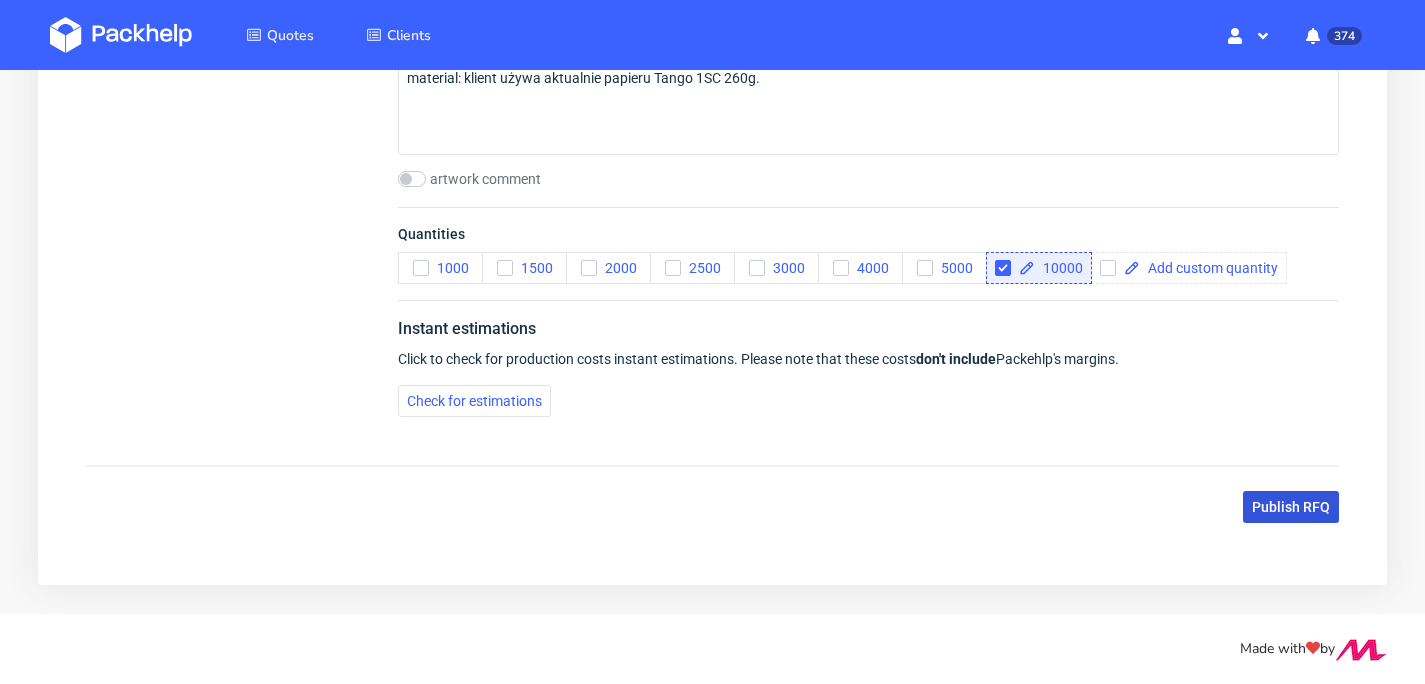 type on "-1" 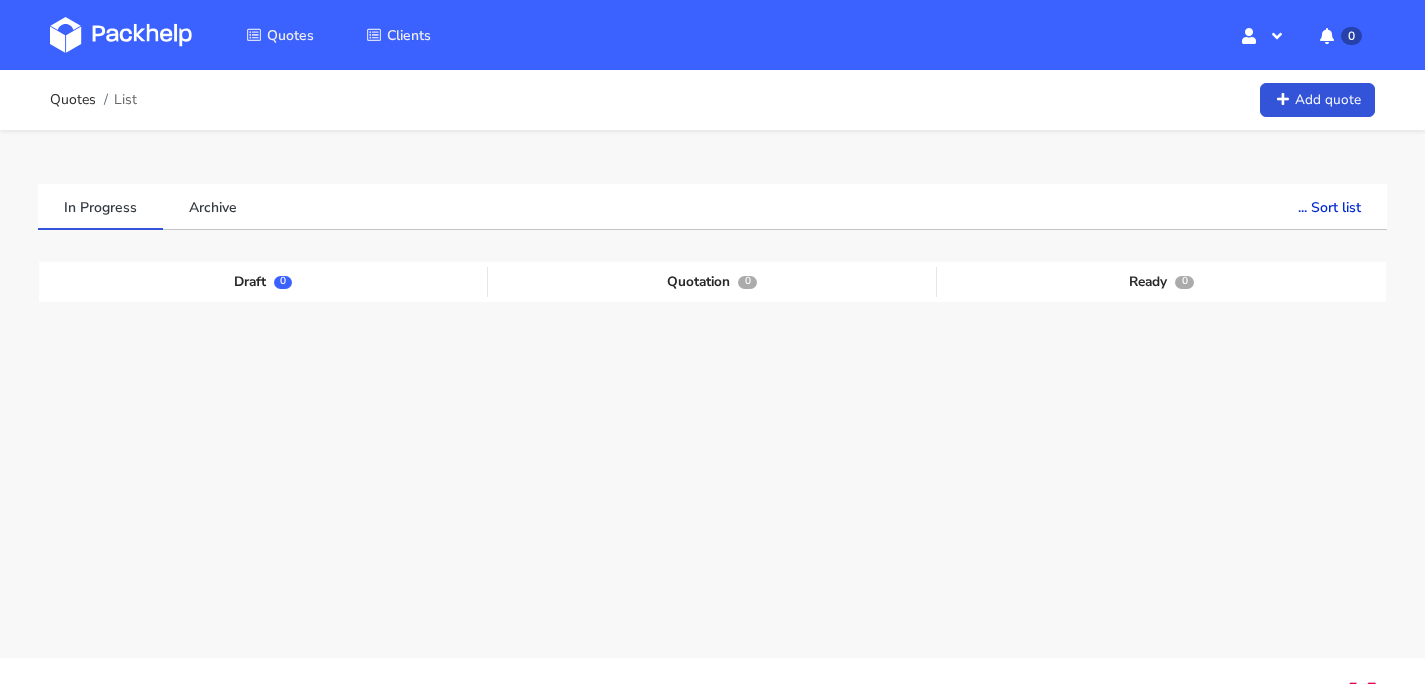 scroll, scrollTop: 0, scrollLeft: 0, axis: both 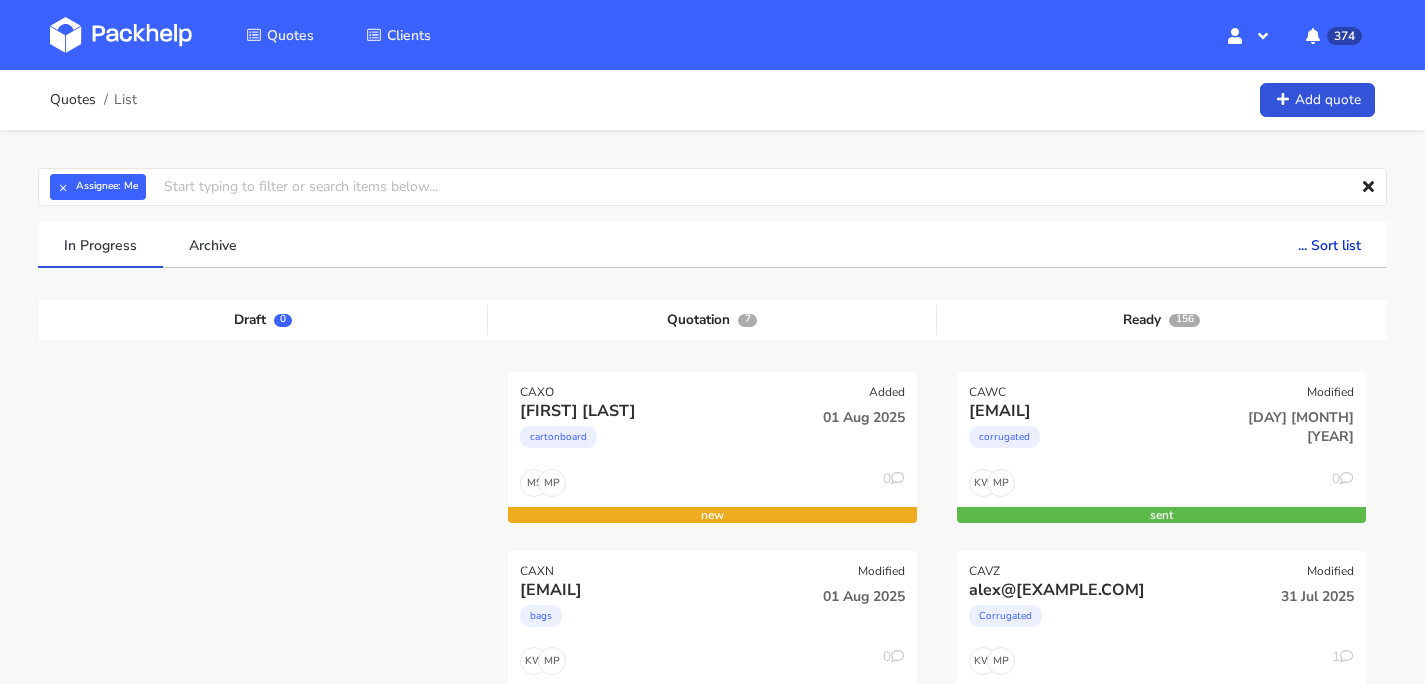 click at bounding box center [121, 35] 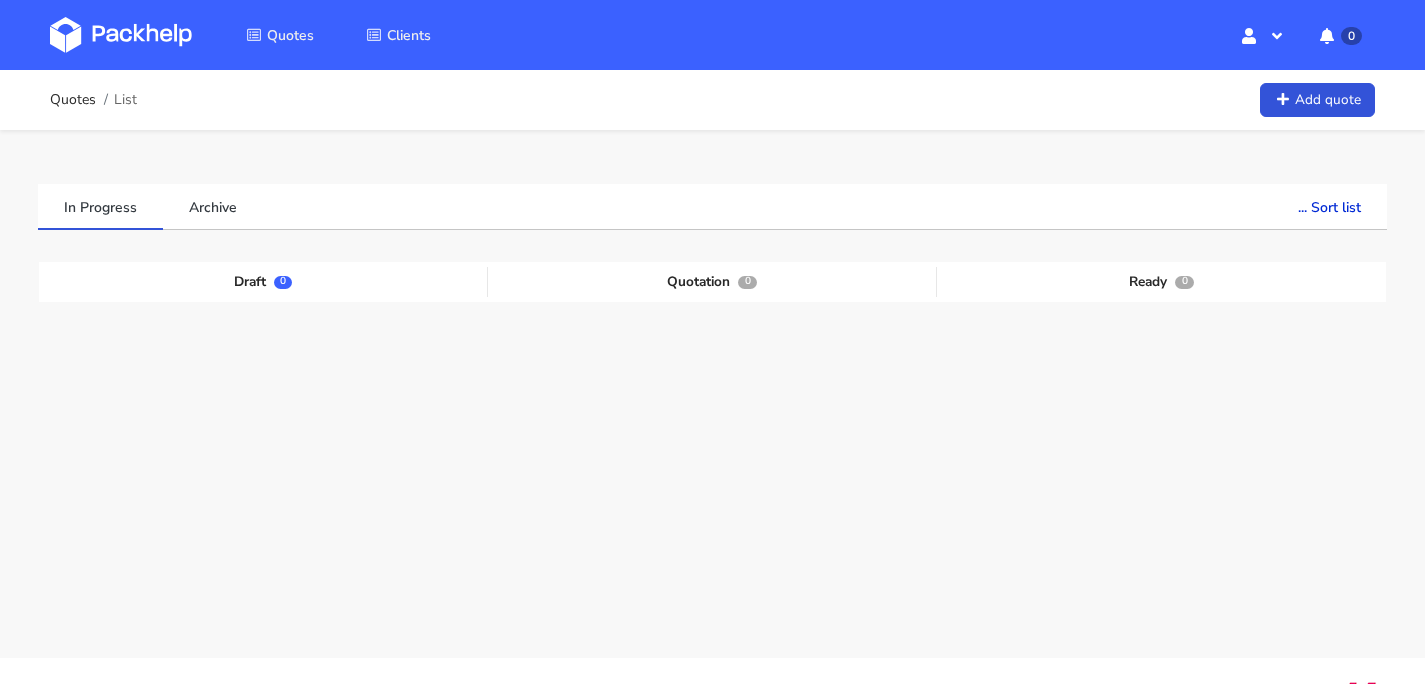 scroll, scrollTop: 0, scrollLeft: 0, axis: both 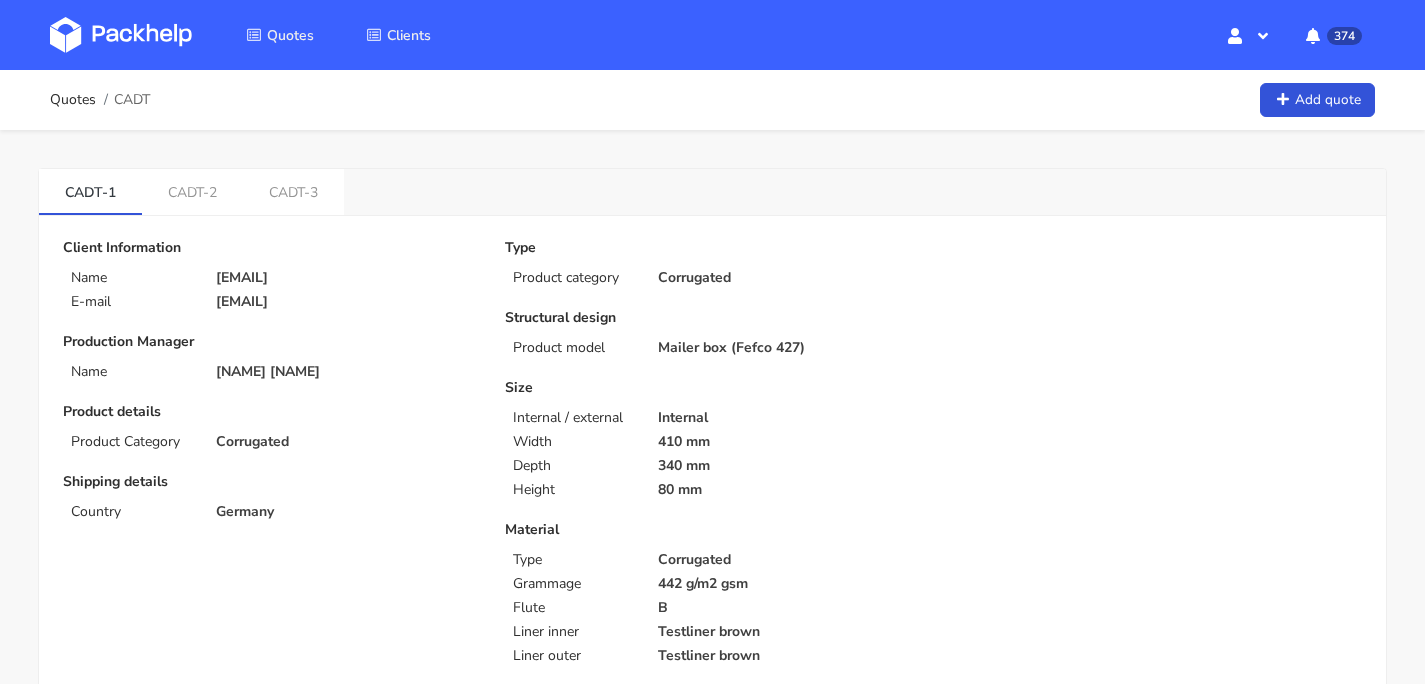 click at bounding box center (121, 35) 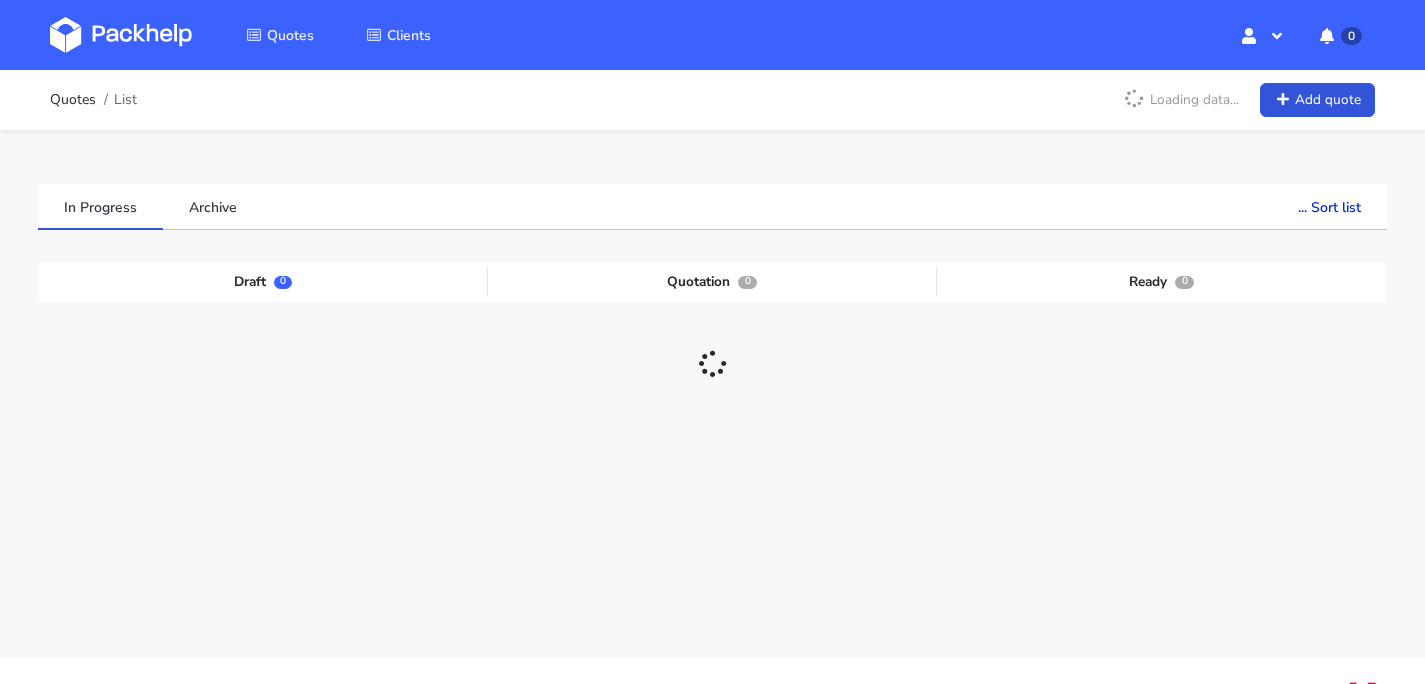 scroll, scrollTop: 0, scrollLeft: 0, axis: both 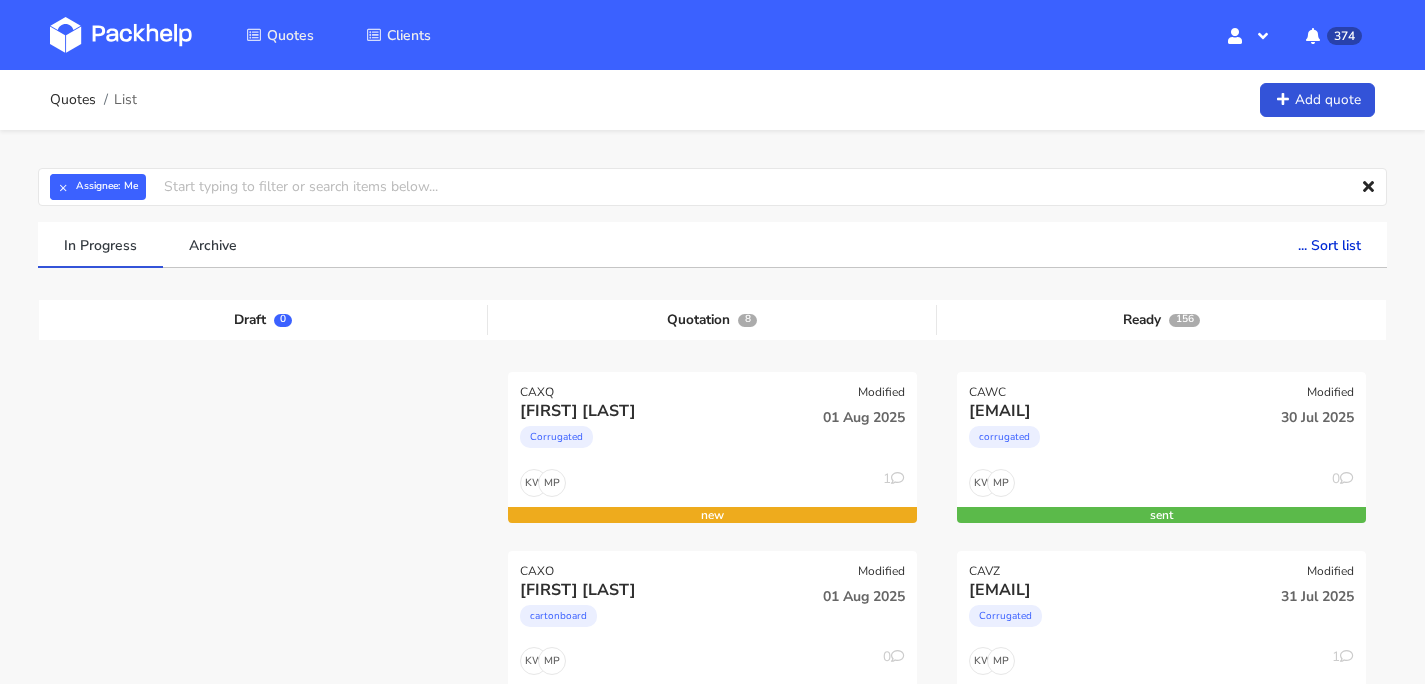 click at bounding box center (121, 35) 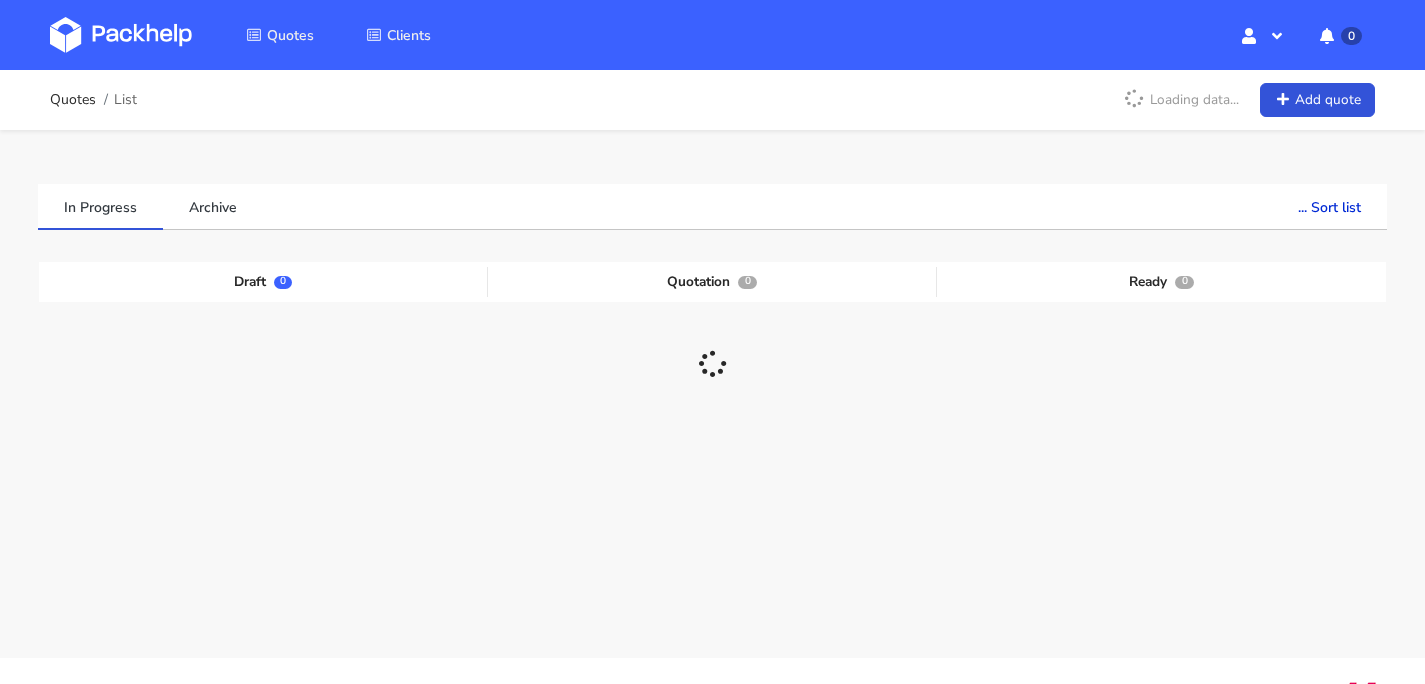 scroll, scrollTop: 0, scrollLeft: 0, axis: both 